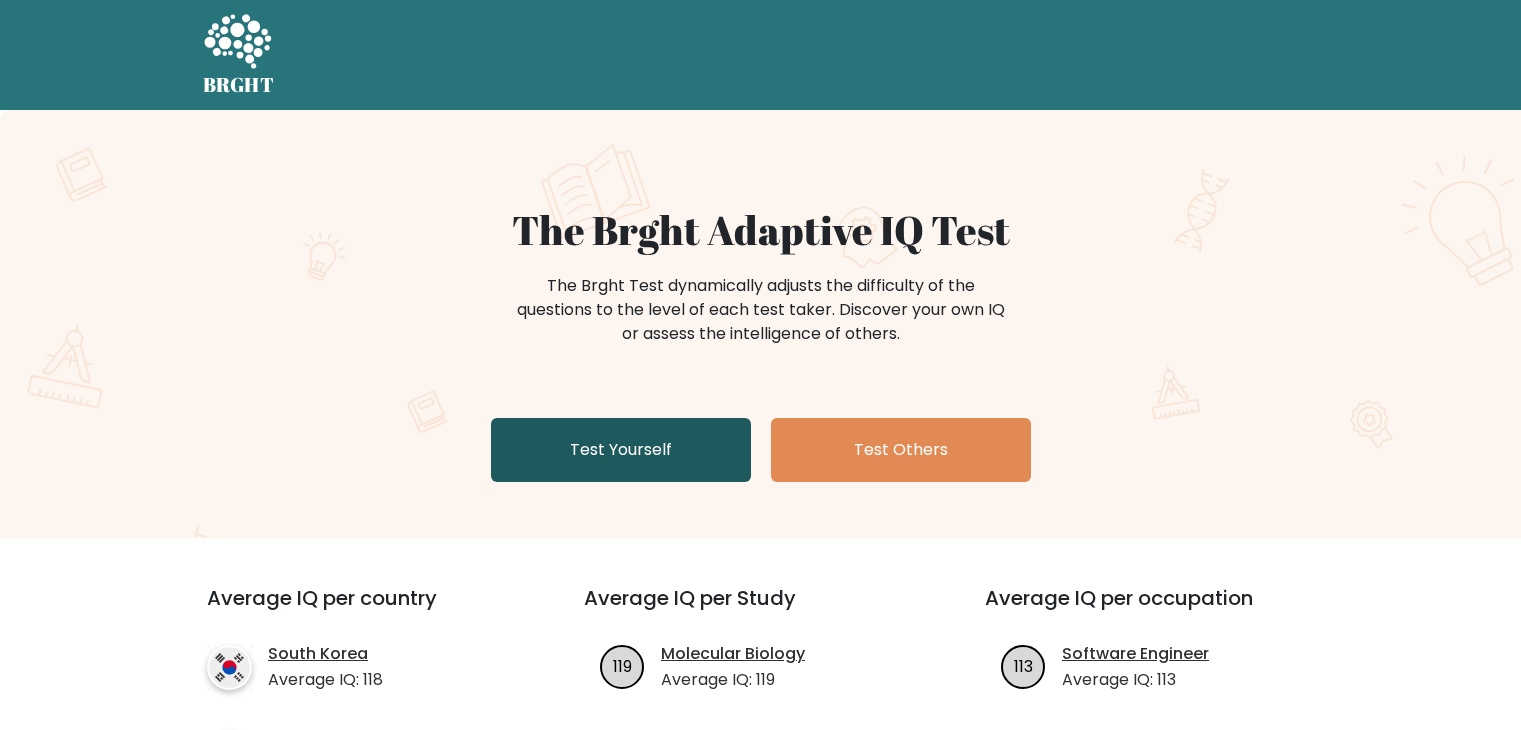 scroll, scrollTop: 0, scrollLeft: 0, axis: both 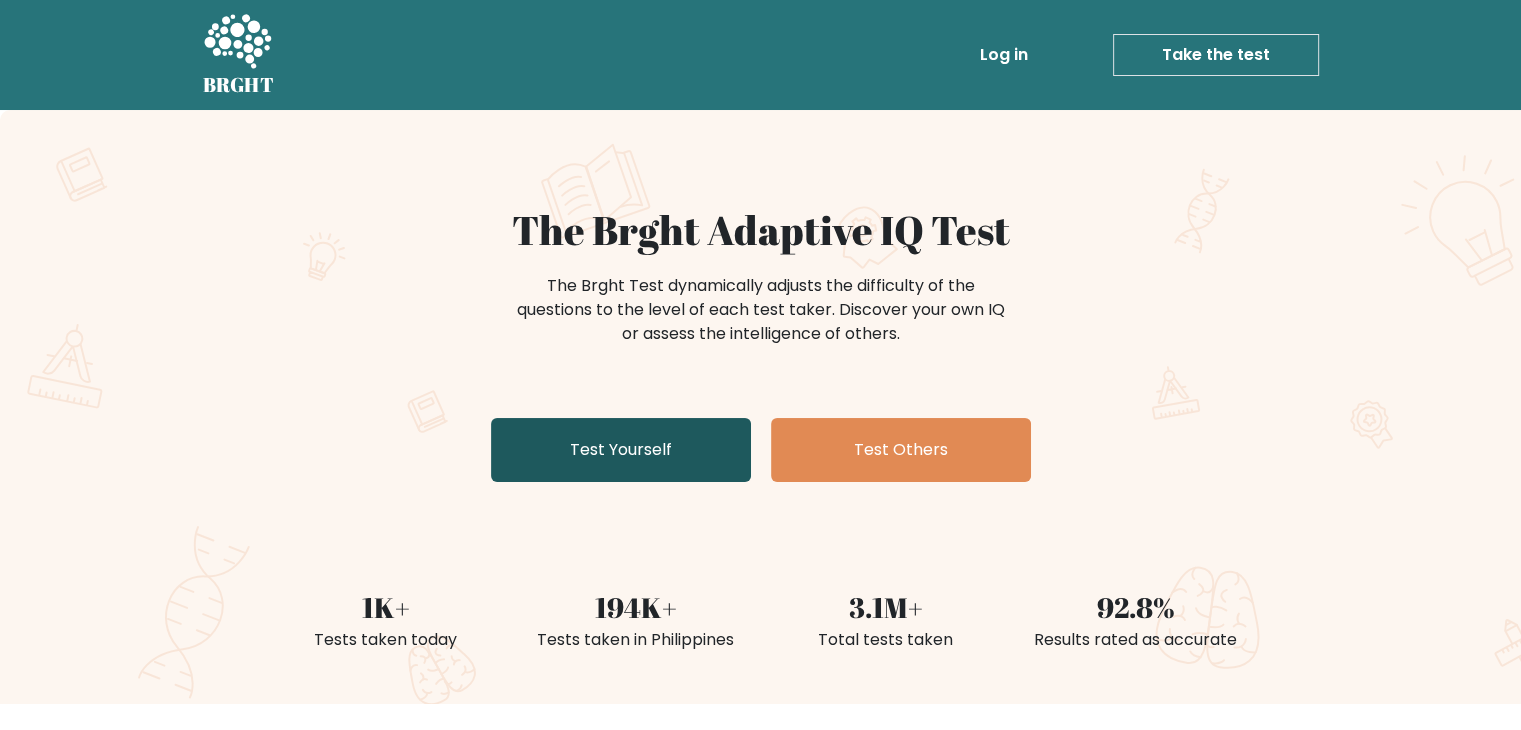 click on "Test Yourself" at bounding box center [621, 450] 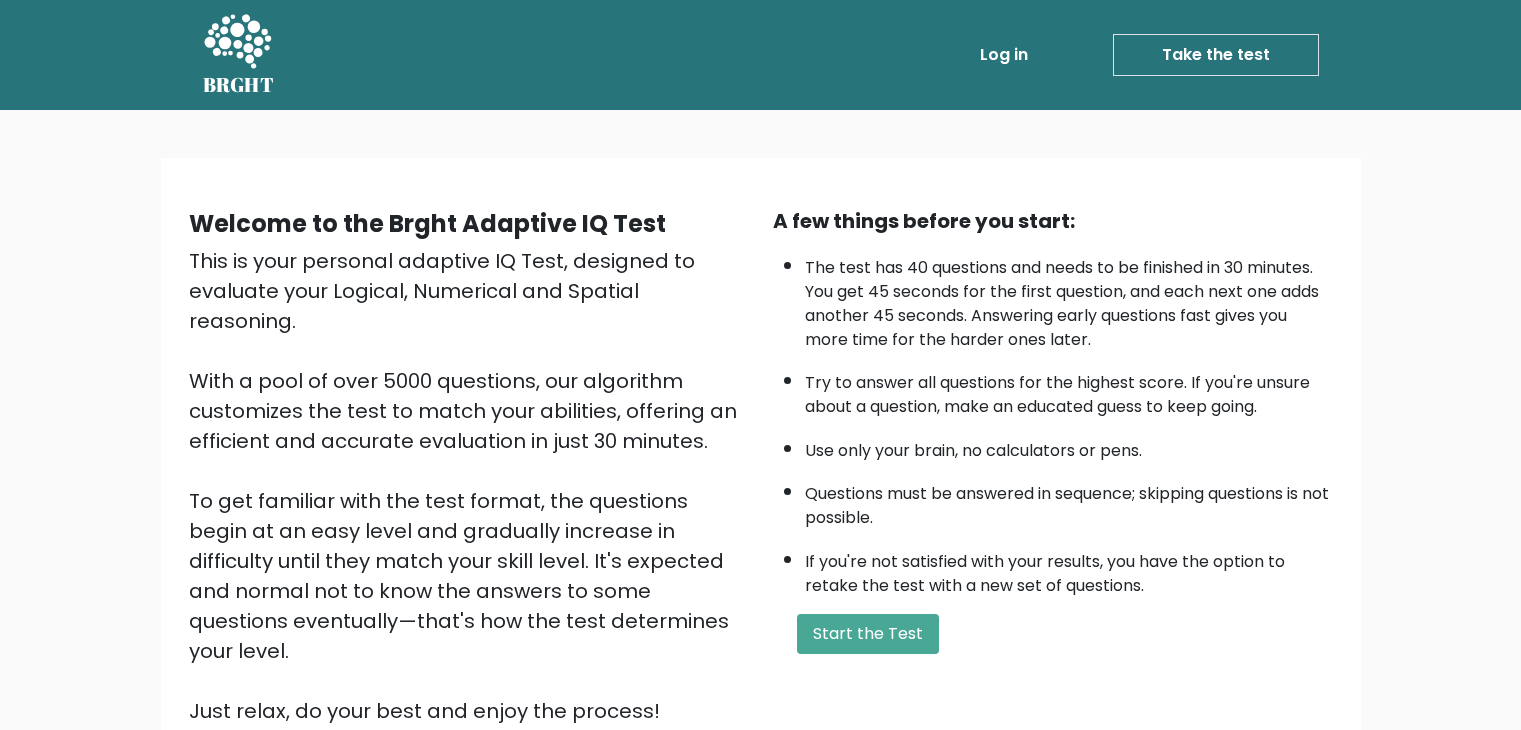 scroll, scrollTop: 0, scrollLeft: 0, axis: both 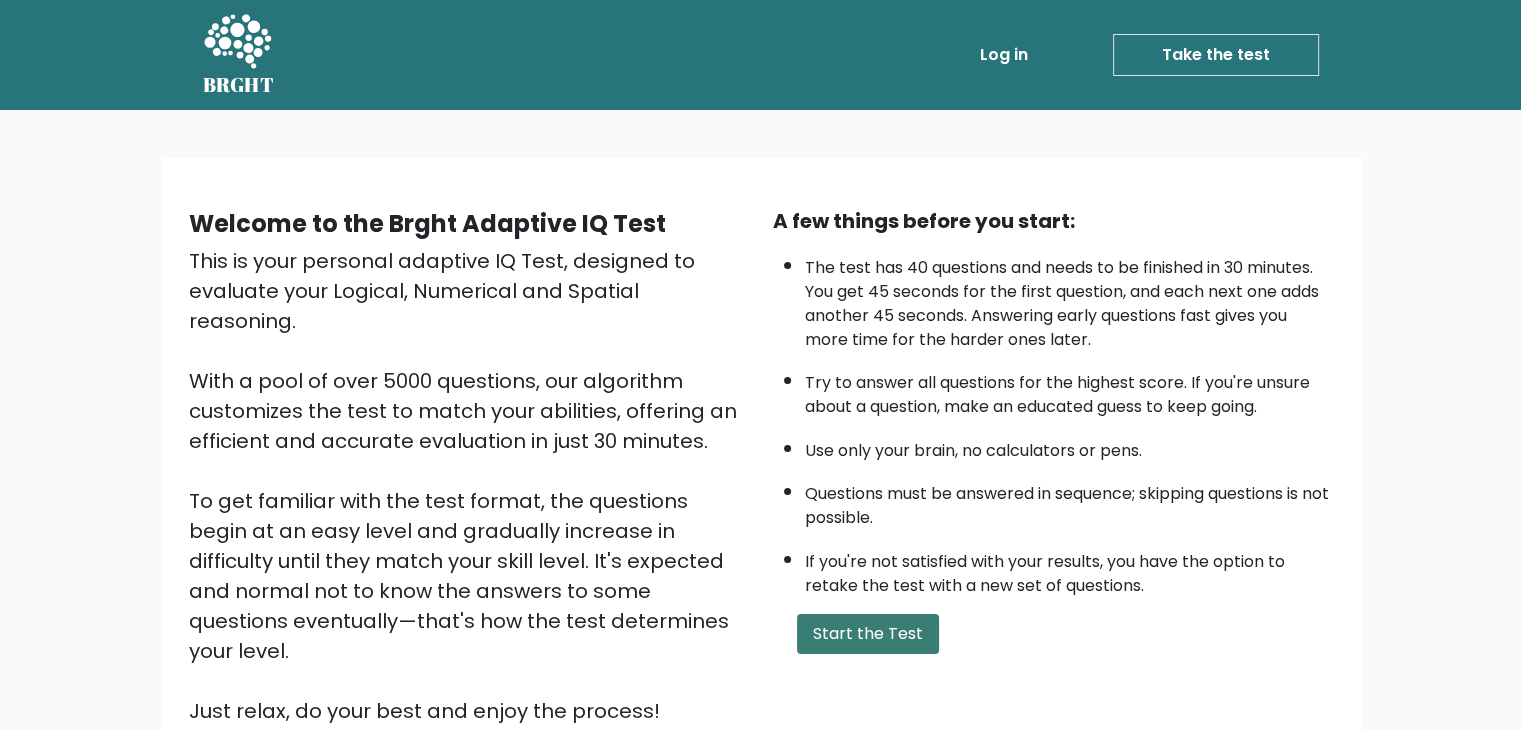 click on "Start the Test" at bounding box center [868, 634] 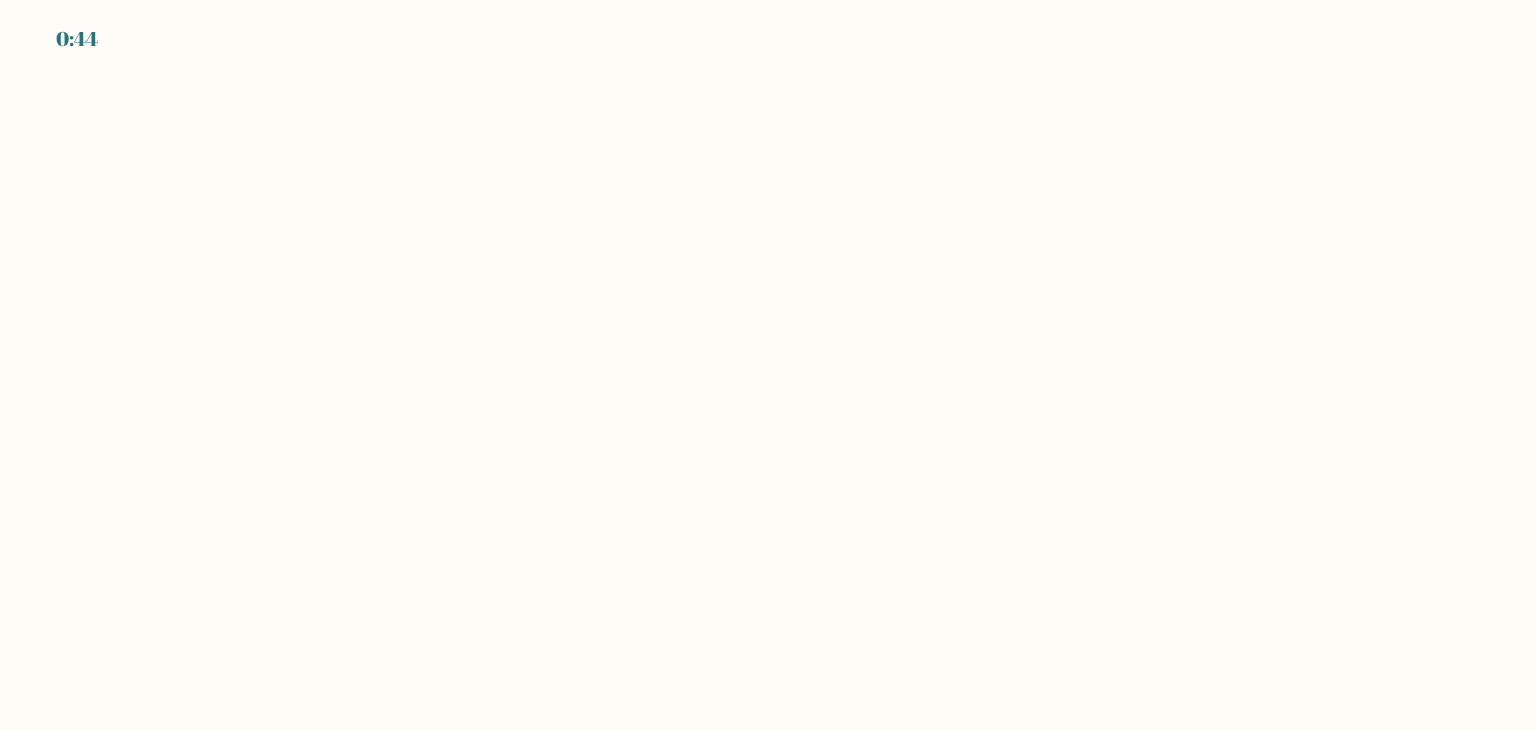 scroll, scrollTop: 0, scrollLeft: 0, axis: both 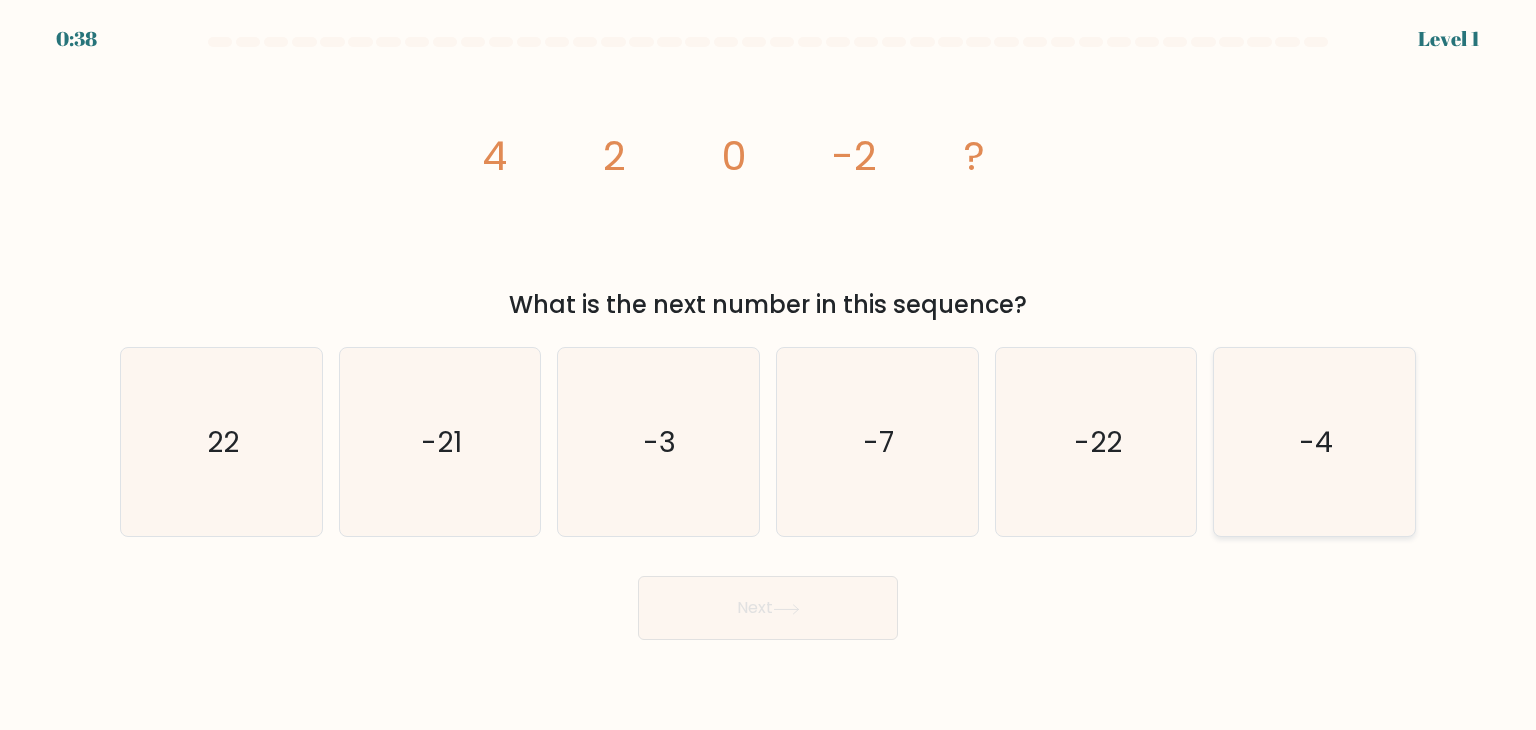 click on "-4" at bounding box center (1314, 442) 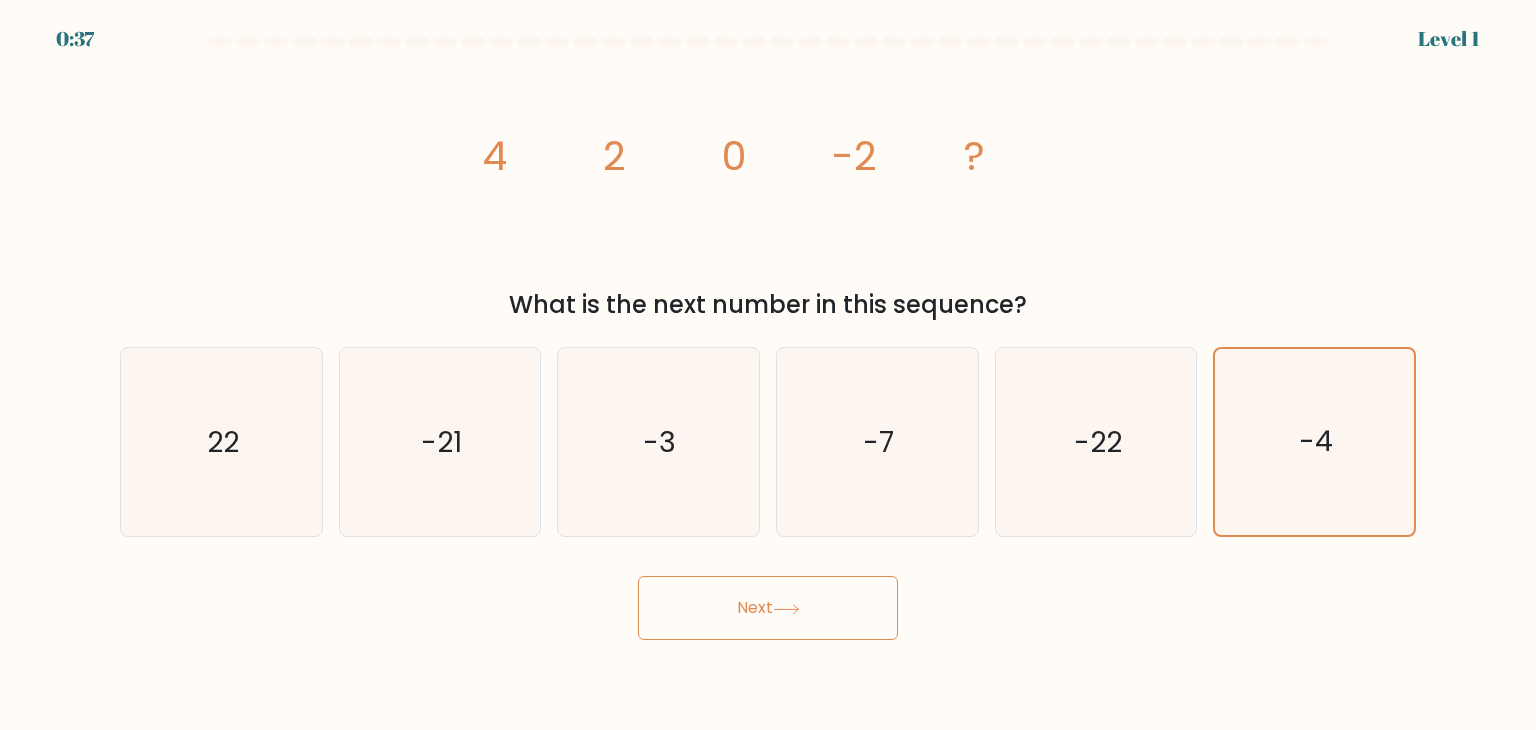 click on "Next" at bounding box center [768, 608] 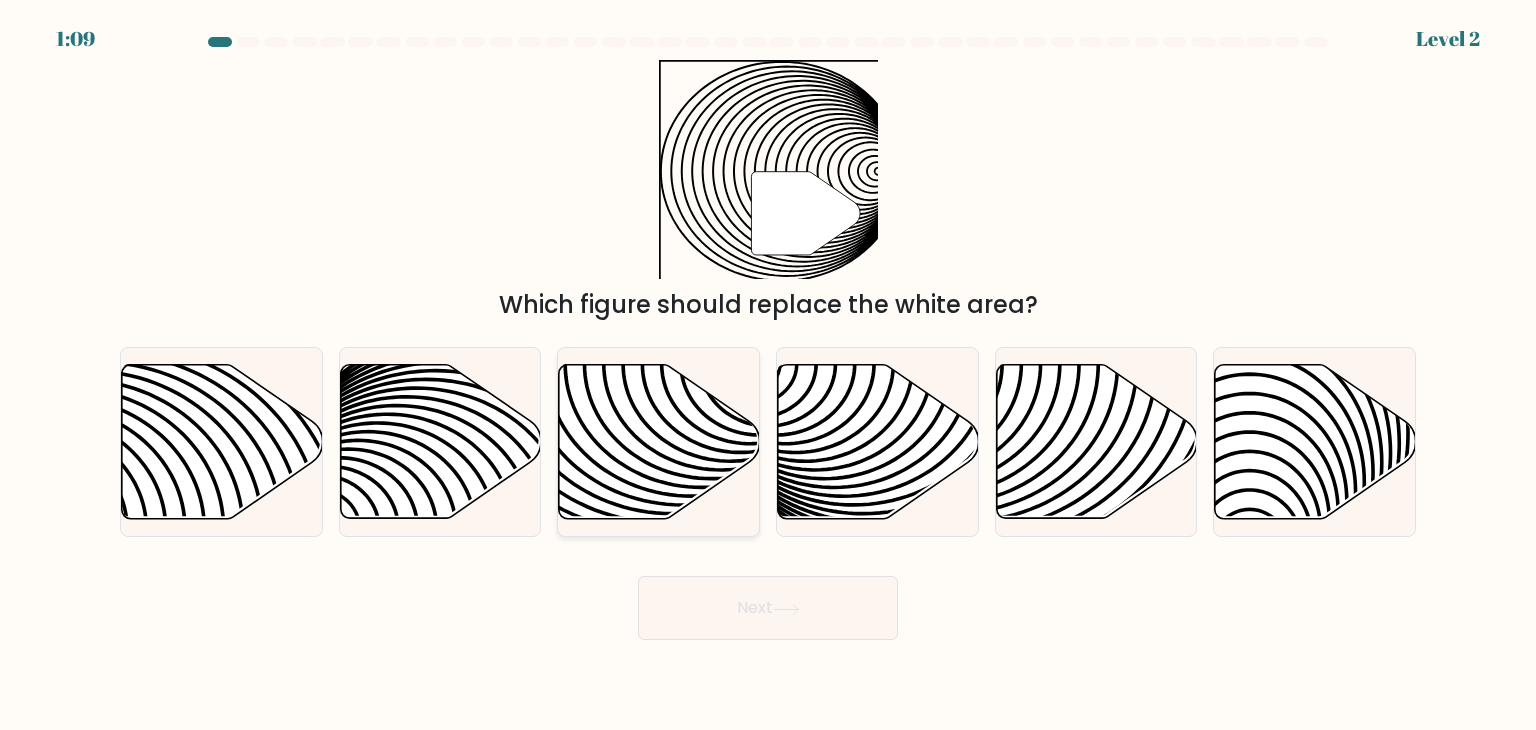 click at bounding box center [659, 442] 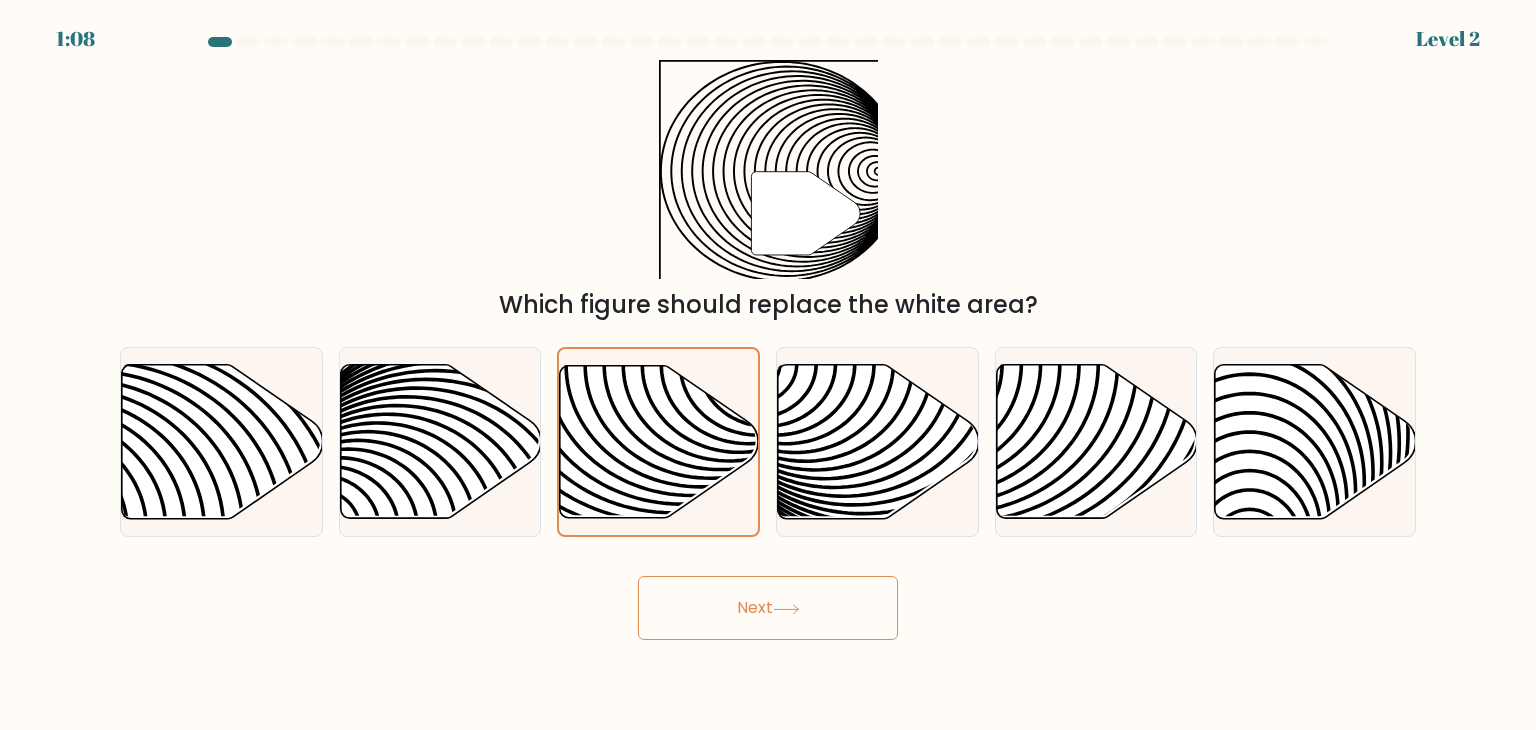 click on "Next" at bounding box center [768, 608] 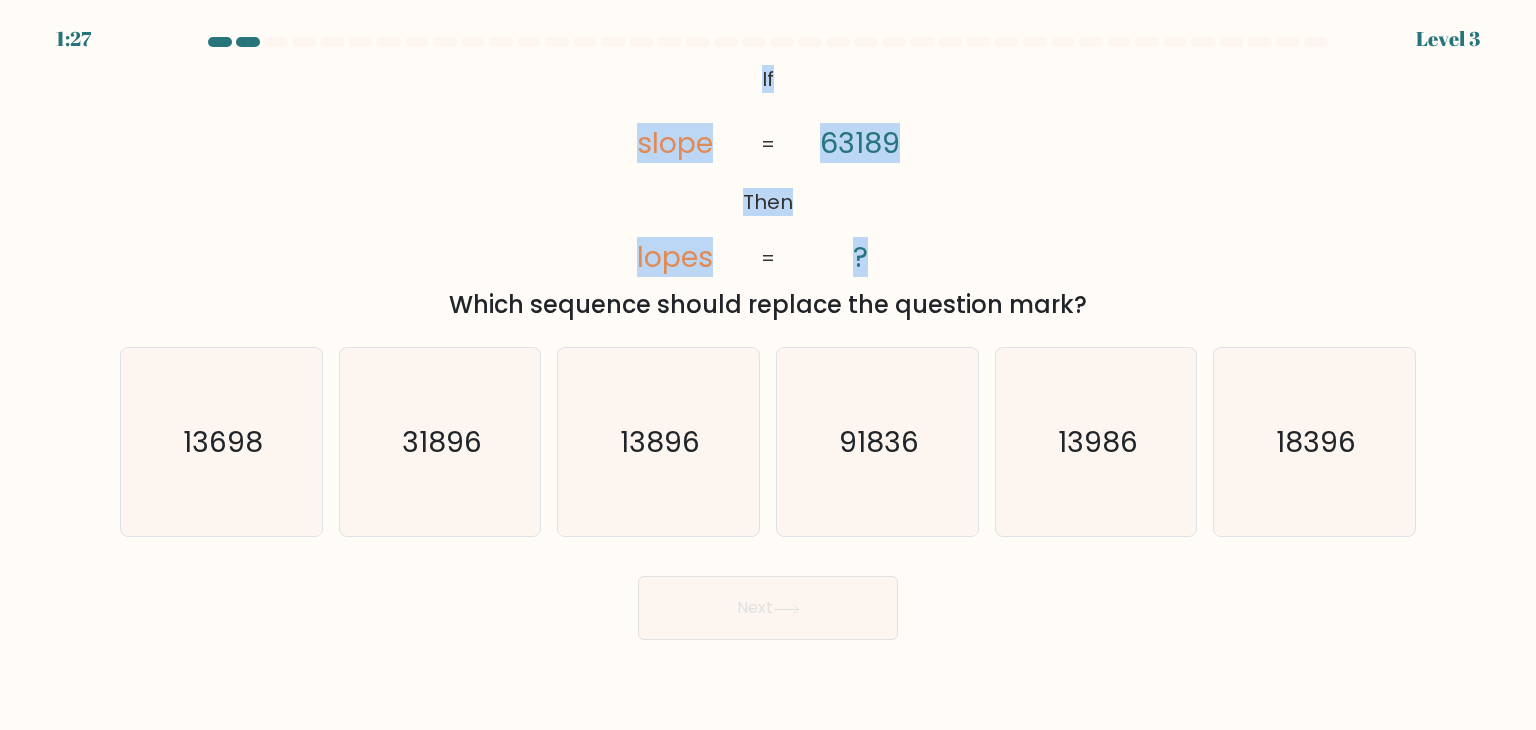 drag, startPoint x: 763, startPoint y: 86, endPoint x: 894, endPoint y: 227, distance: 192.46298 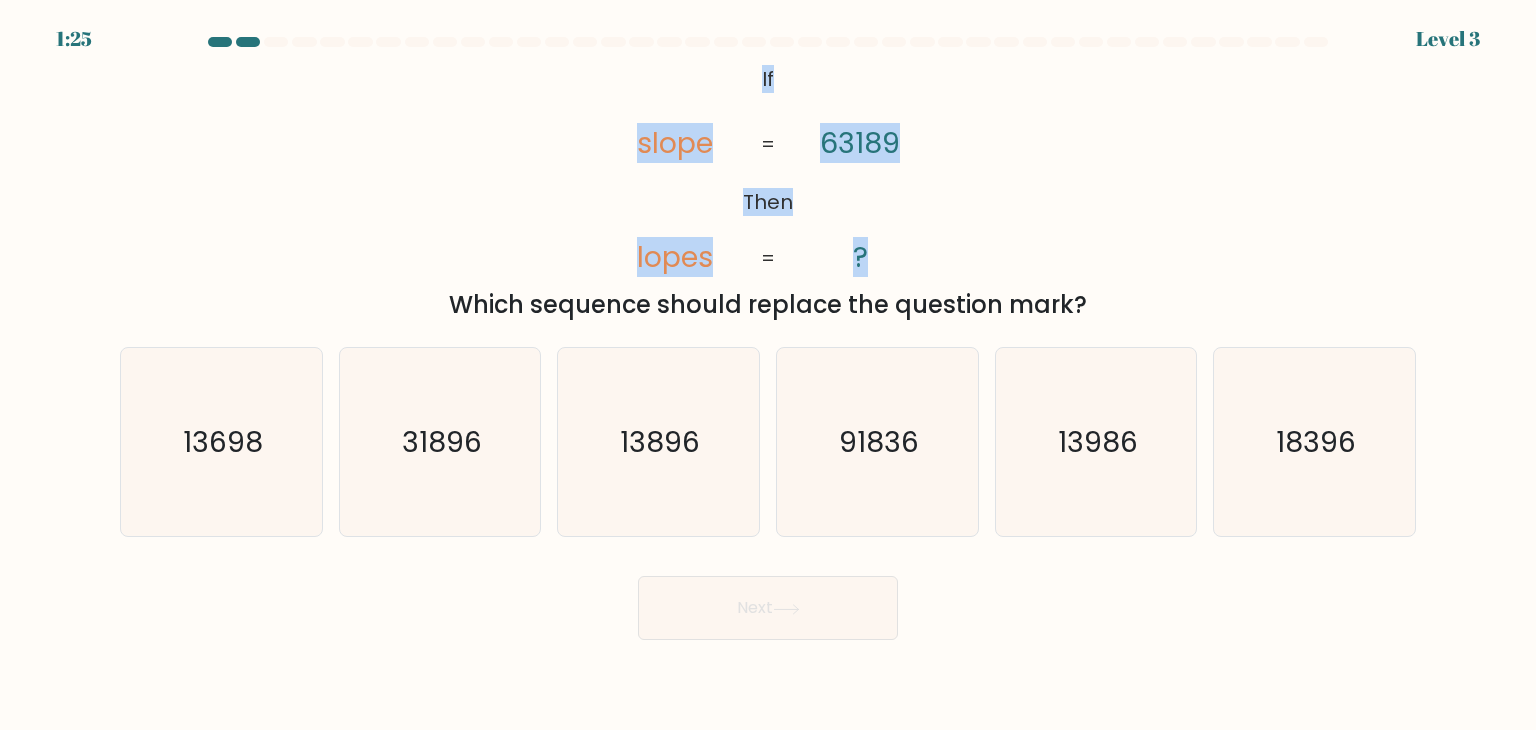 copy on "If       Then       slope       lopes       63189       ?" 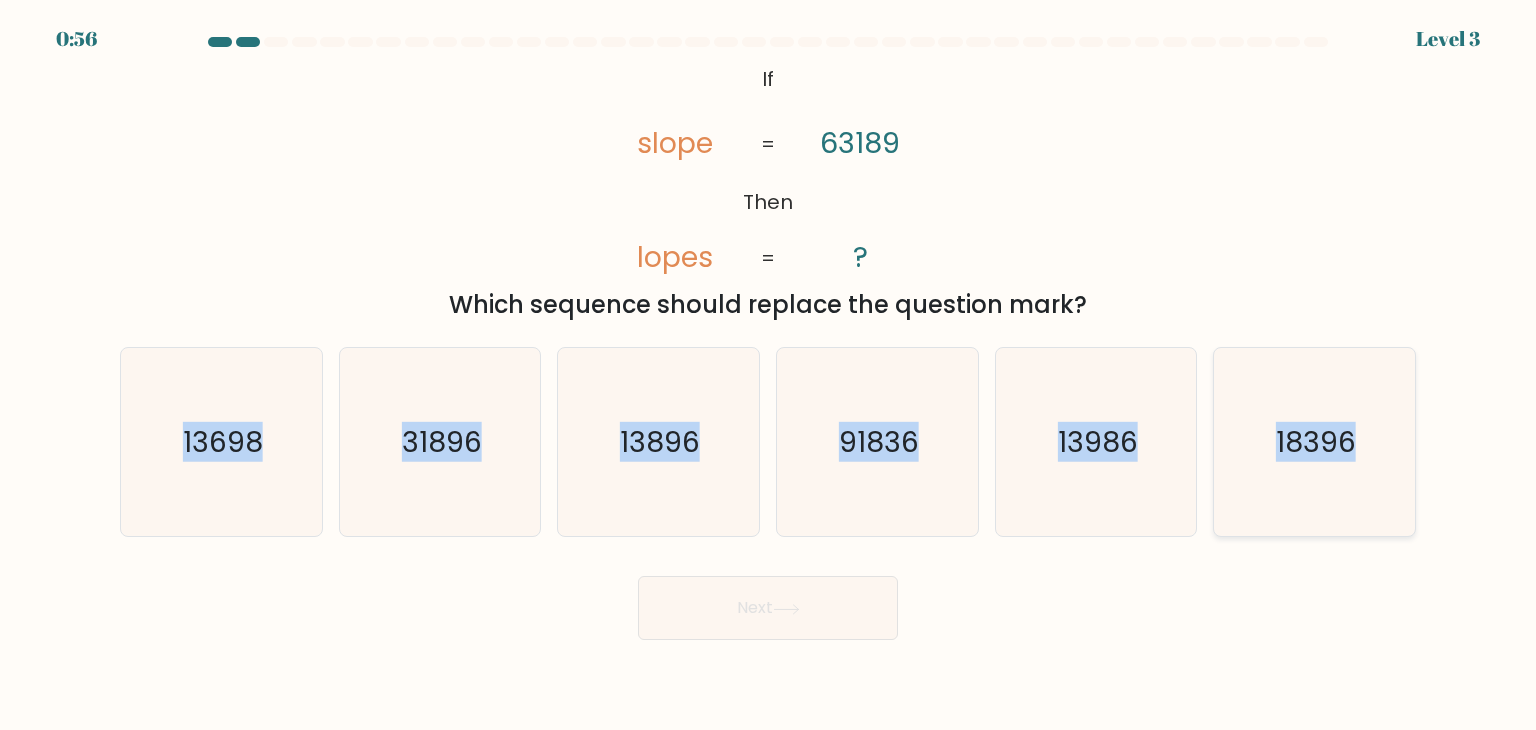 drag, startPoint x: 154, startPoint y: 425, endPoint x: 1412, endPoint y: 406, distance: 1258.1434 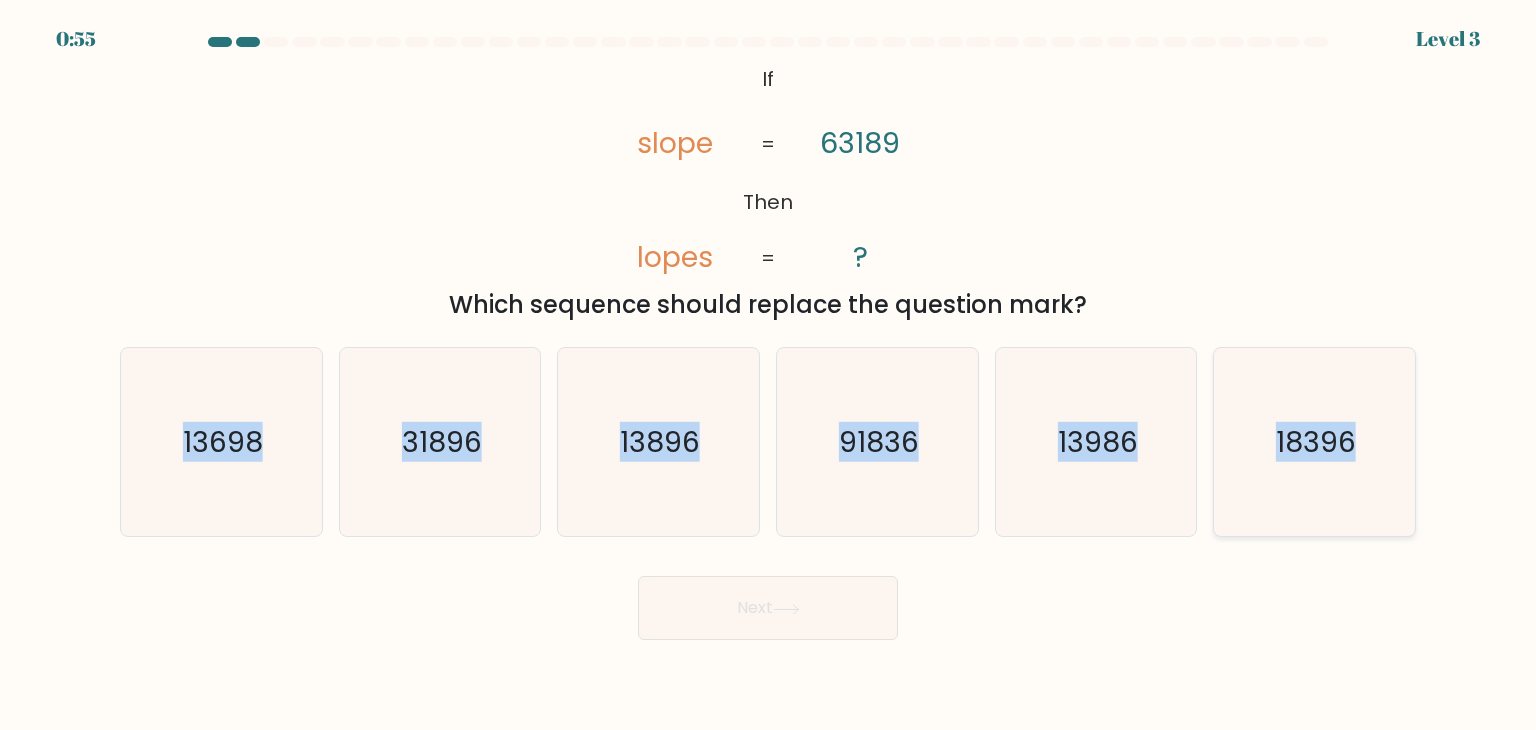 copy on "13698
b.
31896
c.
13896
d.
91836
e.
13986
f.
18396" 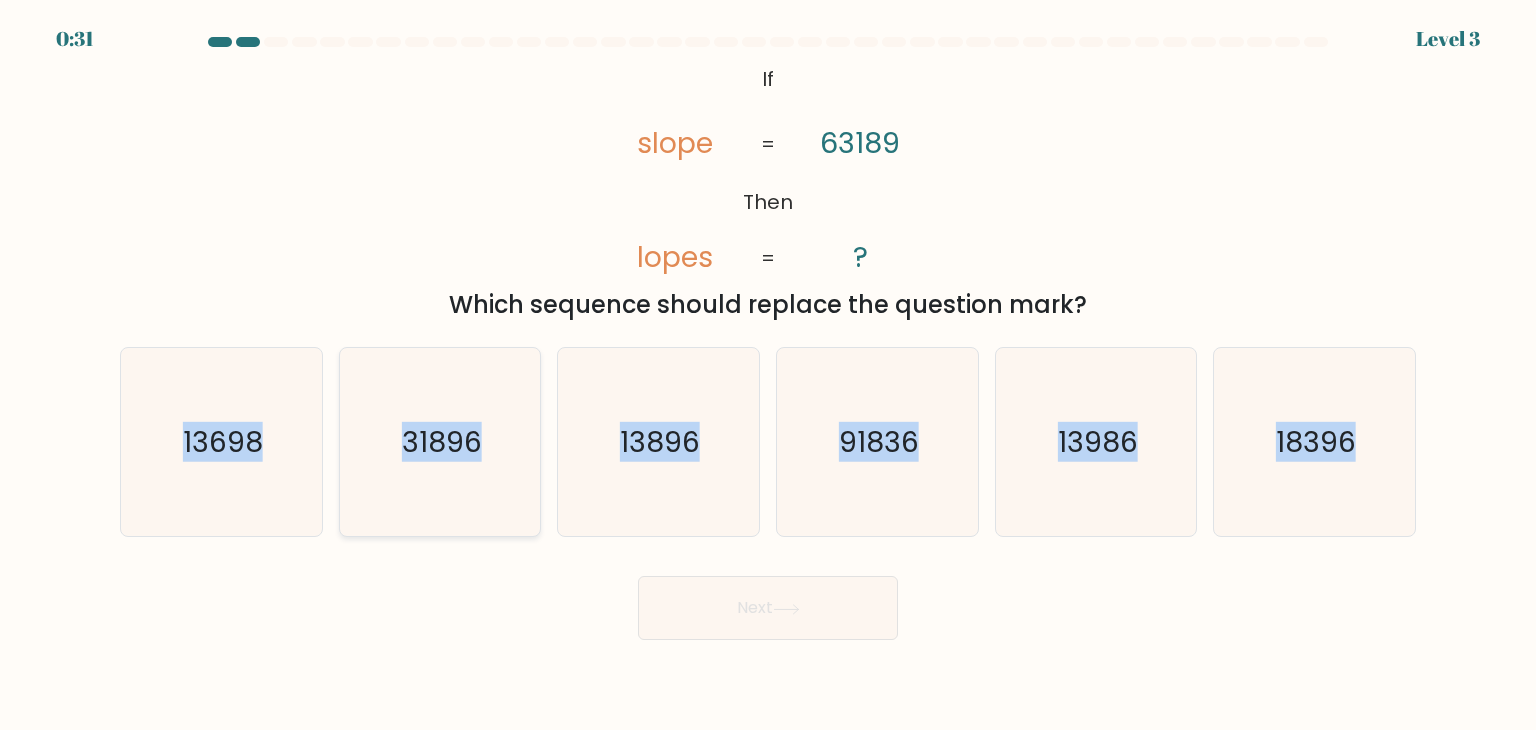 click on "31896" at bounding box center (440, 442) 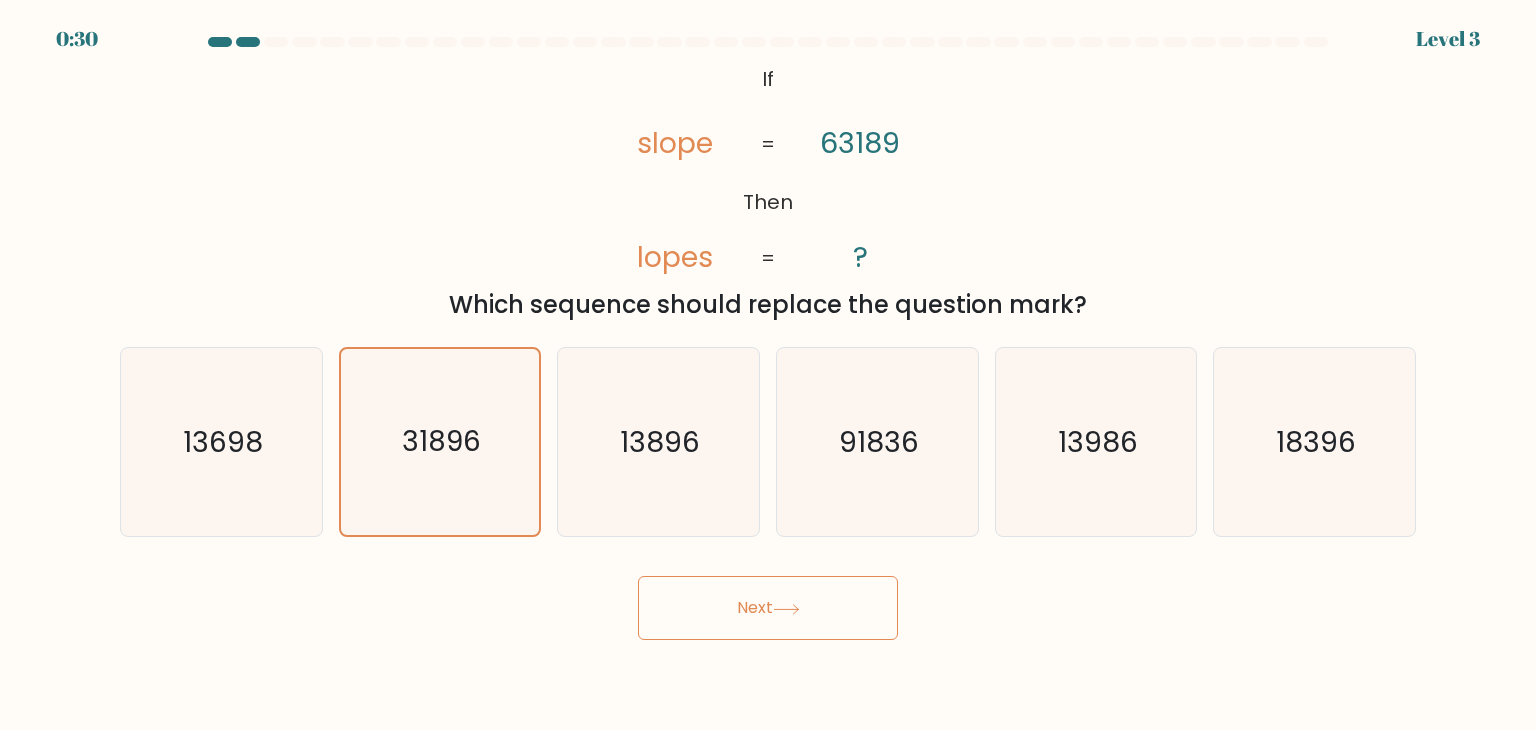 click on "Next" at bounding box center (768, 608) 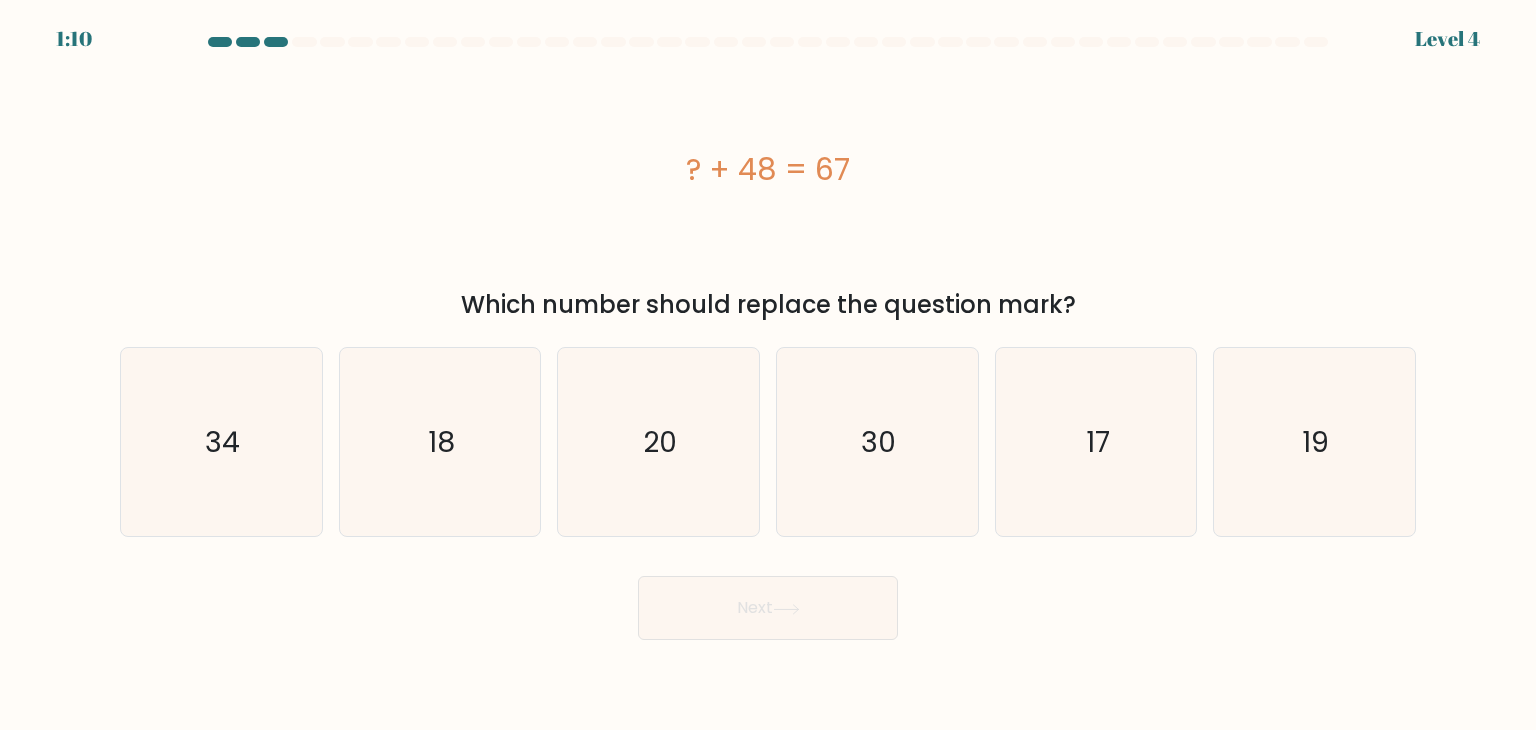 drag, startPoint x: 672, startPoint y: 171, endPoint x: 871, endPoint y: 197, distance: 200.6913 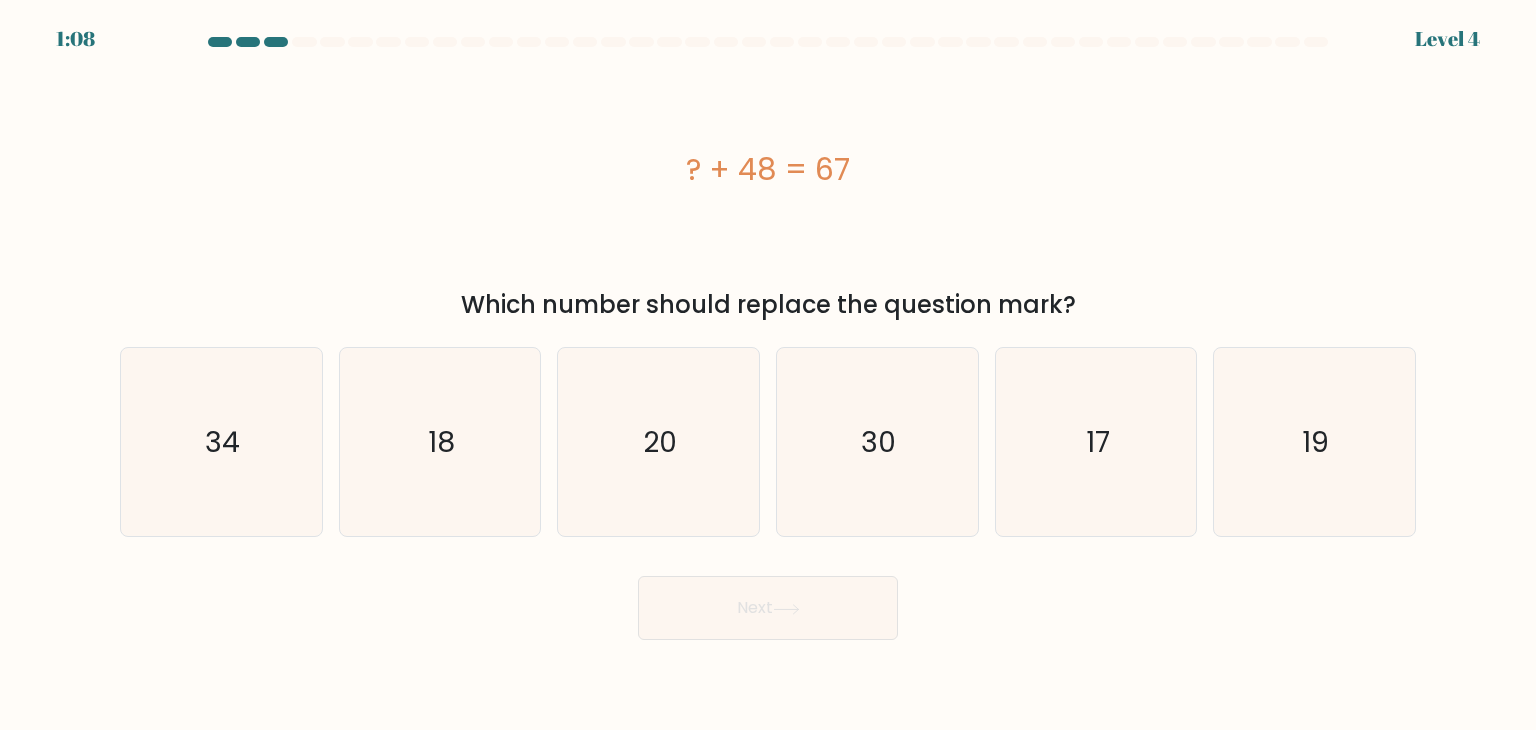 copy on "? + 48 = 67" 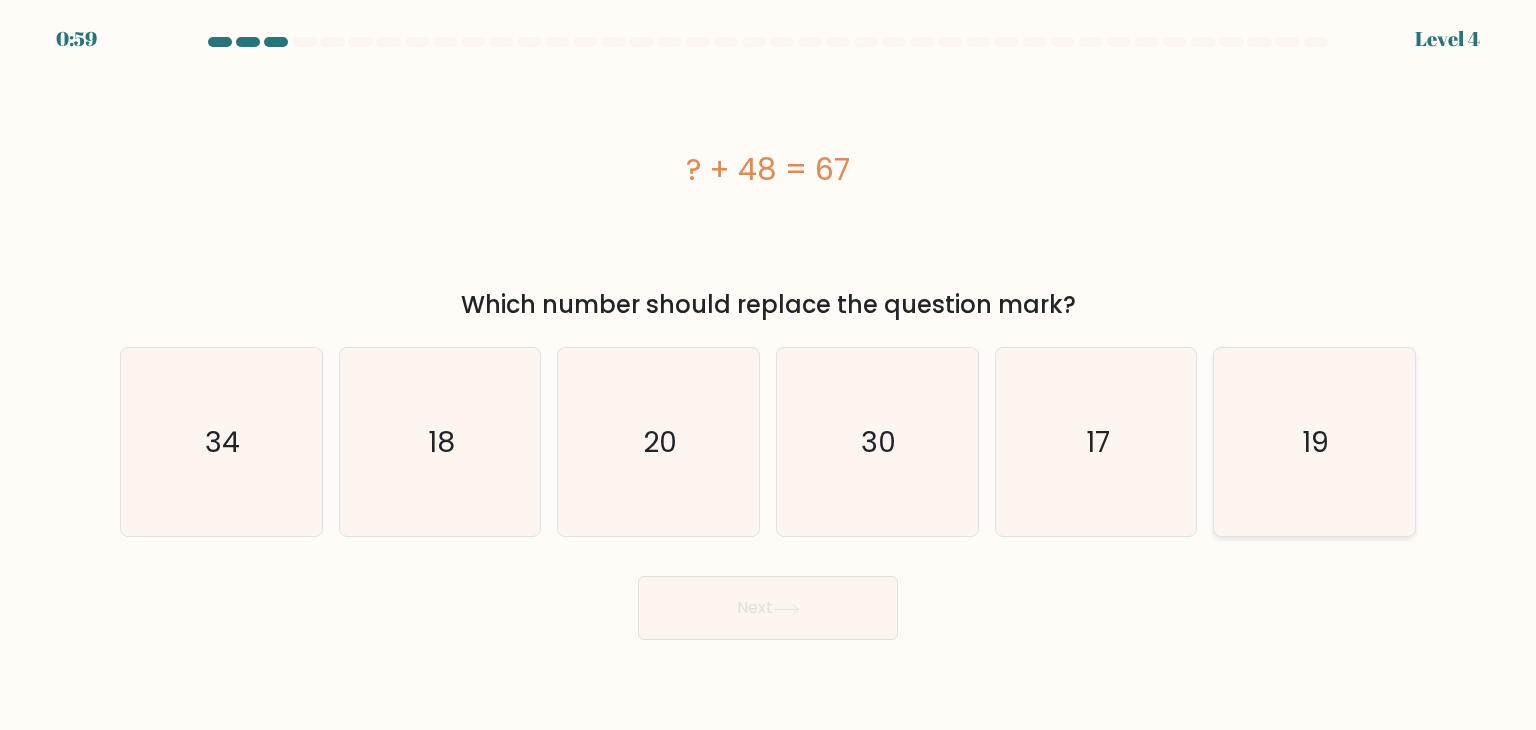 click on "19" at bounding box center (1314, 442) 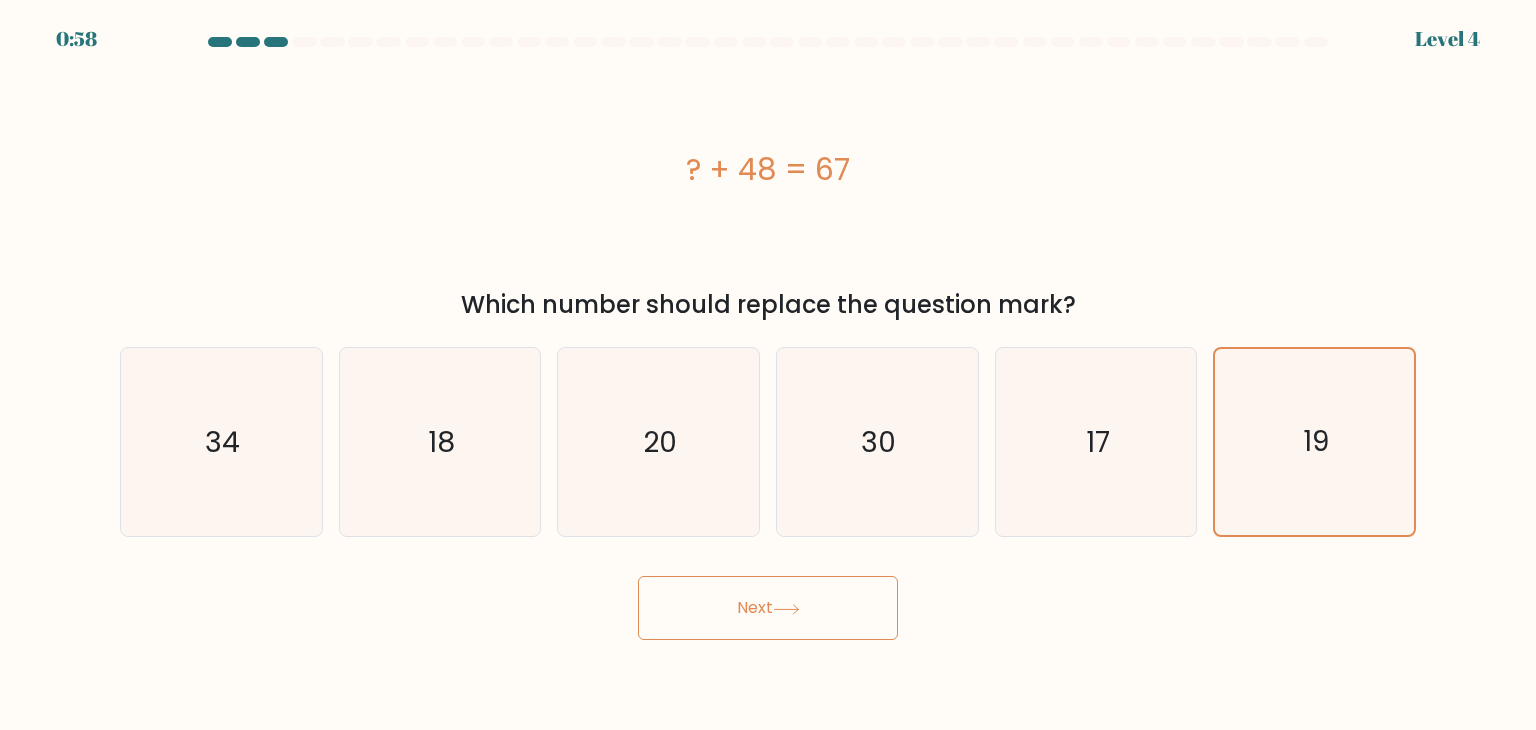 click on "Next" at bounding box center [768, 608] 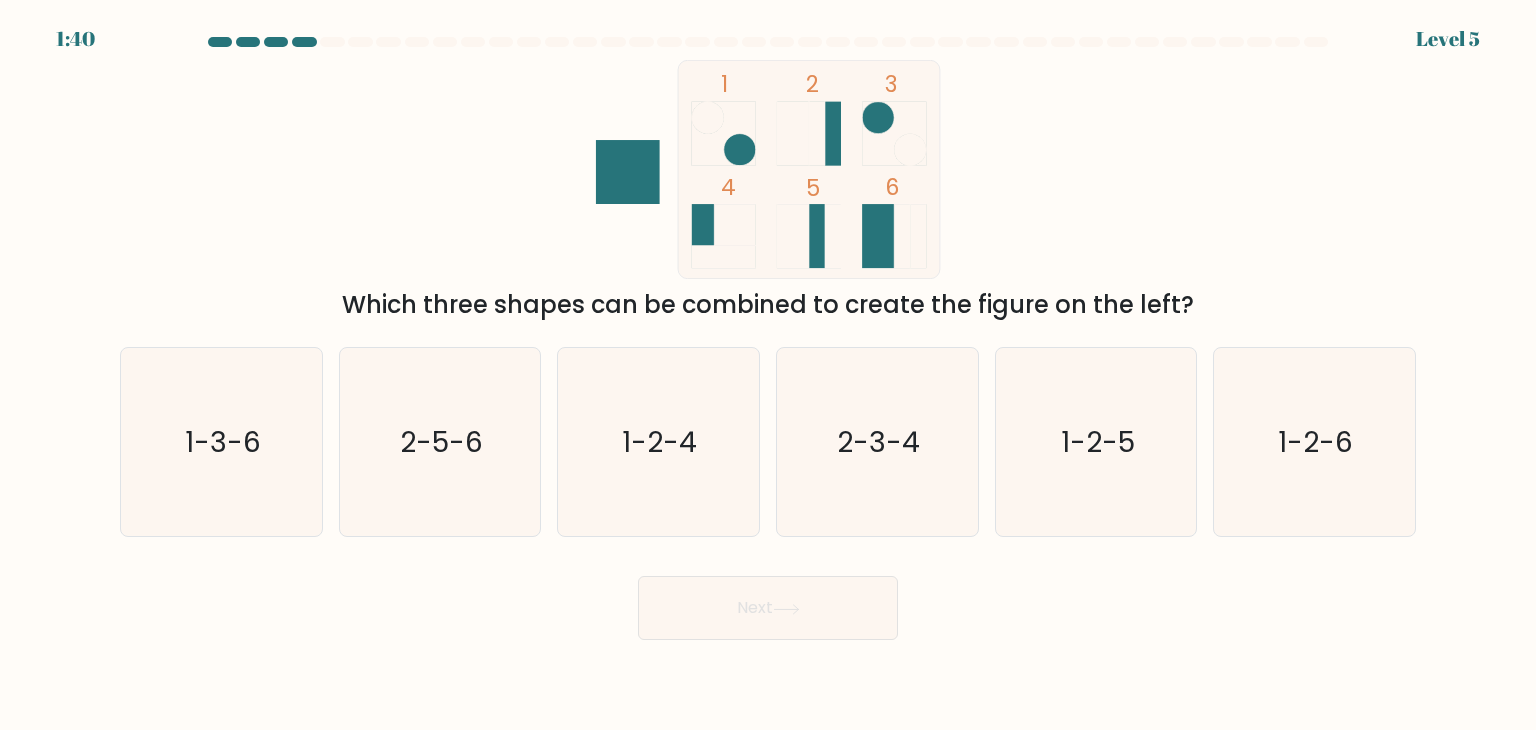 click at bounding box center [724, 134] 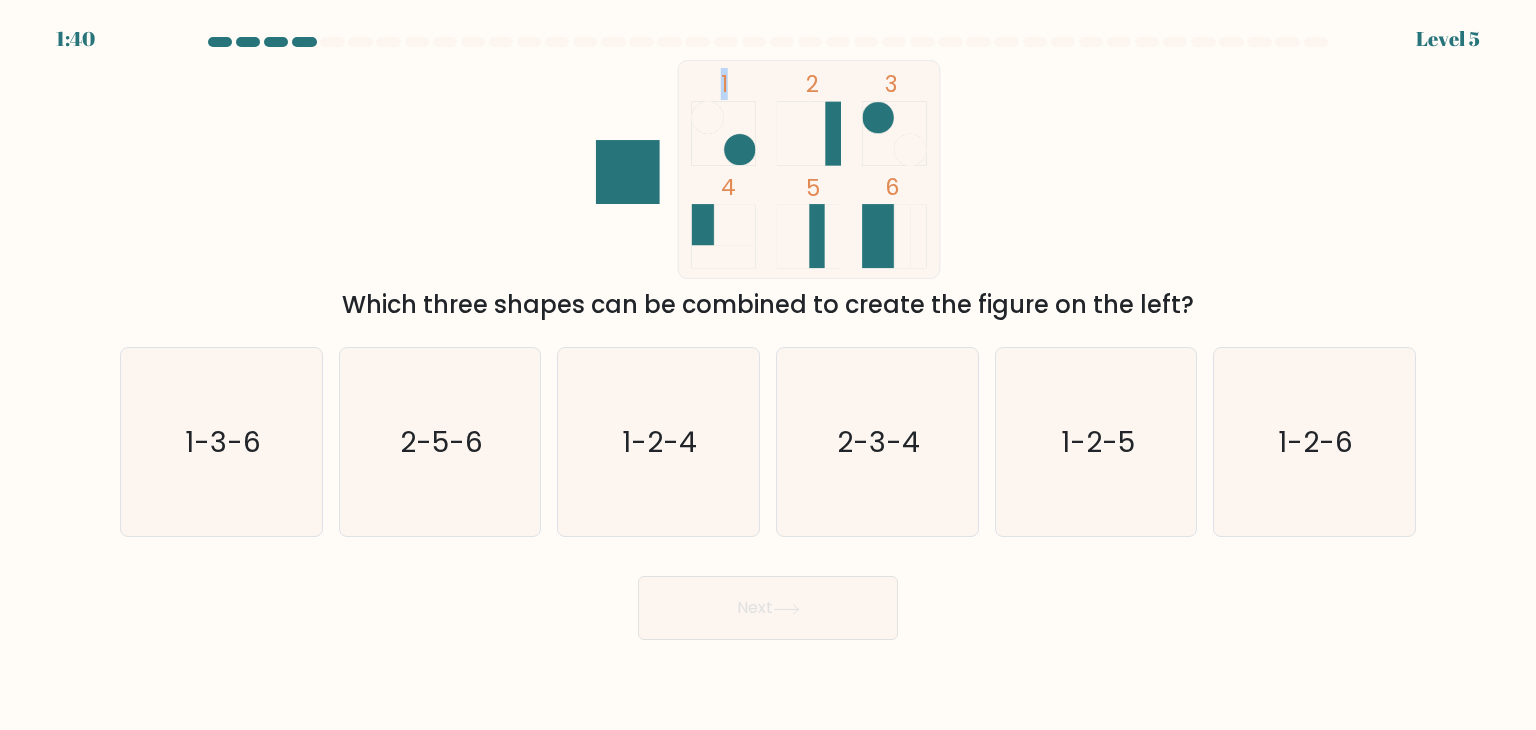 click at bounding box center (724, 134) 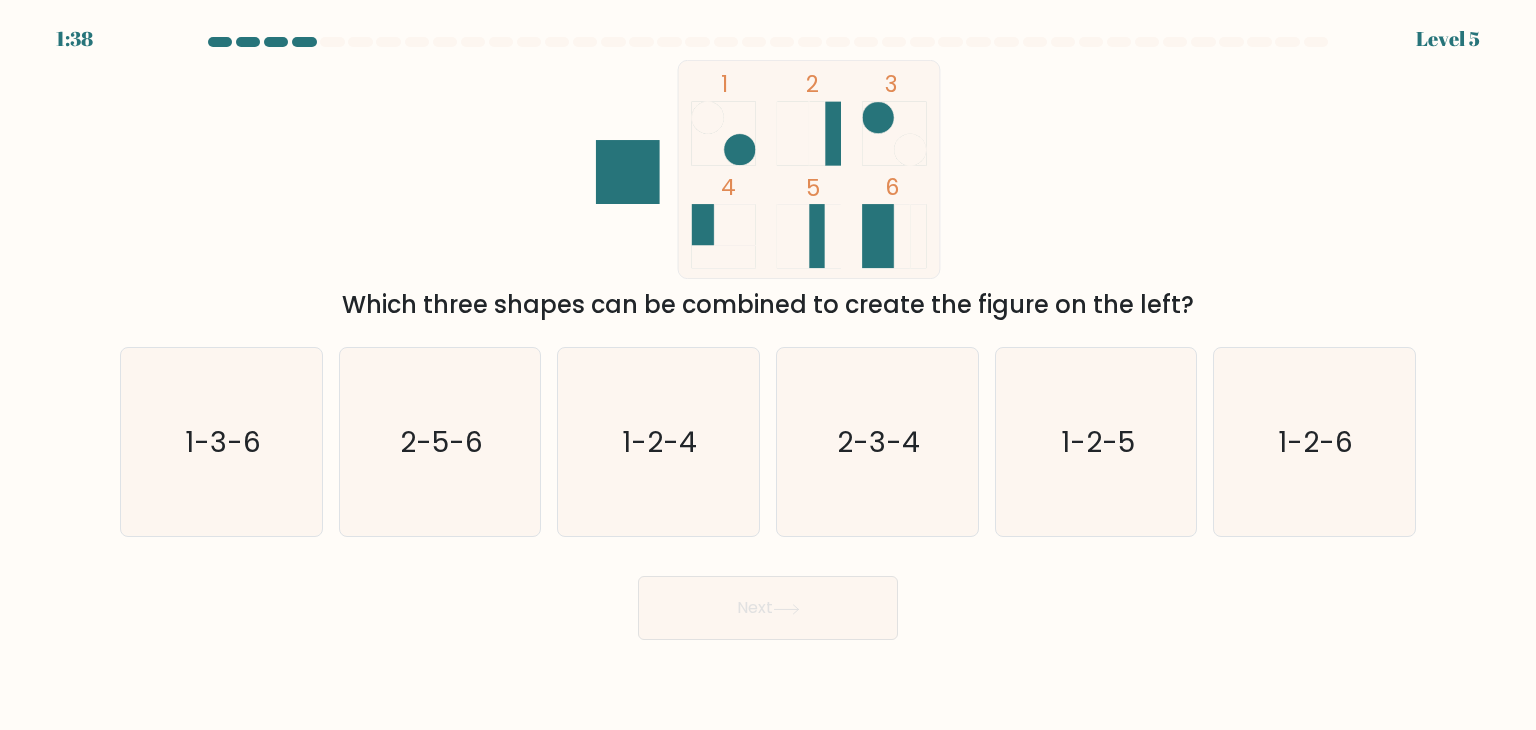 click on "1
2
3
4
5
6
Which three shapes can be combined to create the figure on the left?" at bounding box center (768, 191) 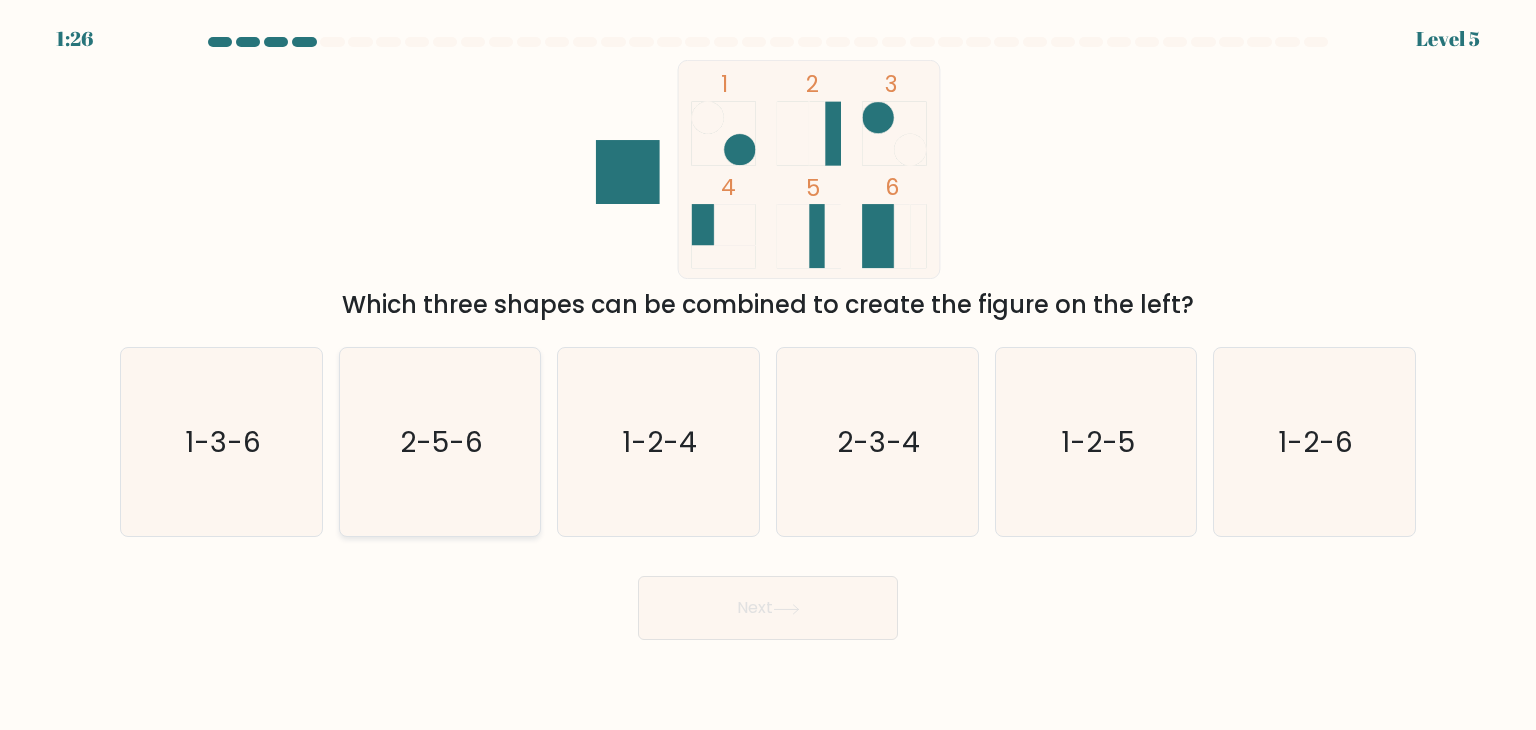 click on "2-5-6" at bounding box center [440, 442] 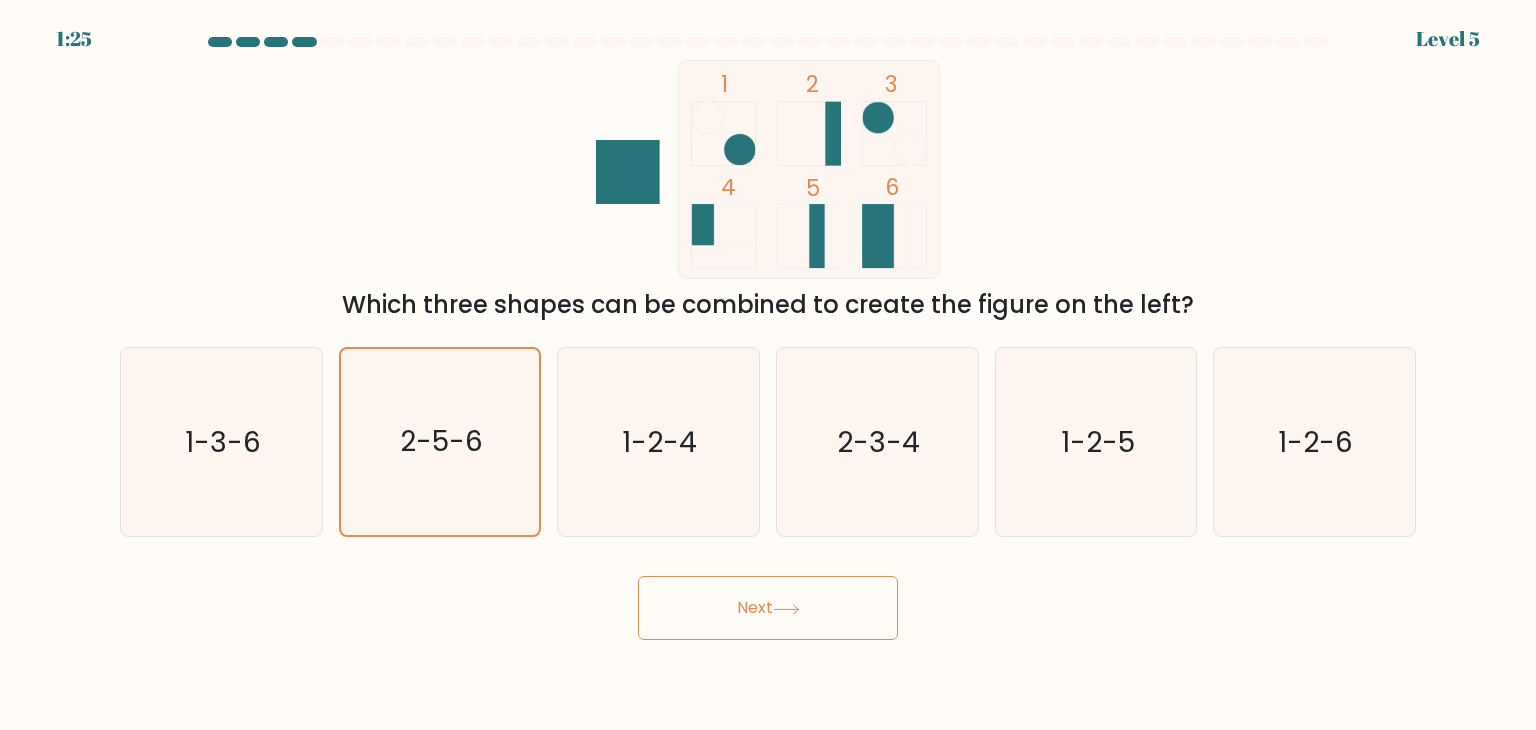 click on "Next" at bounding box center [768, 608] 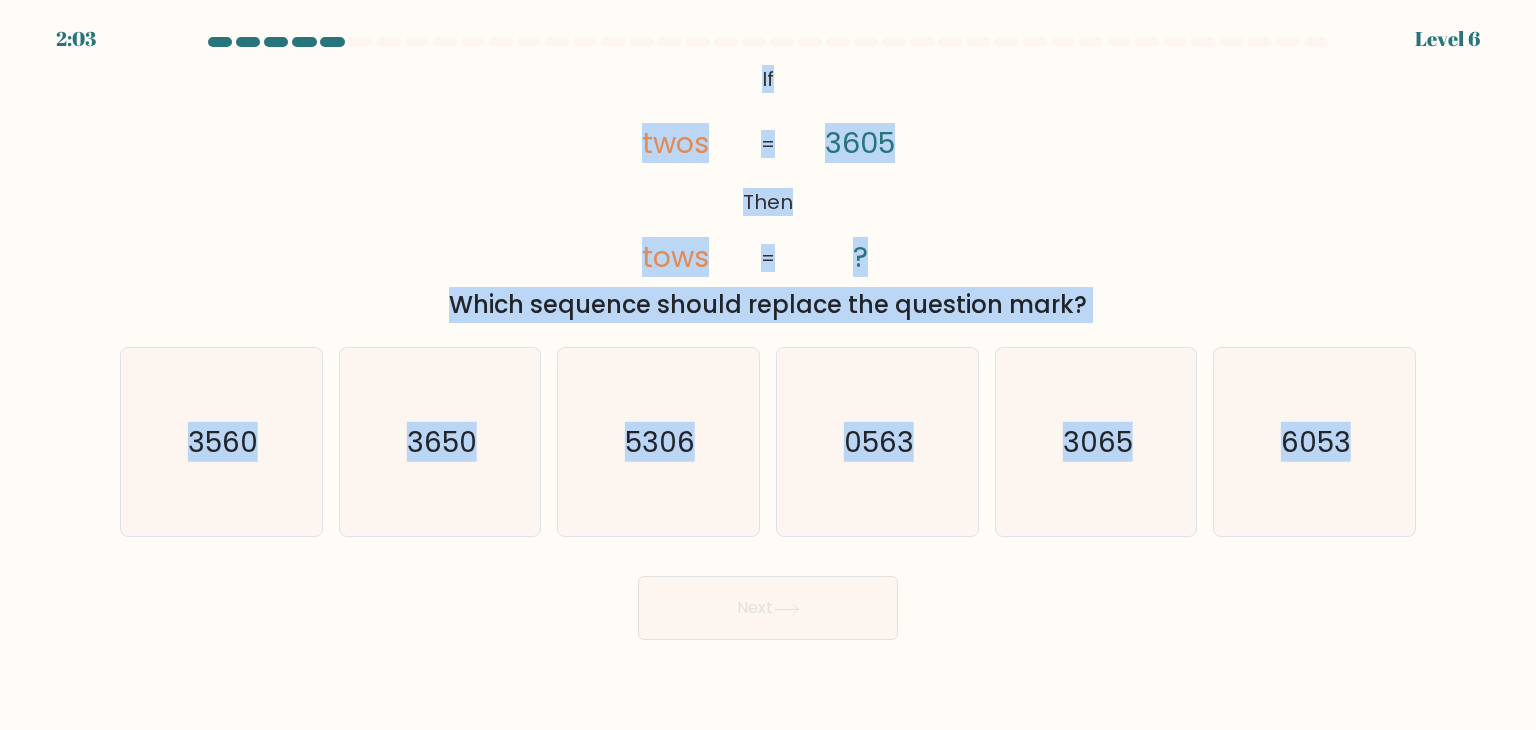 drag, startPoint x: 752, startPoint y: 69, endPoint x: 1435, endPoint y: 422, distance: 768.829 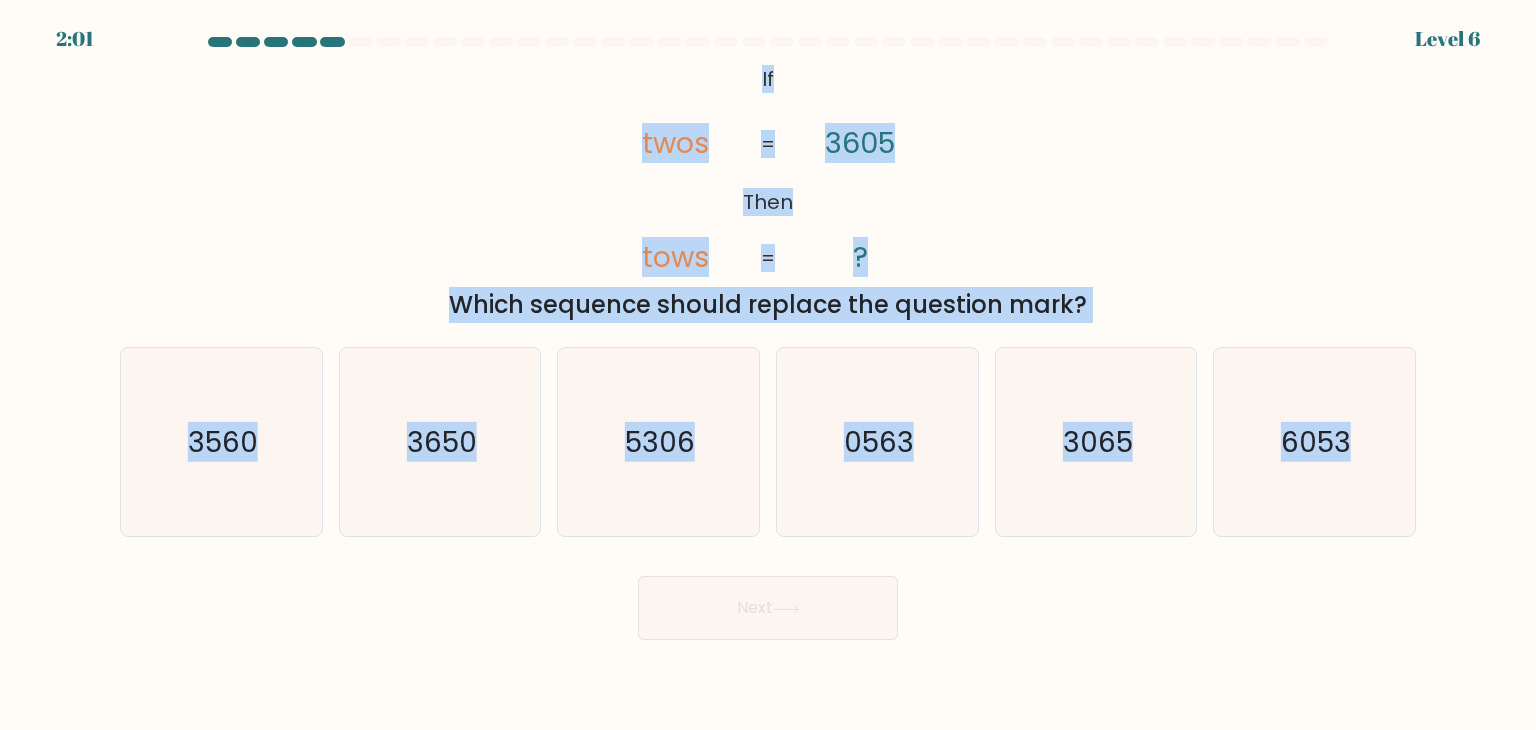 copy on "If       Then       twos       tows       3605       ?       =       =
Which sequence should replace the question mark?
a.
3560
b.
3650
c.
5306
d.
0563
e.
3065
f.
6053" 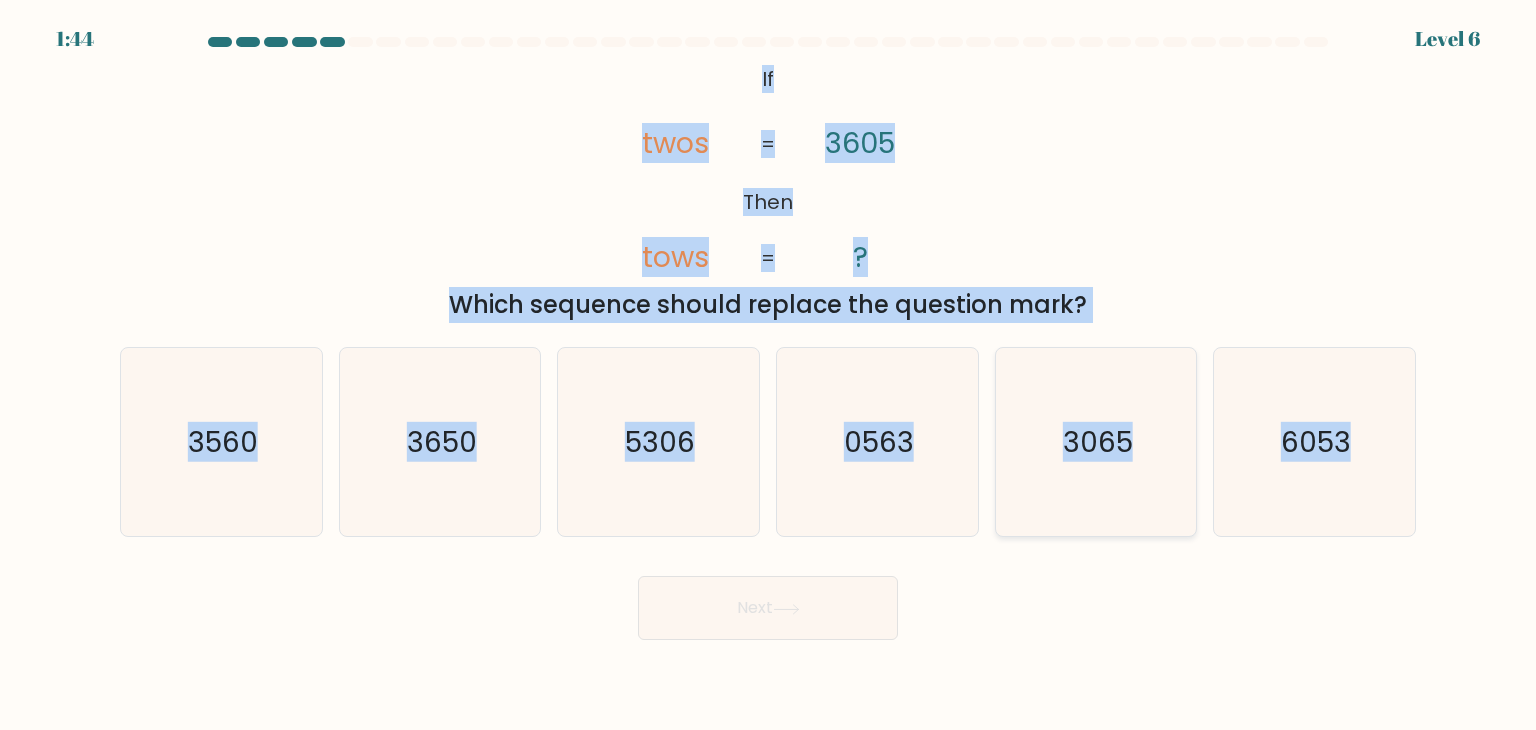 click on "3065" at bounding box center [1096, 442] 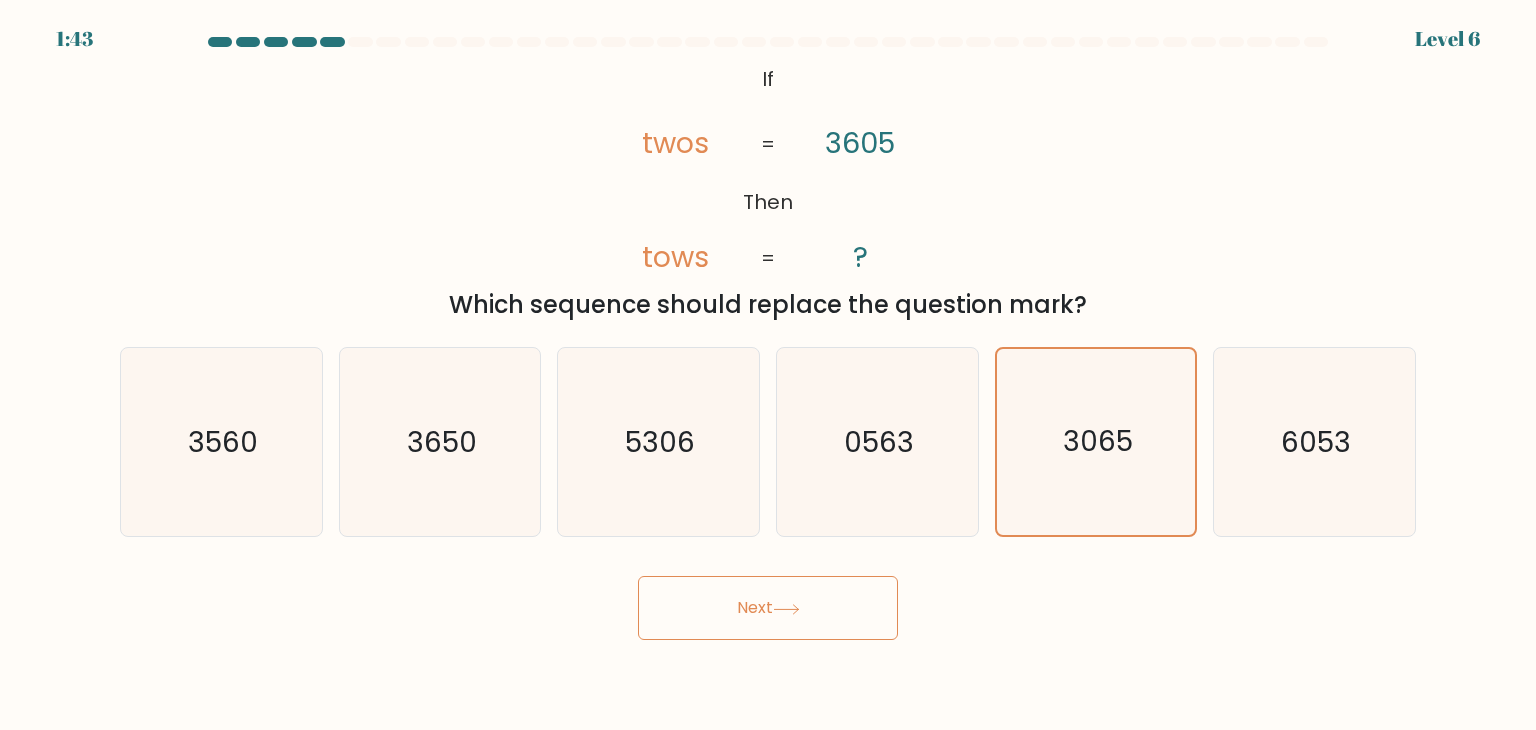 click on "1:43
Level 6
If" at bounding box center [768, 365] 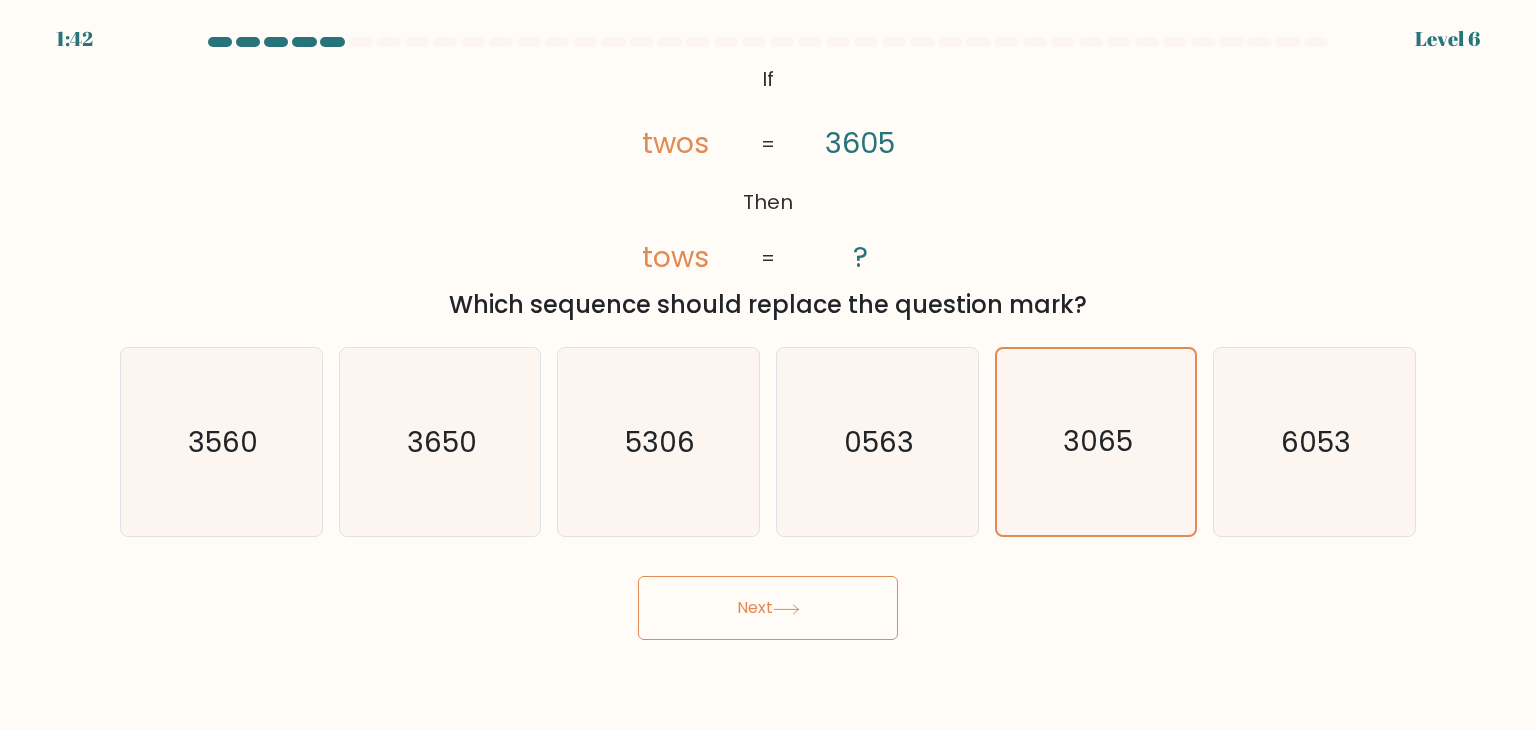 click on "Next" at bounding box center (768, 608) 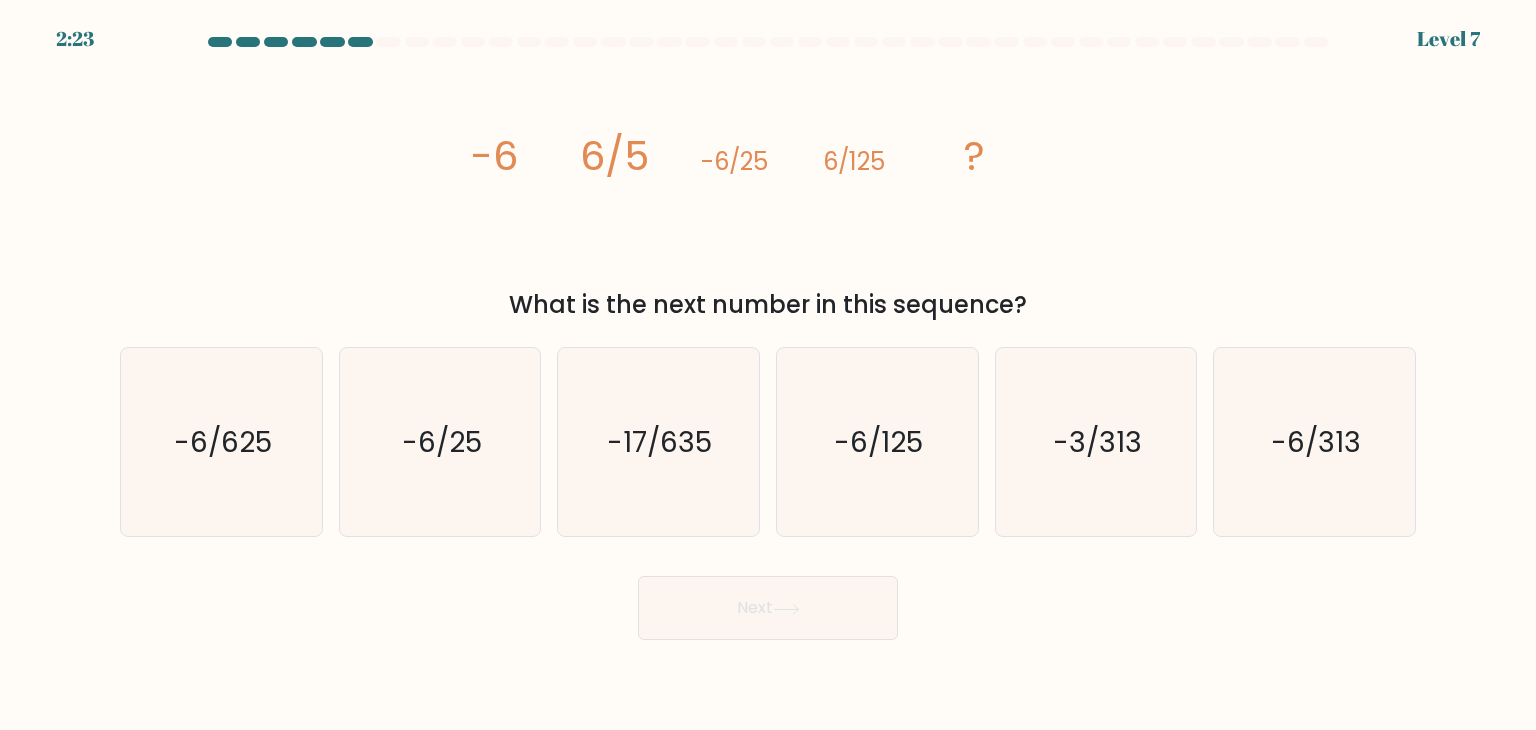 drag, startPoint x: 474, startPoint y: 152, endPoint x: 1076, endPoint y: 320, distance: 625.0024 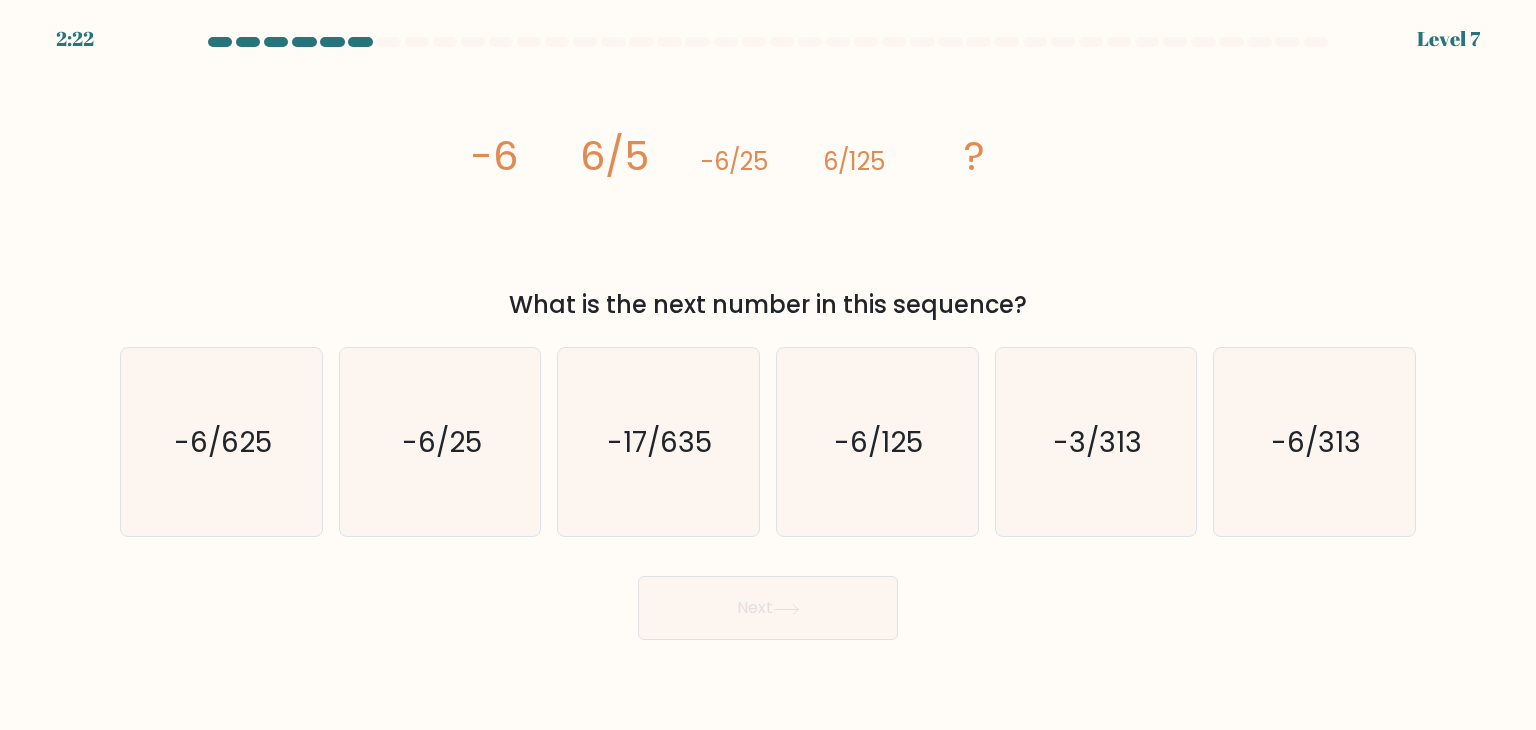 copy on "-6
6/5
-6/25
6/125
?
What is the next number in this sequence?" 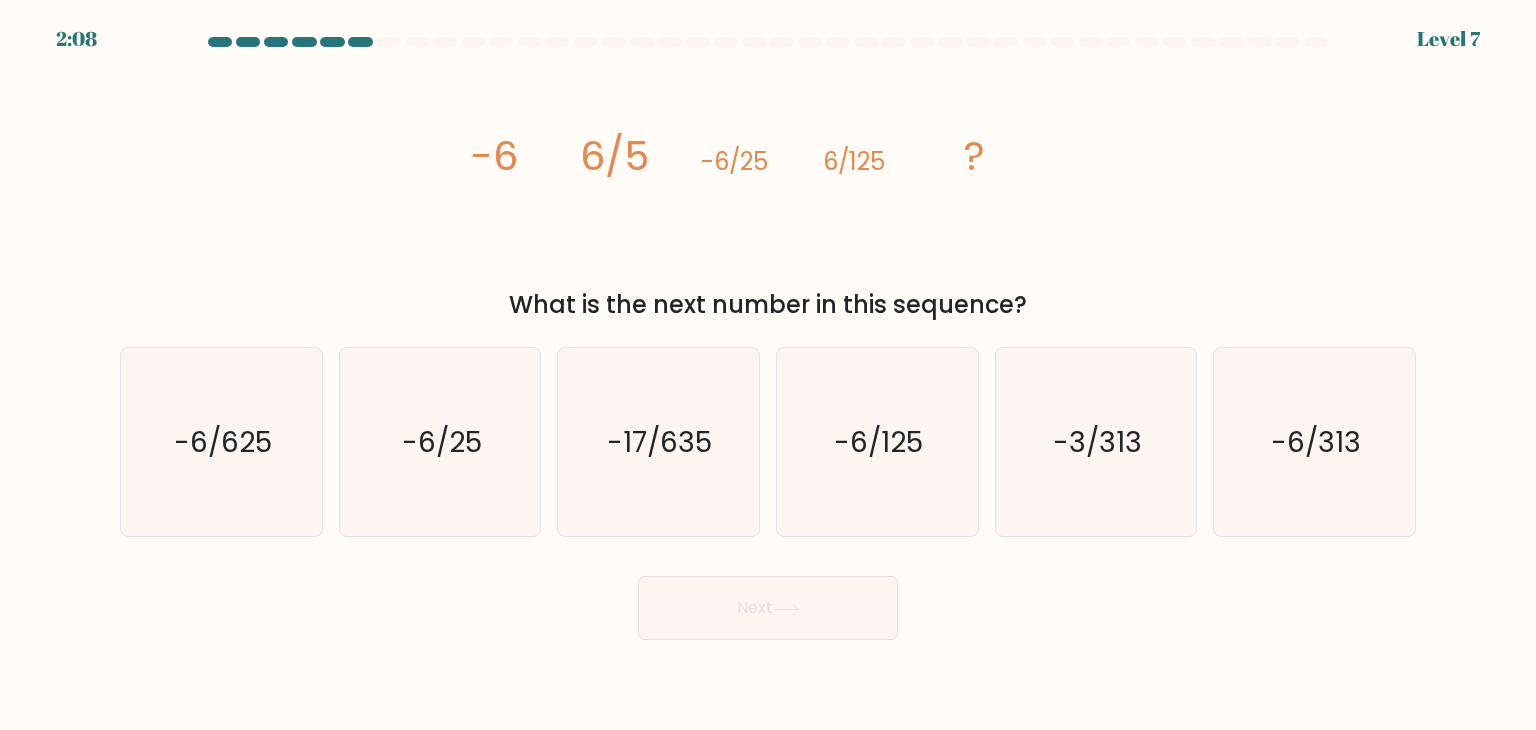 click on "Next" at bounding box center [768, 600] 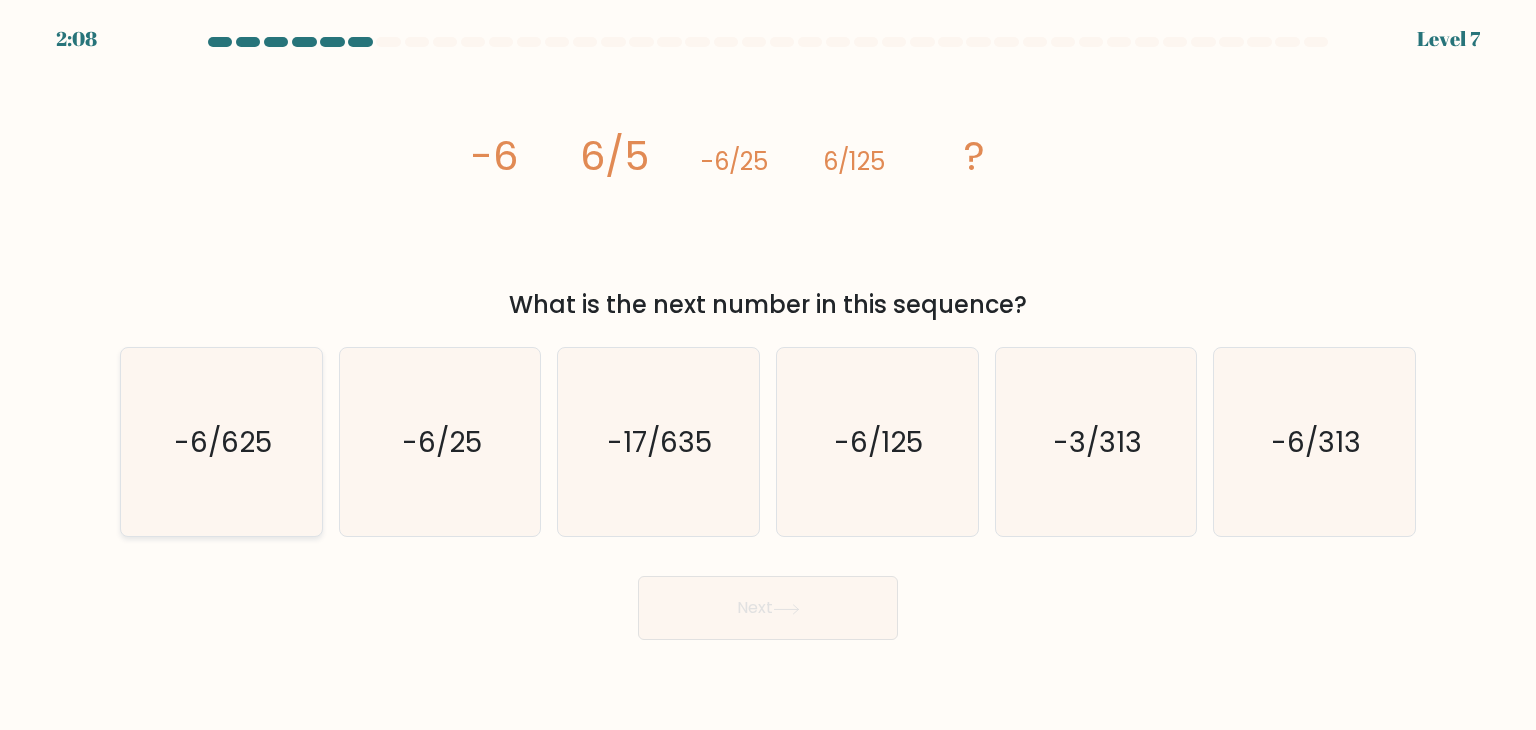 click on "-6/625" at bounding box center [221, 442] 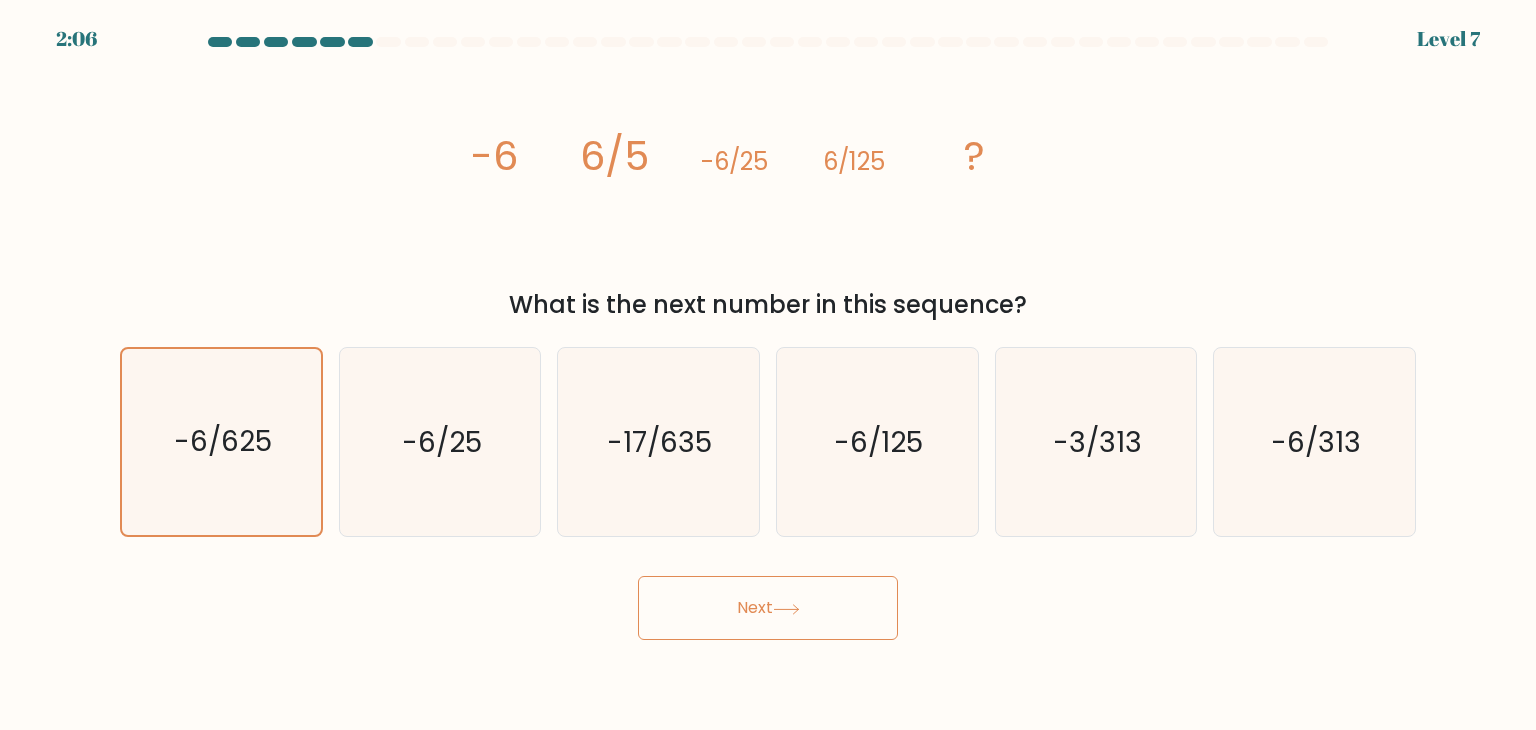 click on "Next" at bounding box center (768, 608) 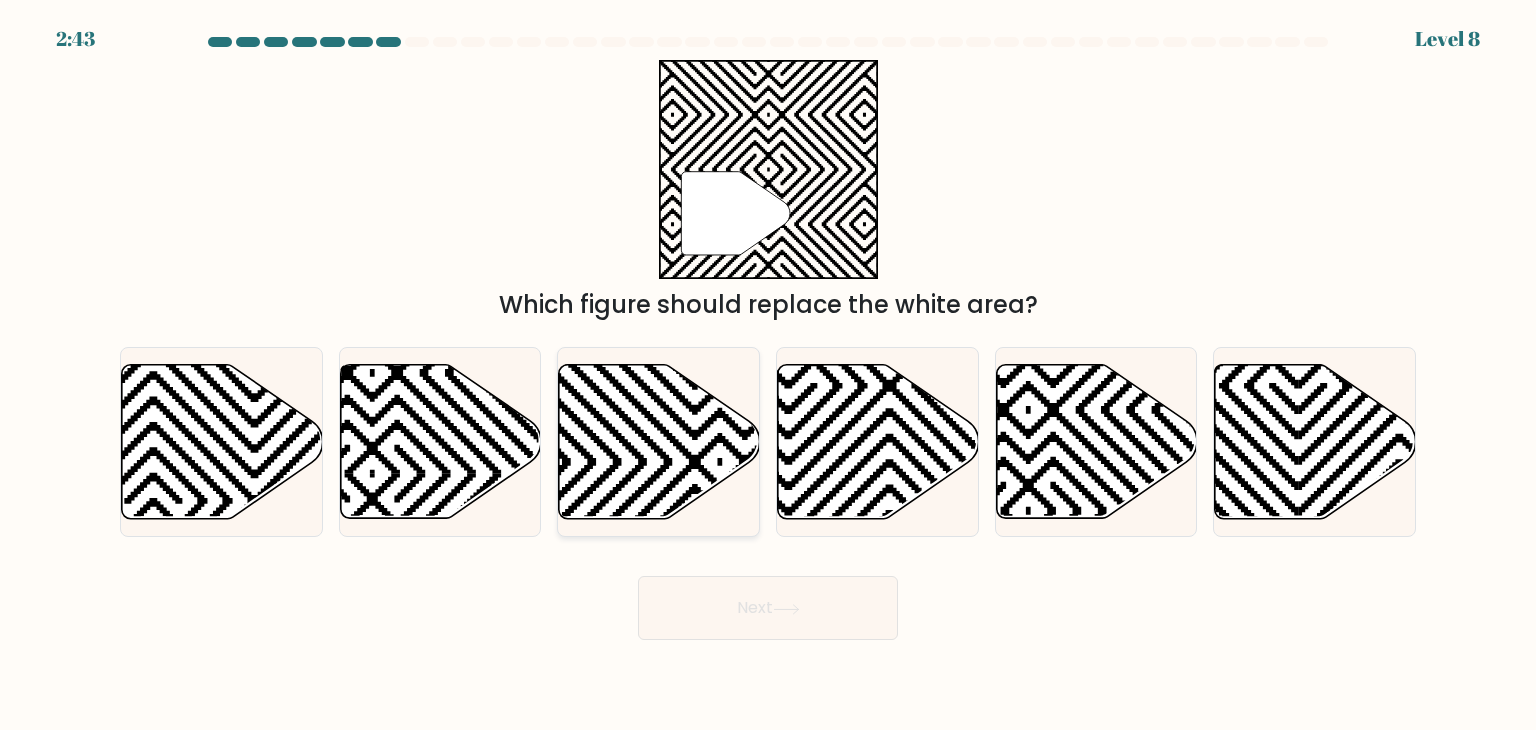 click at bounding box center (720, 360) 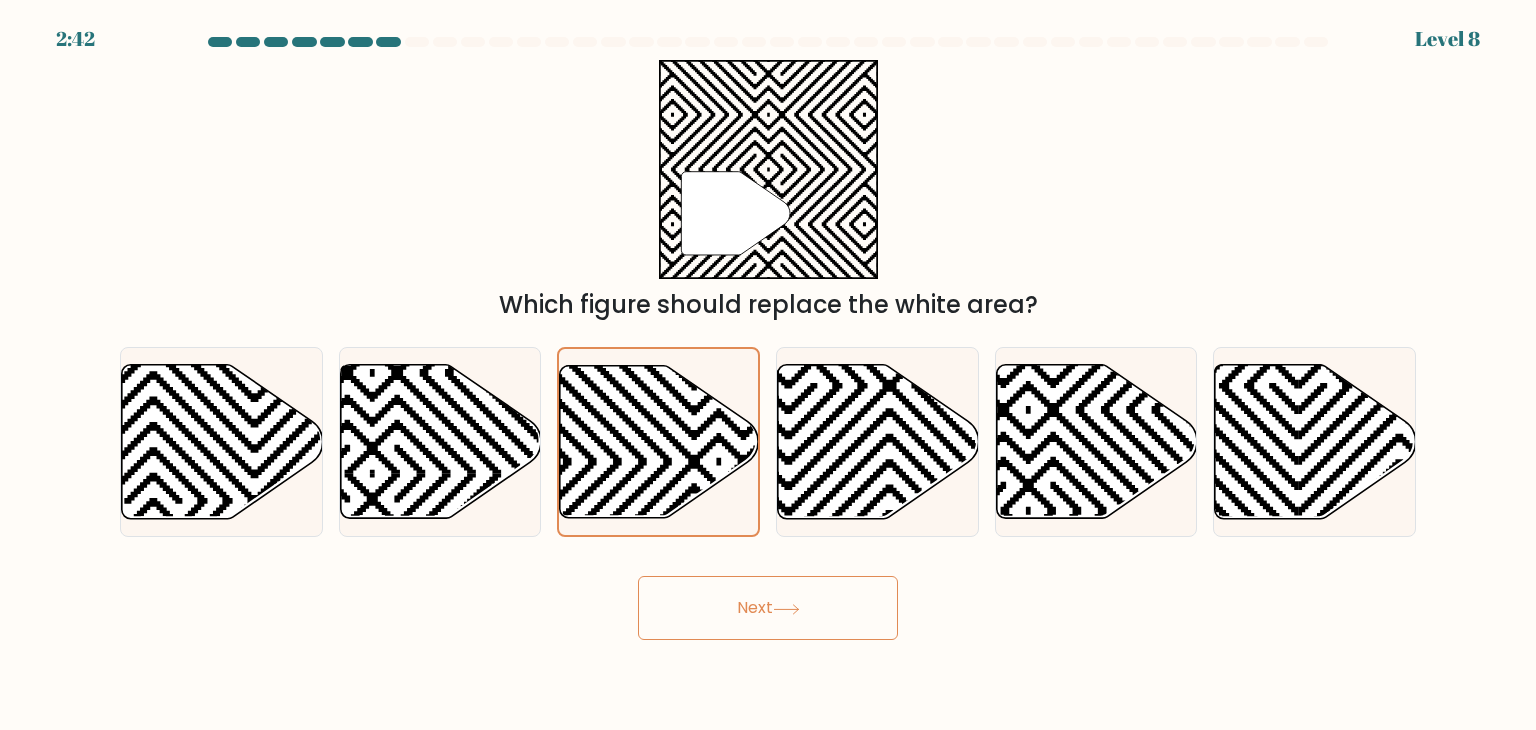 click at bounding box center [786, 609] 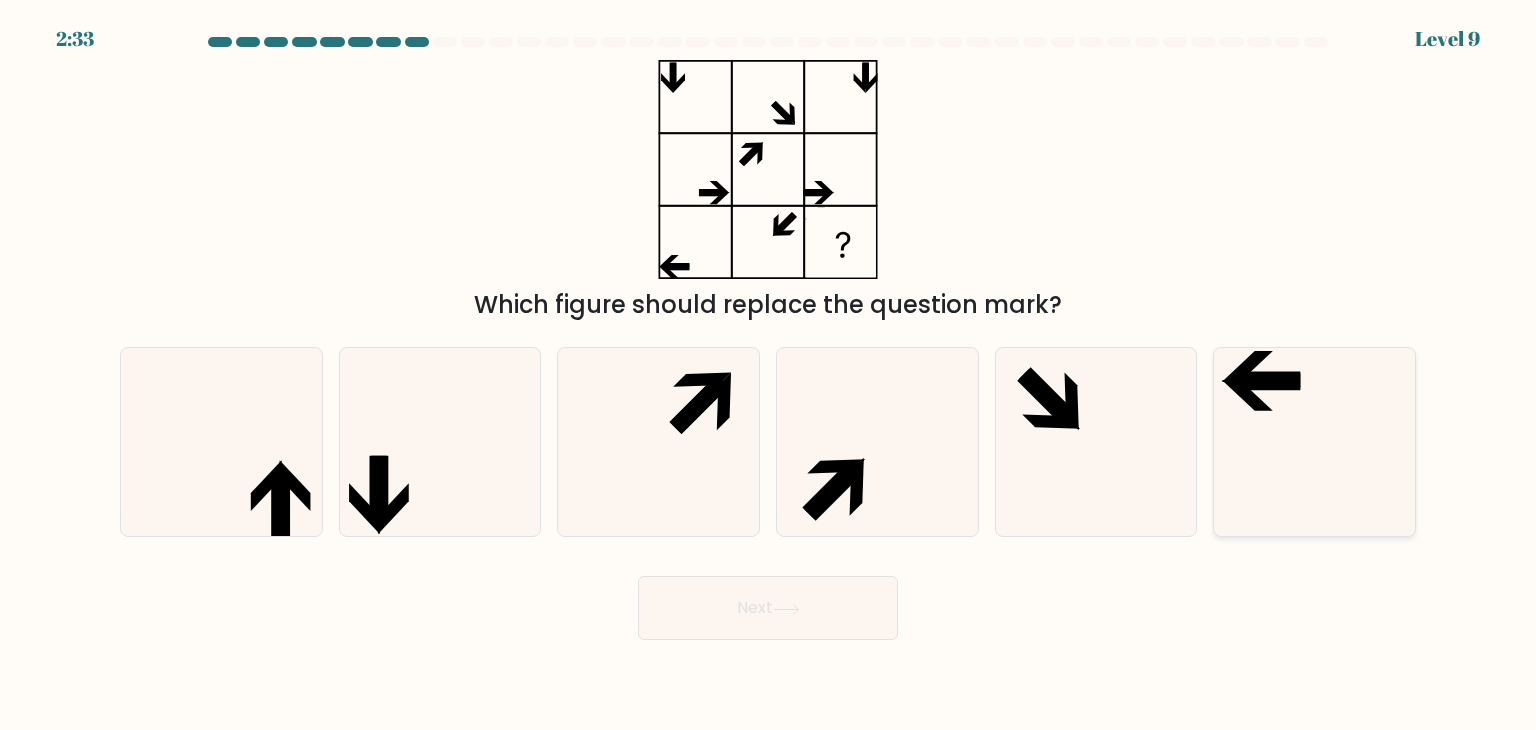 click at bounding box center [1314, 442] 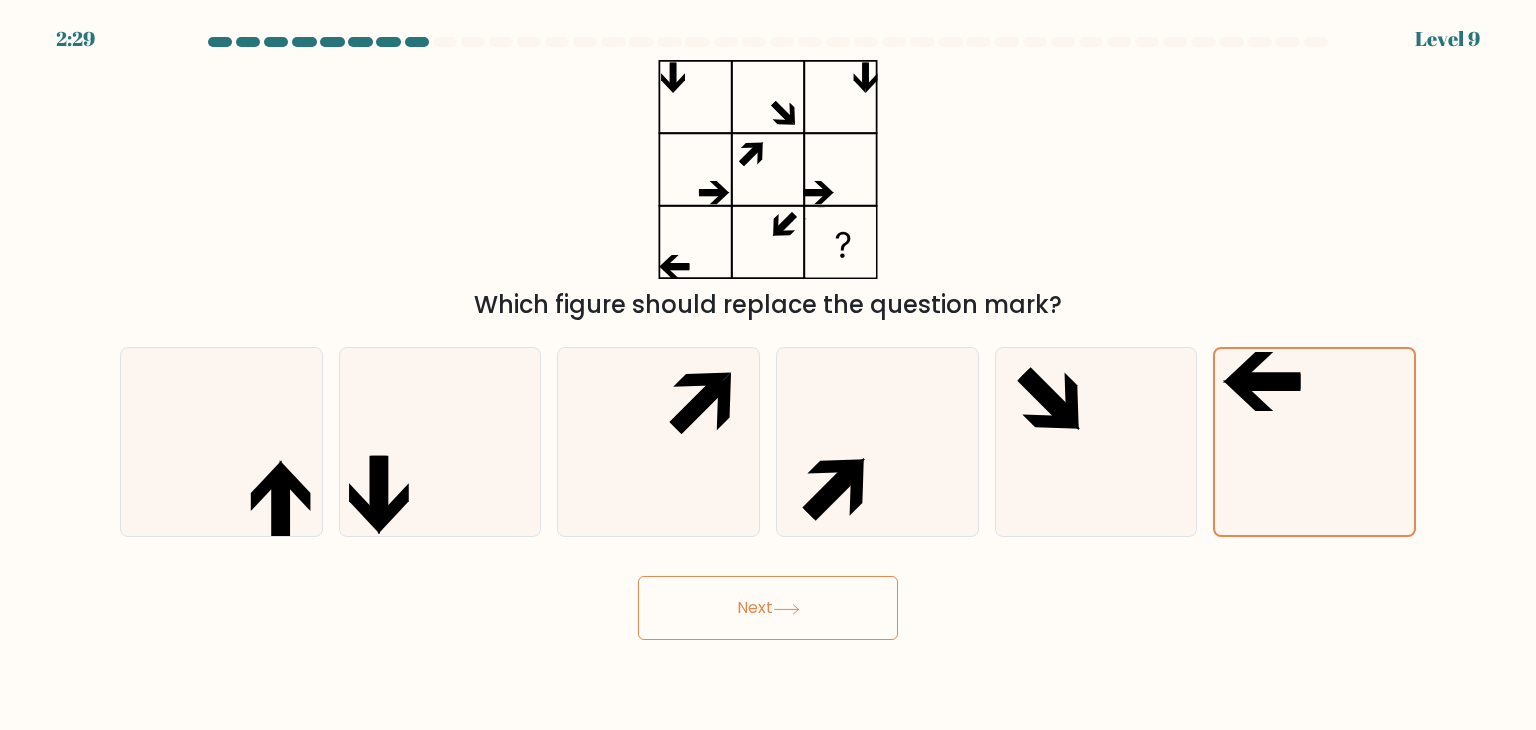 click on "Next" at bounding box center [768, 608] 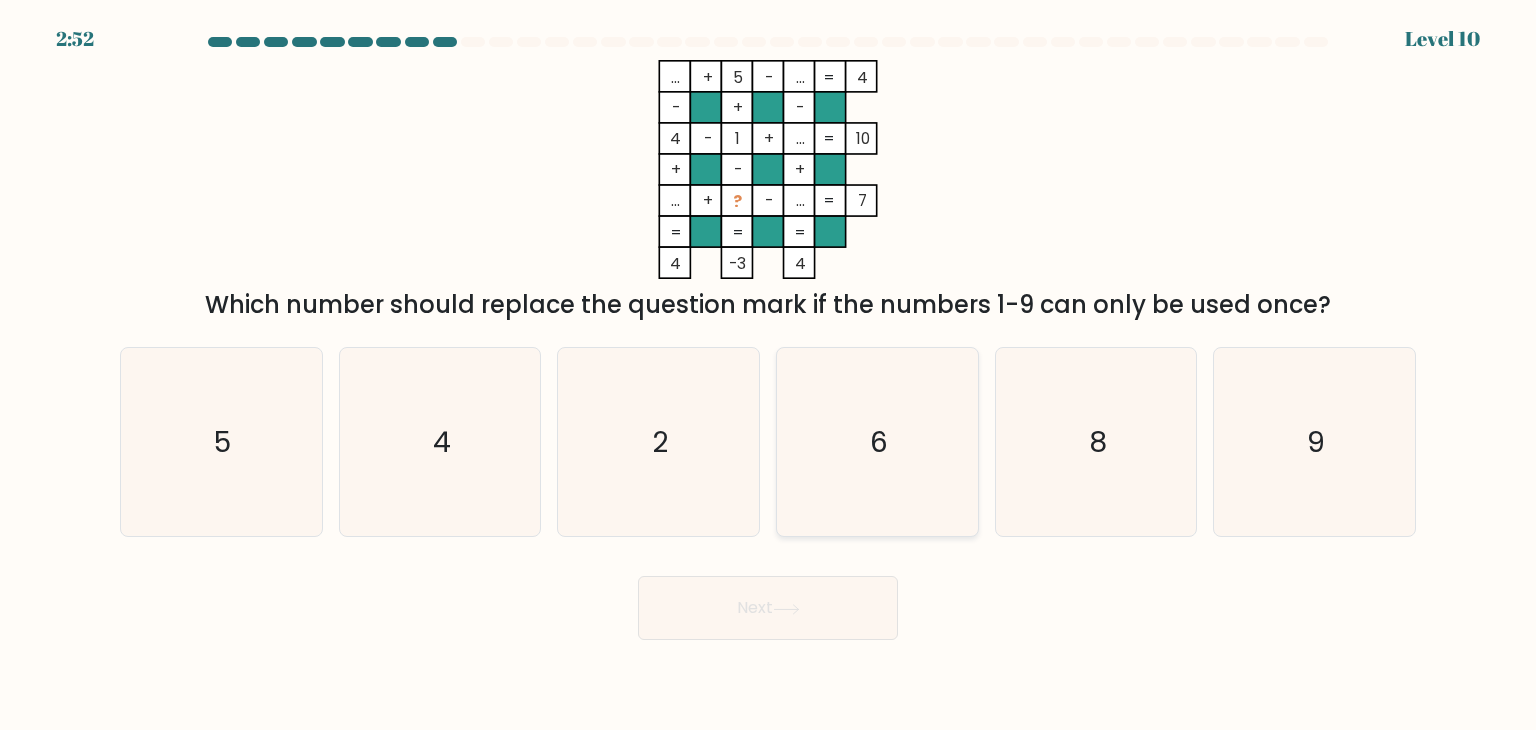 click on "6" at bounding box center (877, 442) 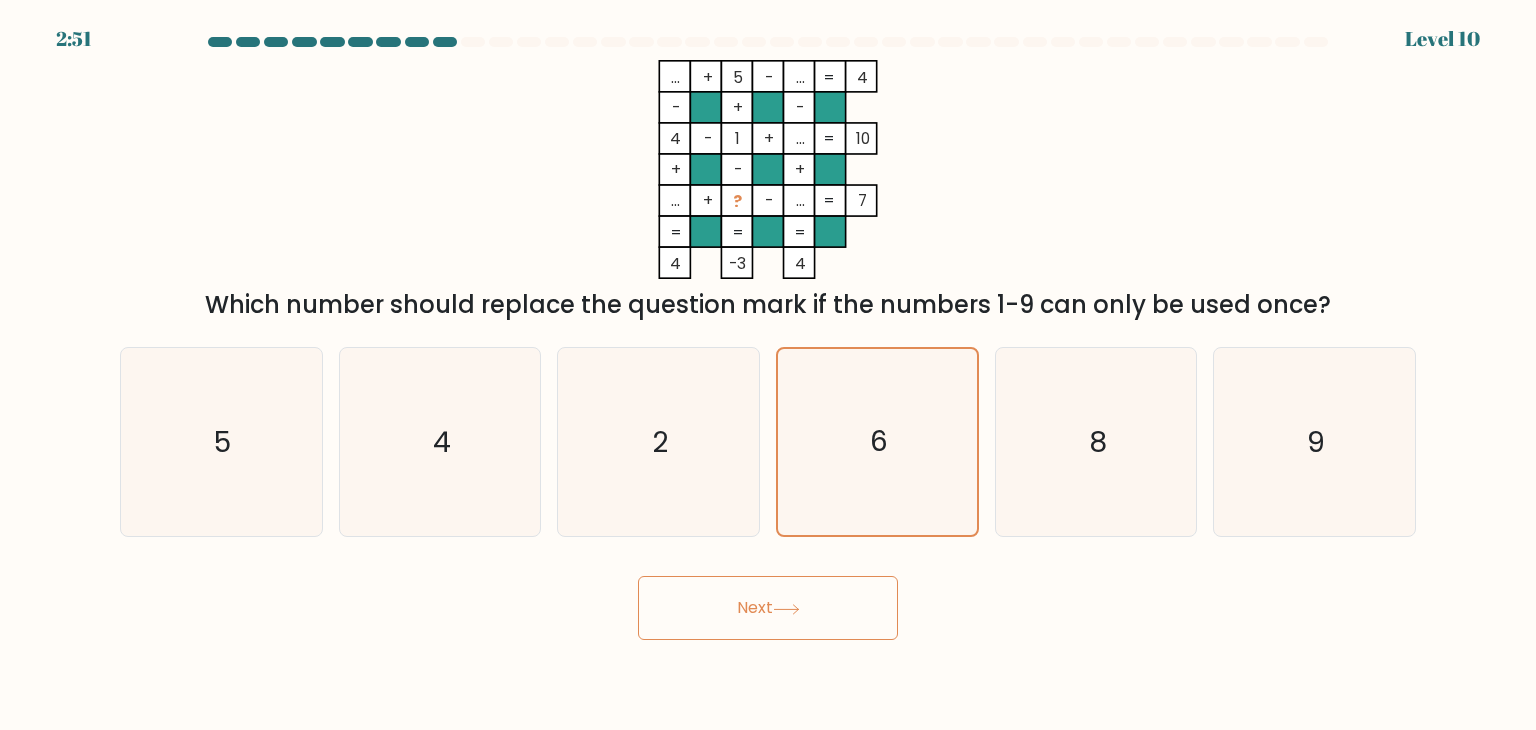 click on "Next" at bounding box center [768, 608] 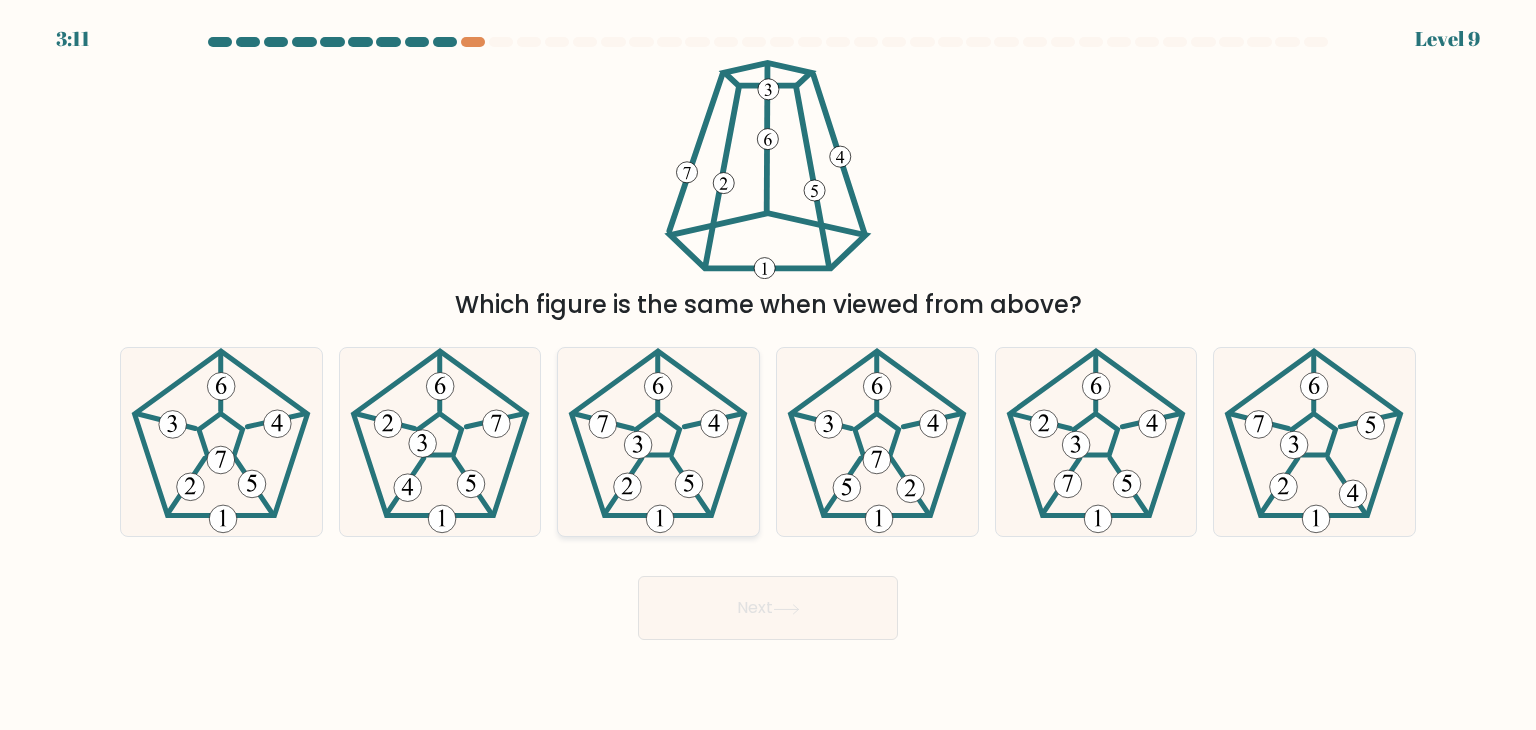 click at bounding box center [661, 519] 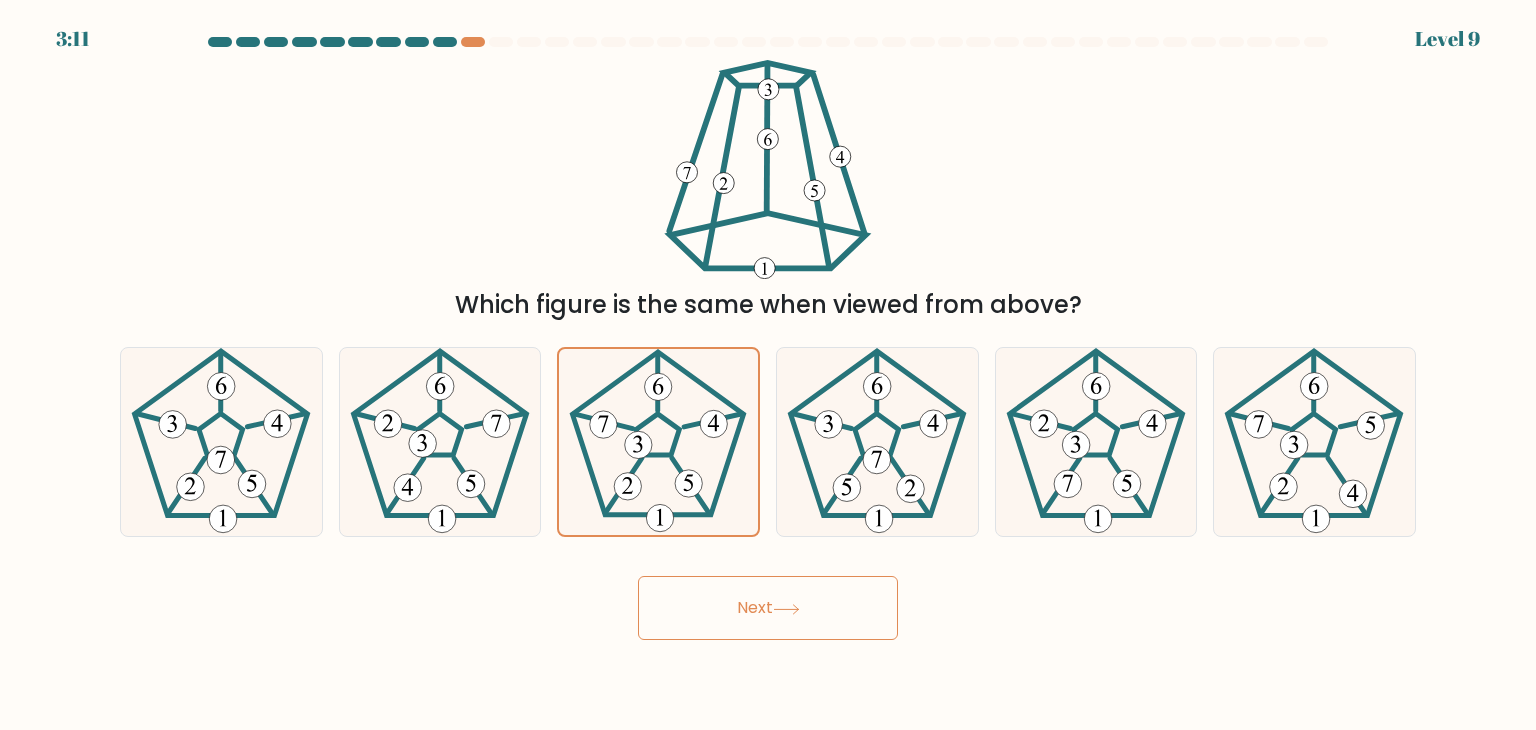 click on "Next" at bounding box center [768, 608] 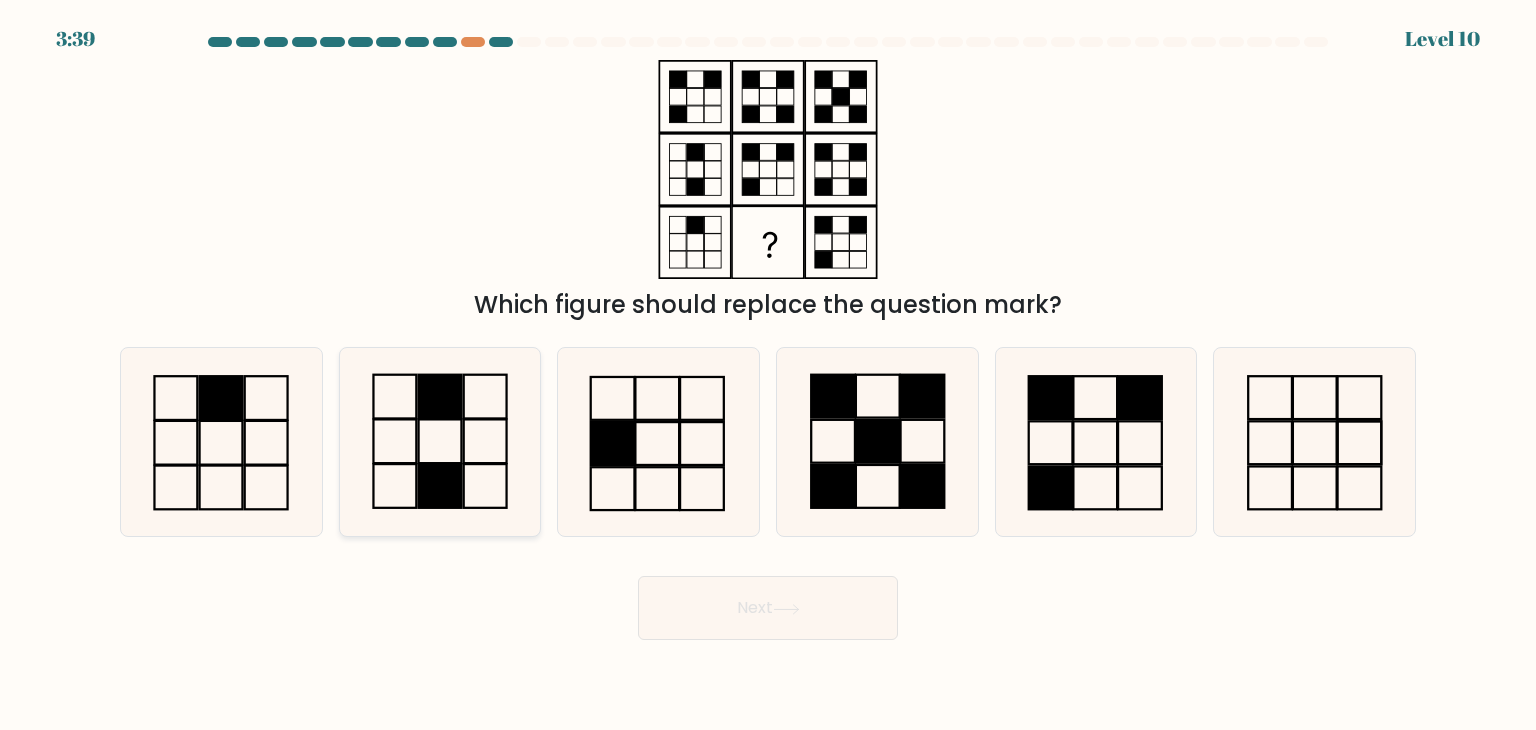 click at bounding box center [485, 442] 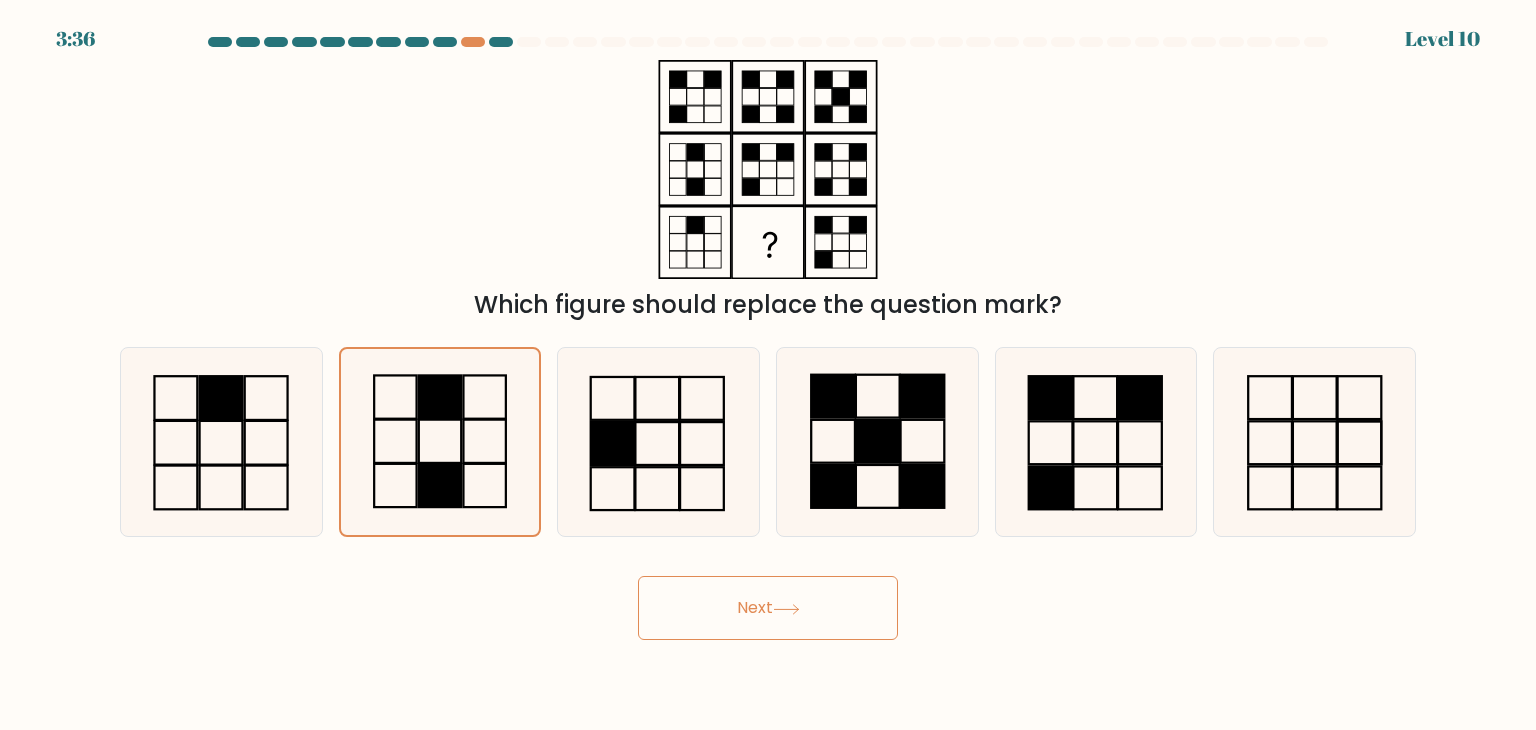 click on "Next" at bounding box center [768, 608] 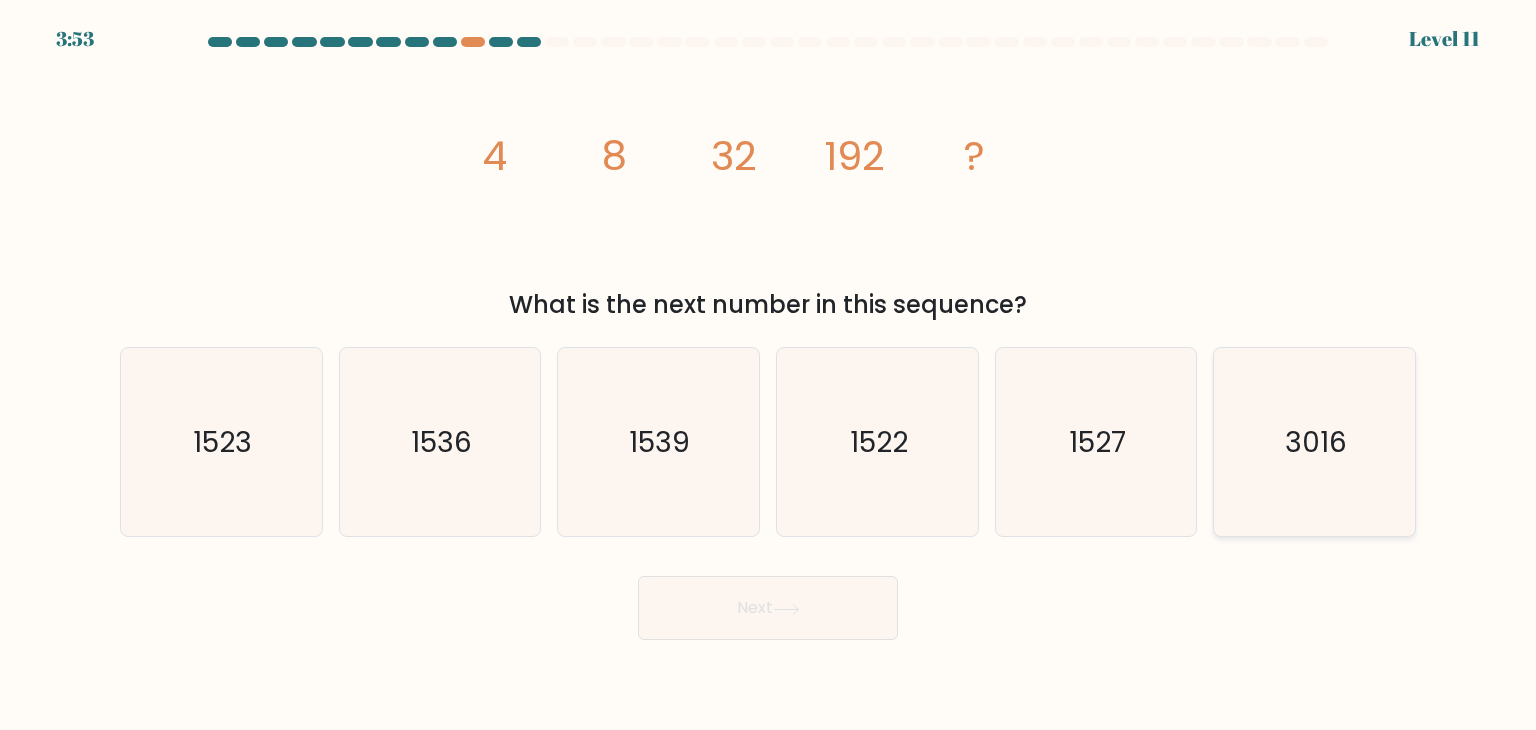 click on "3016" at bounding box center [1314, 442] 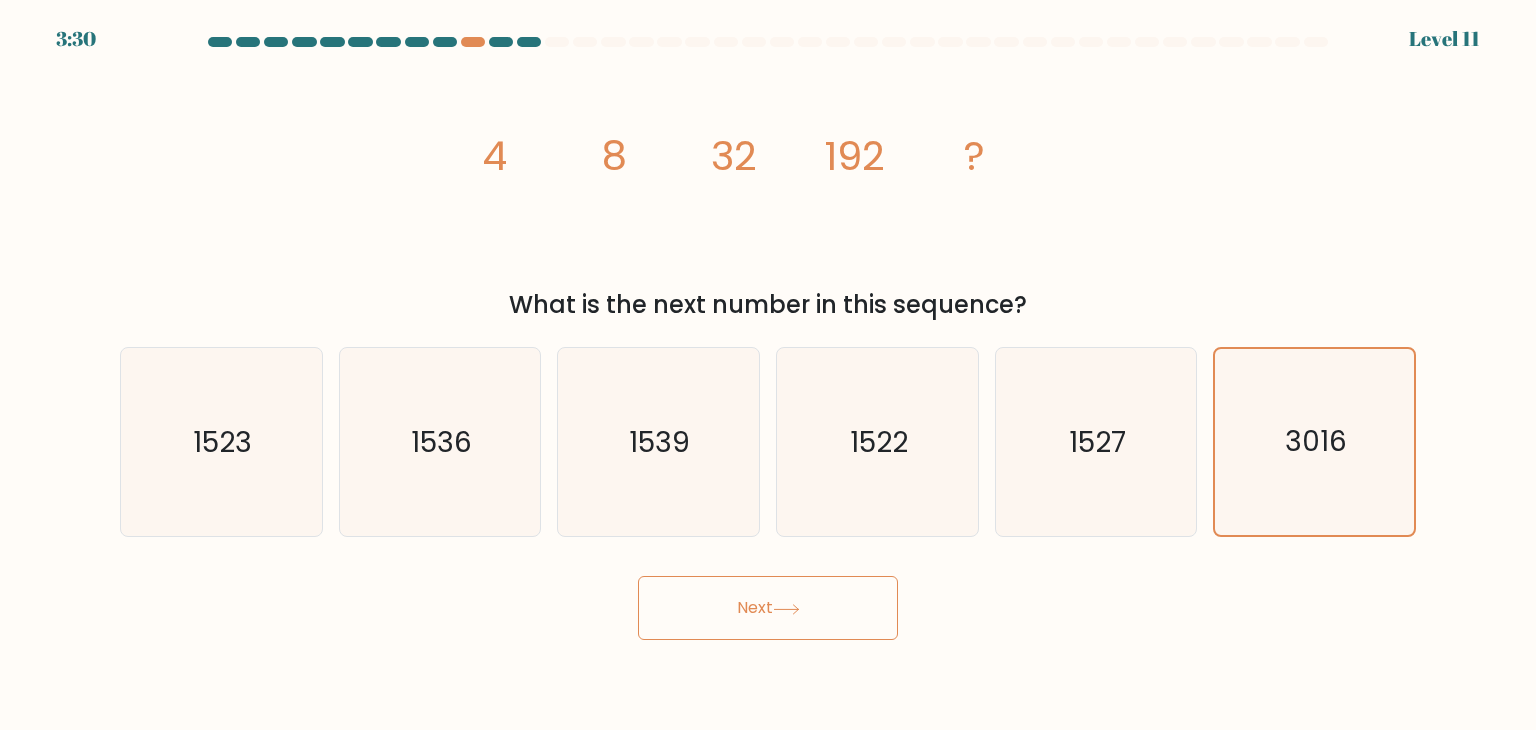 drag, startPoint x: 493, startPoint y: 163, endPoint x: 1056, endPoint y: 309, distance: 581.62274 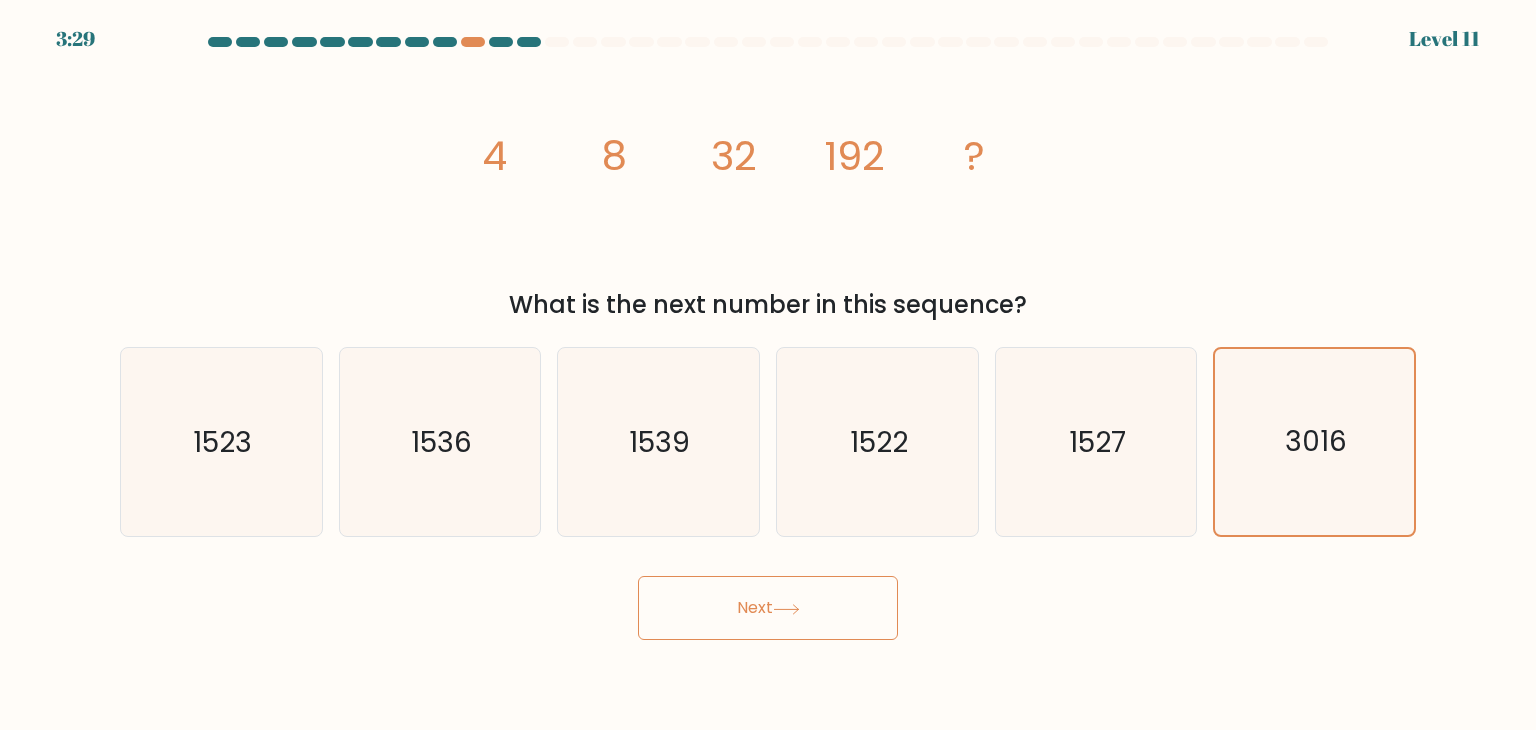 copy on "4
8
32
192
?
What is the next number in this sequence?" 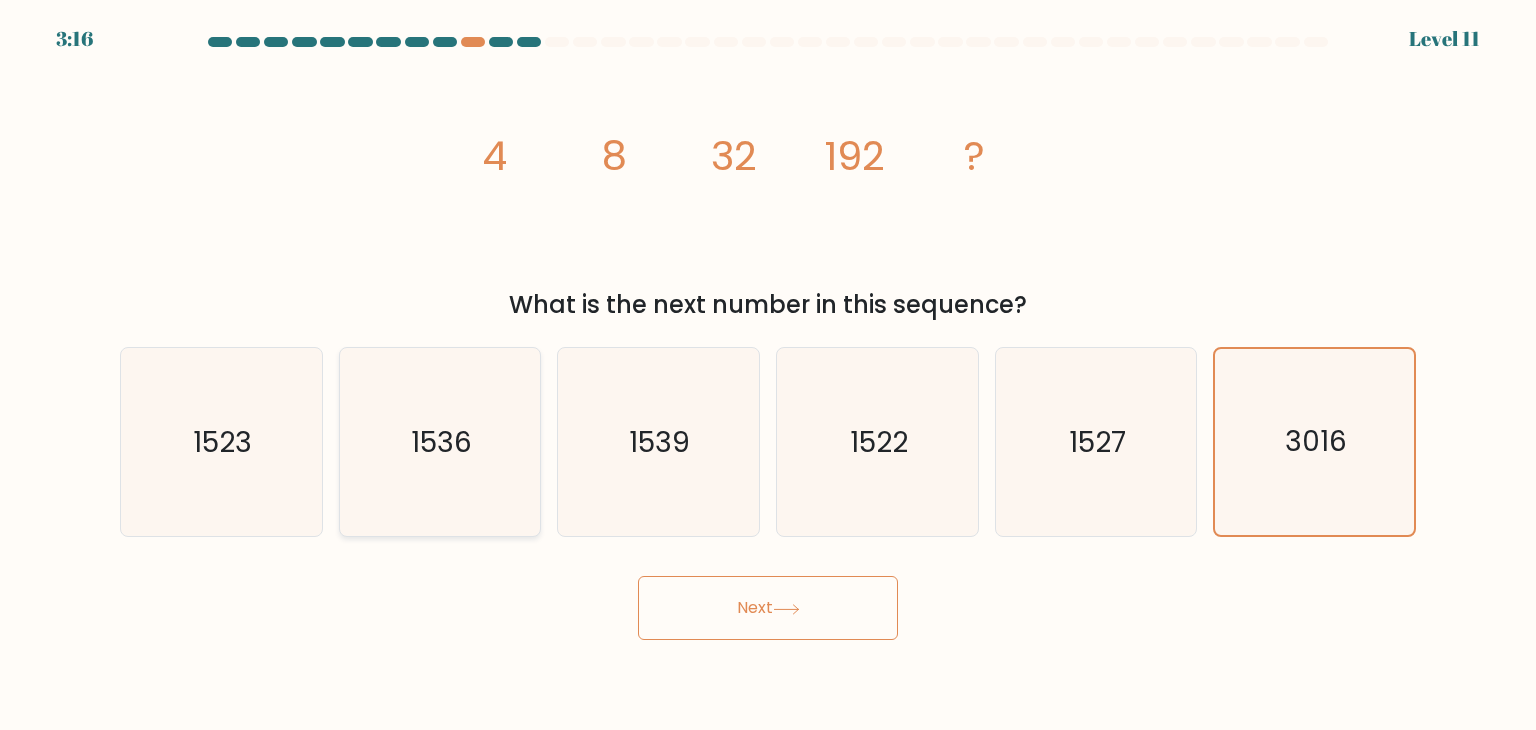 click on "1536" at bounding box center (440, 442) 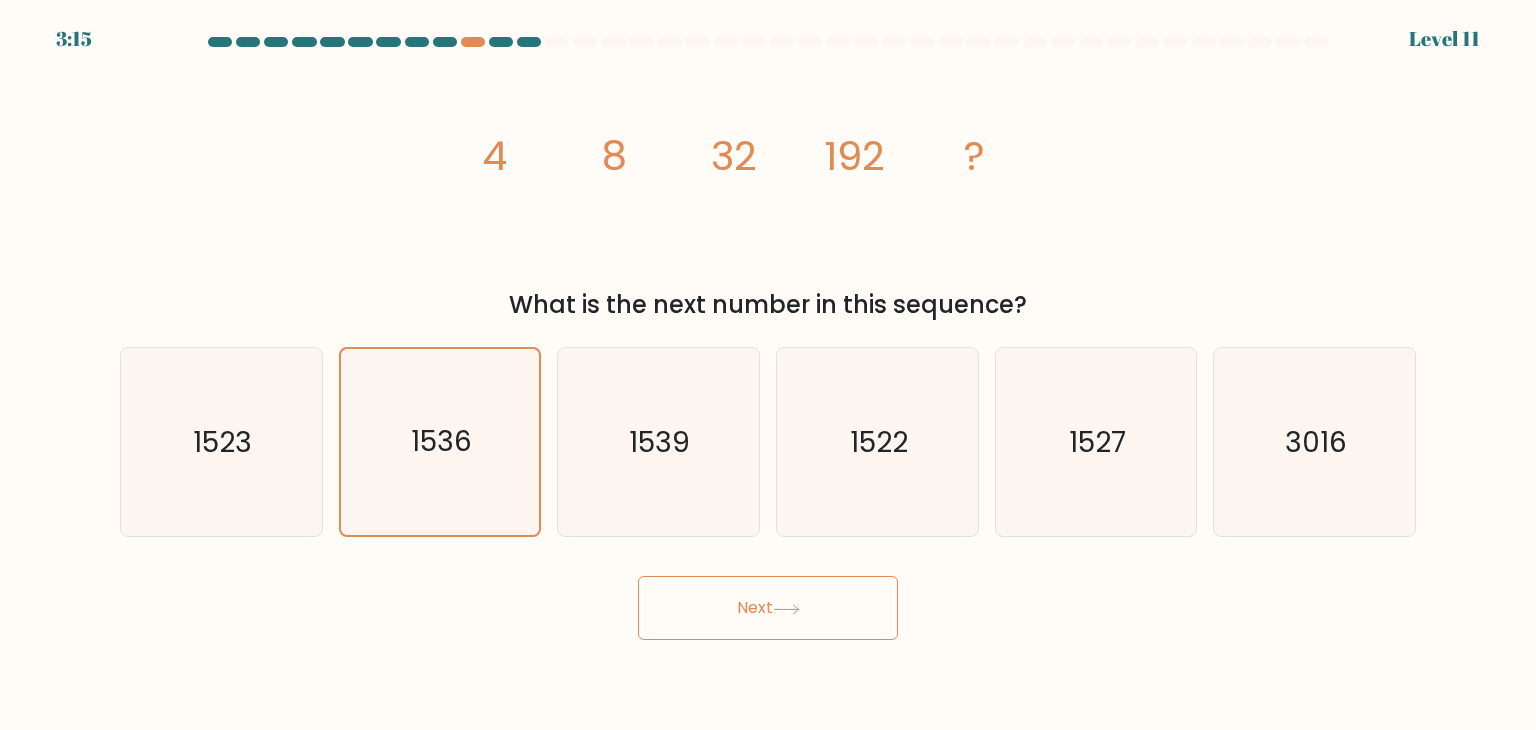 click on "Next" at bounding box center (768, 608) 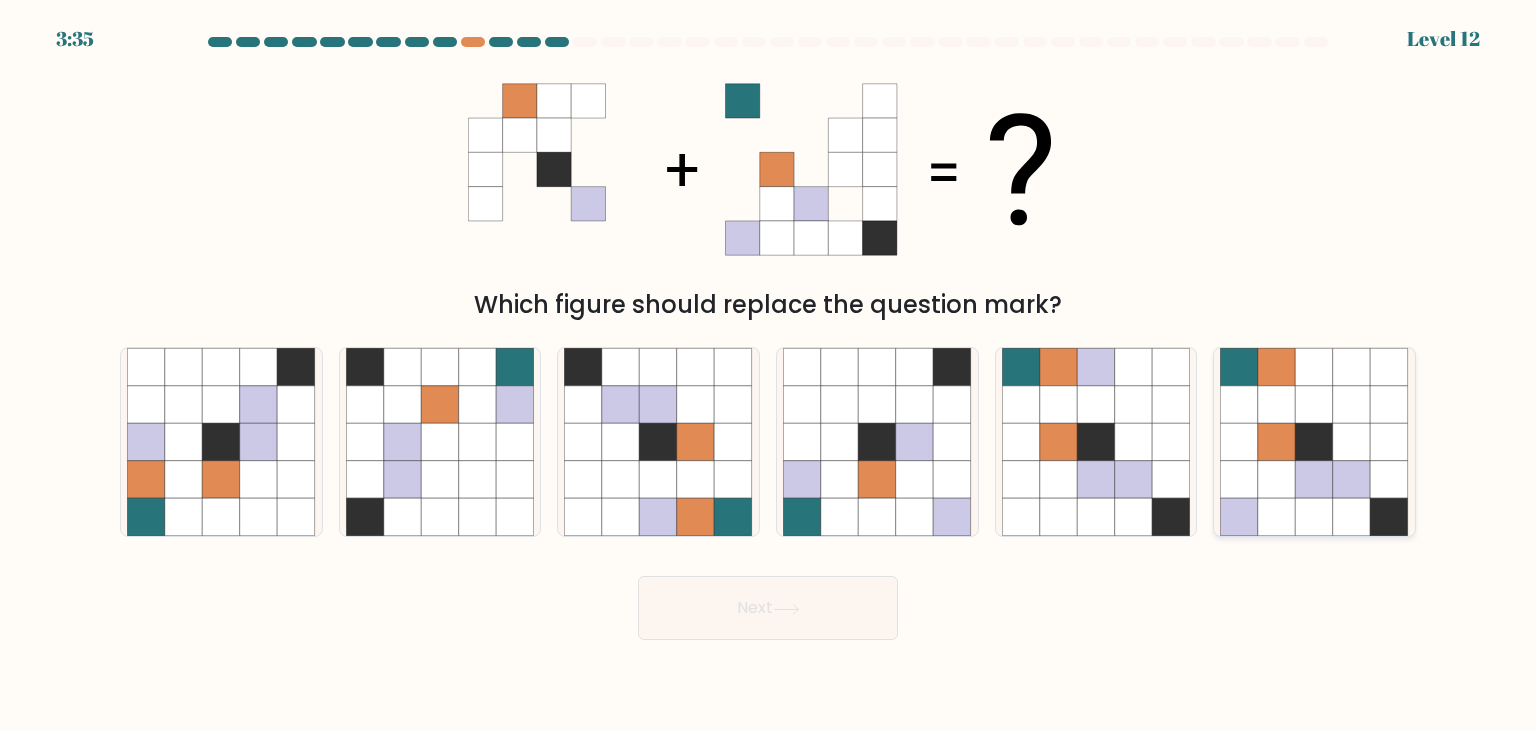 click at bounding box center (1352, 442) 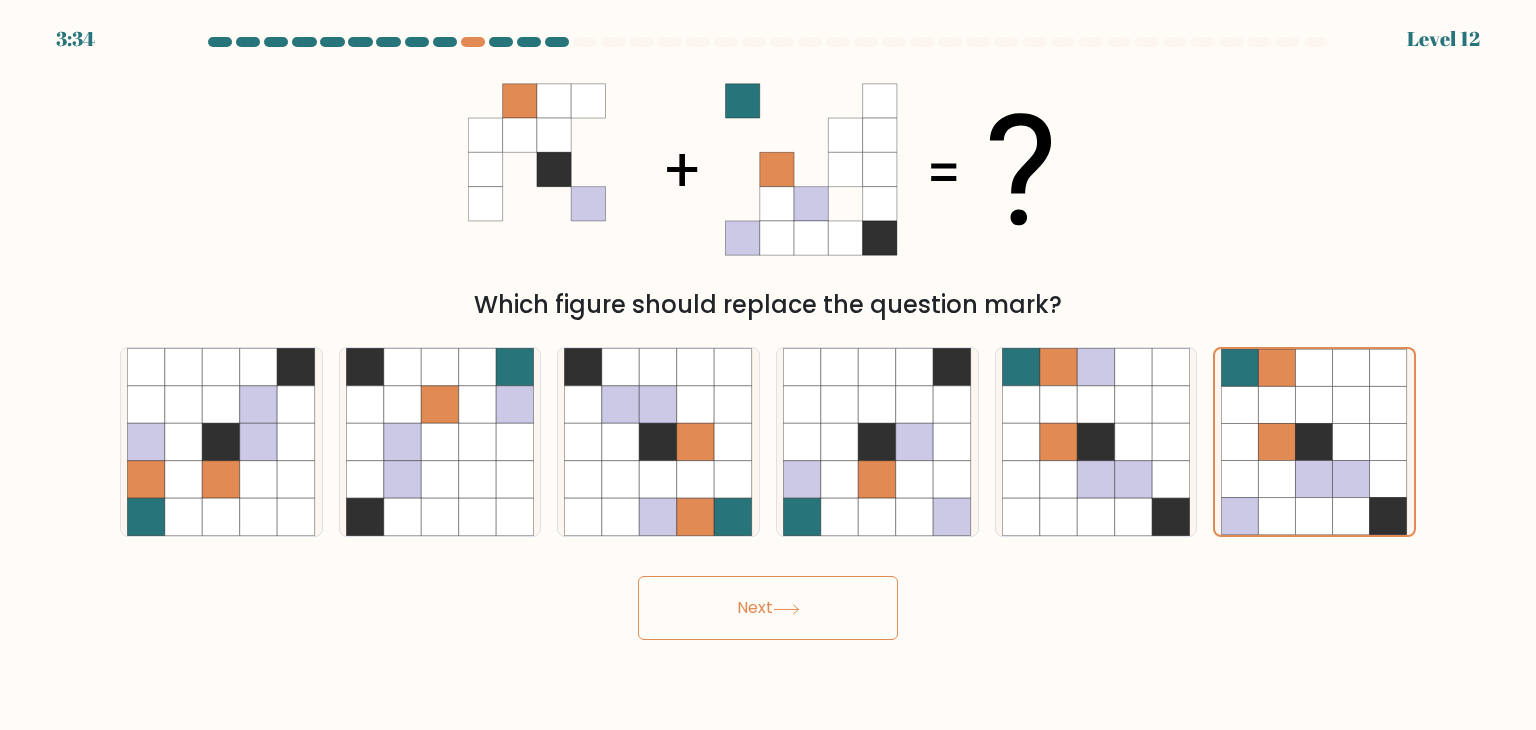 click on "Next" at bounding box center (768, 608) 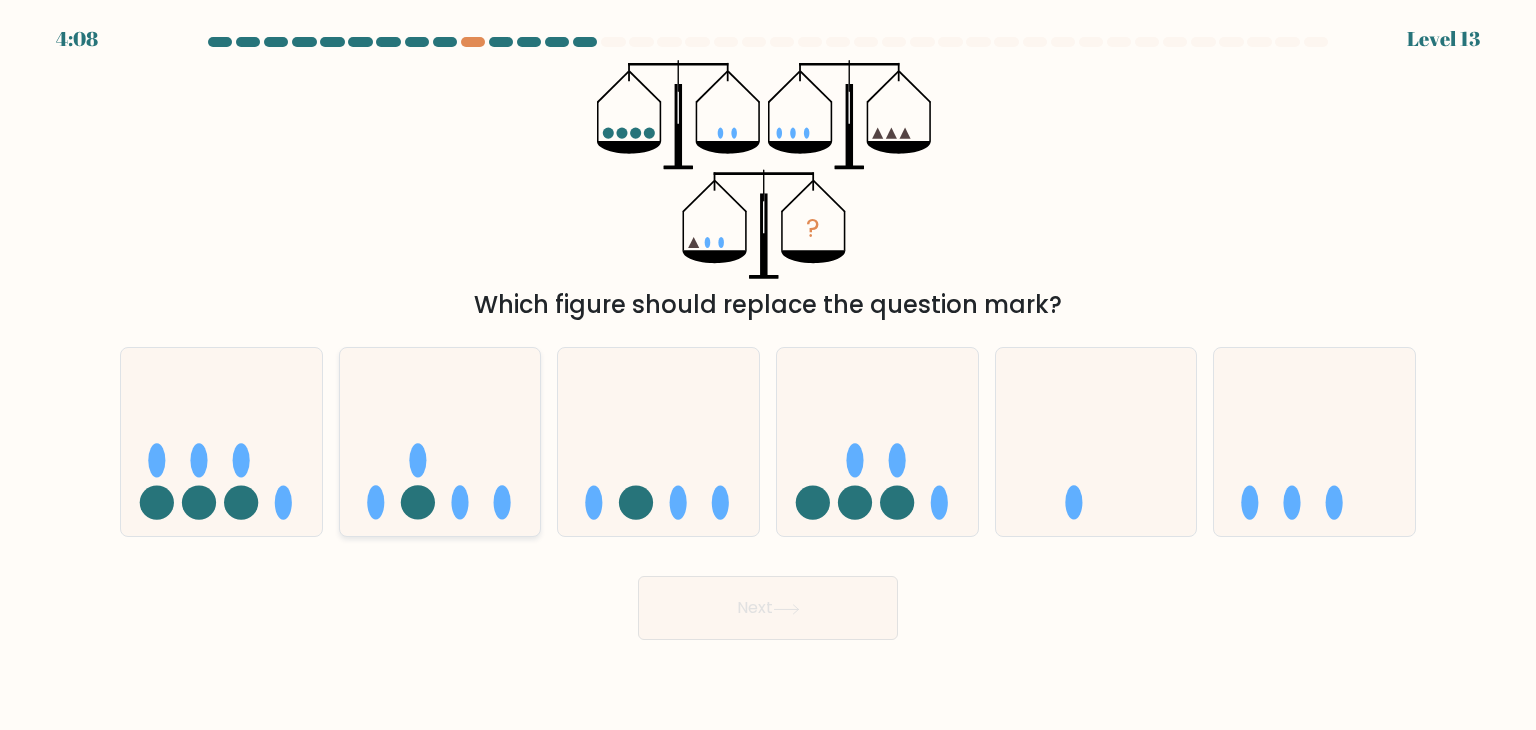 click at bounding box center (440, 442) 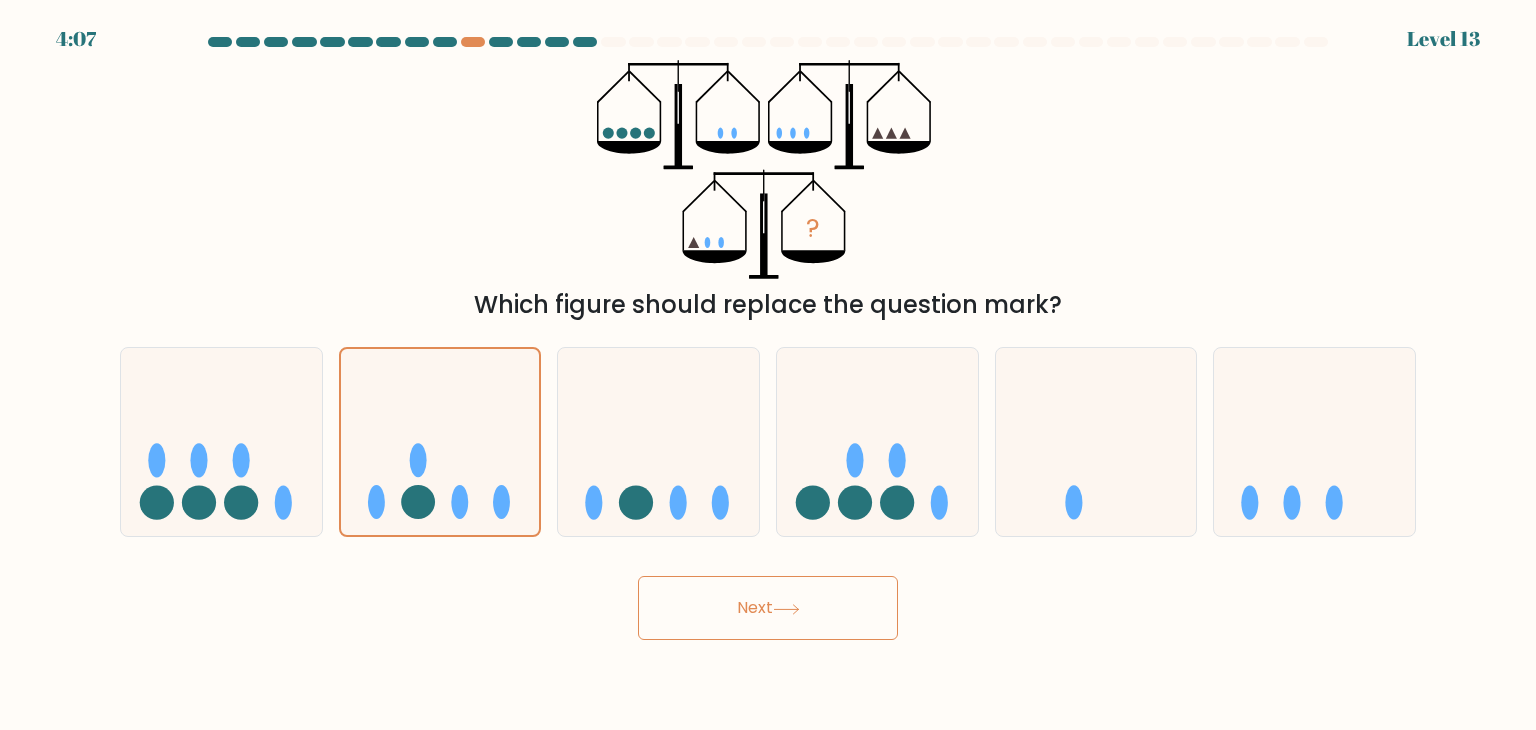 click on "Next" at bounding box center (768, 608) 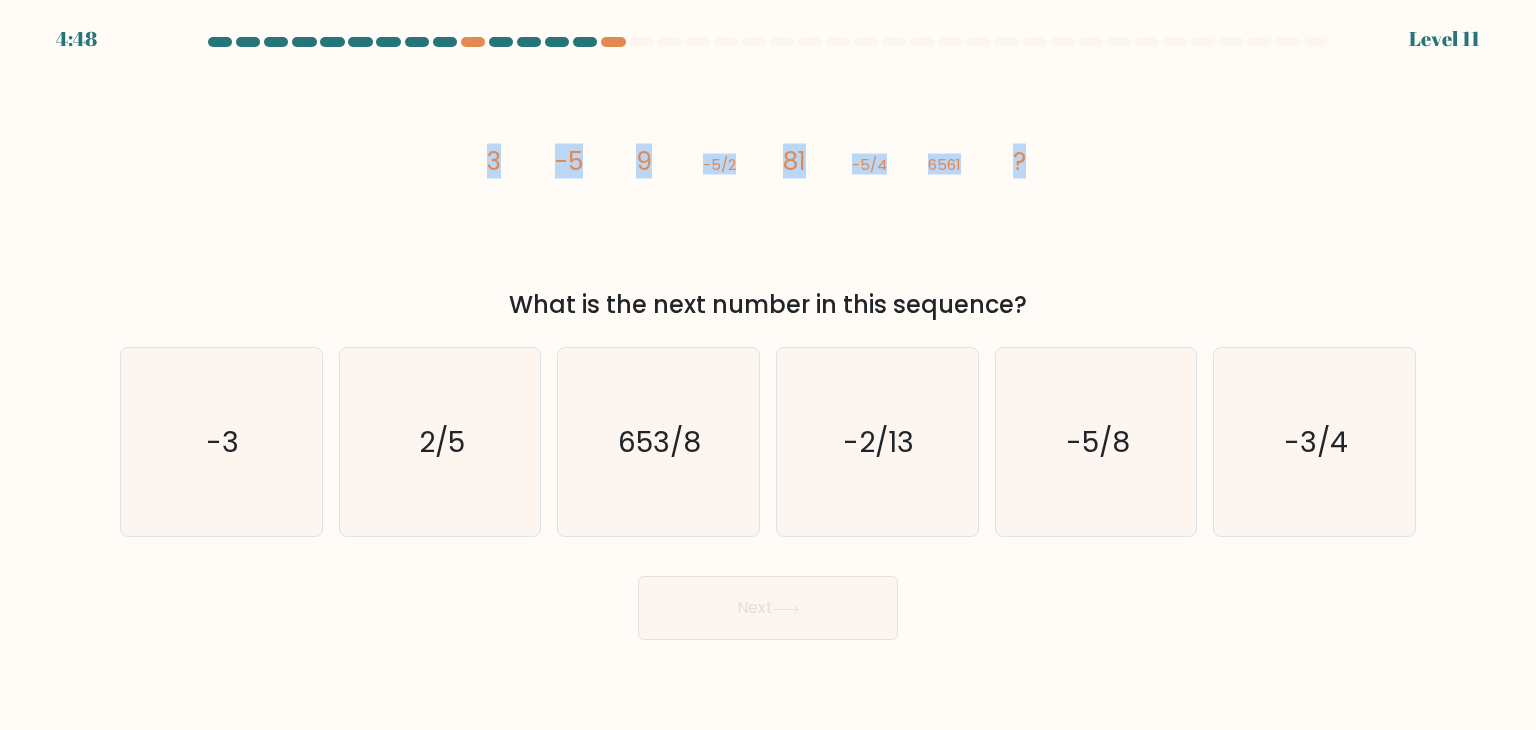 drag, startPoint x: 481, startPoint y: 157, endPoint x: 1032, endPoint y: 169, distance: 551.1307 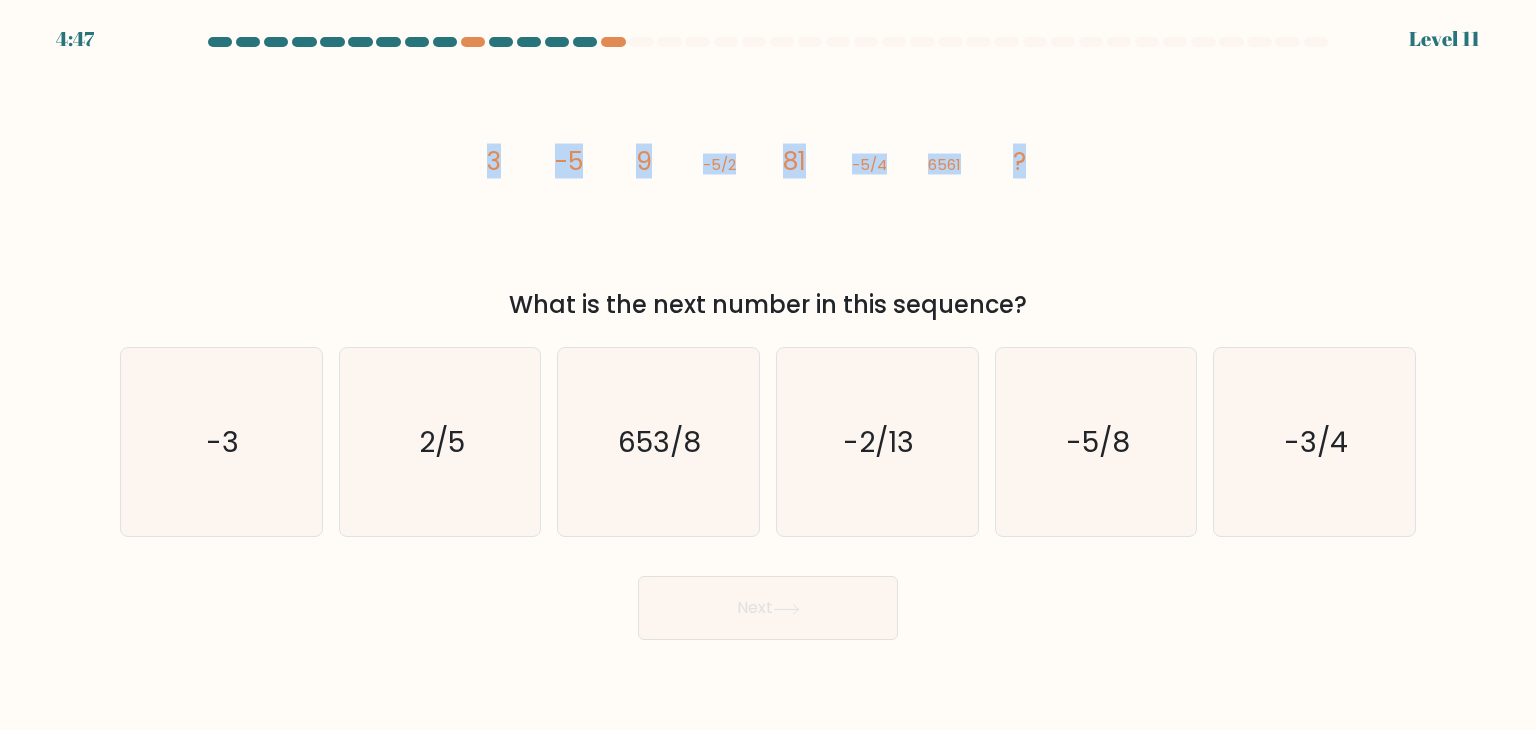 copy on "3
-5
9
-5/2
81
-5/4
6561
?" 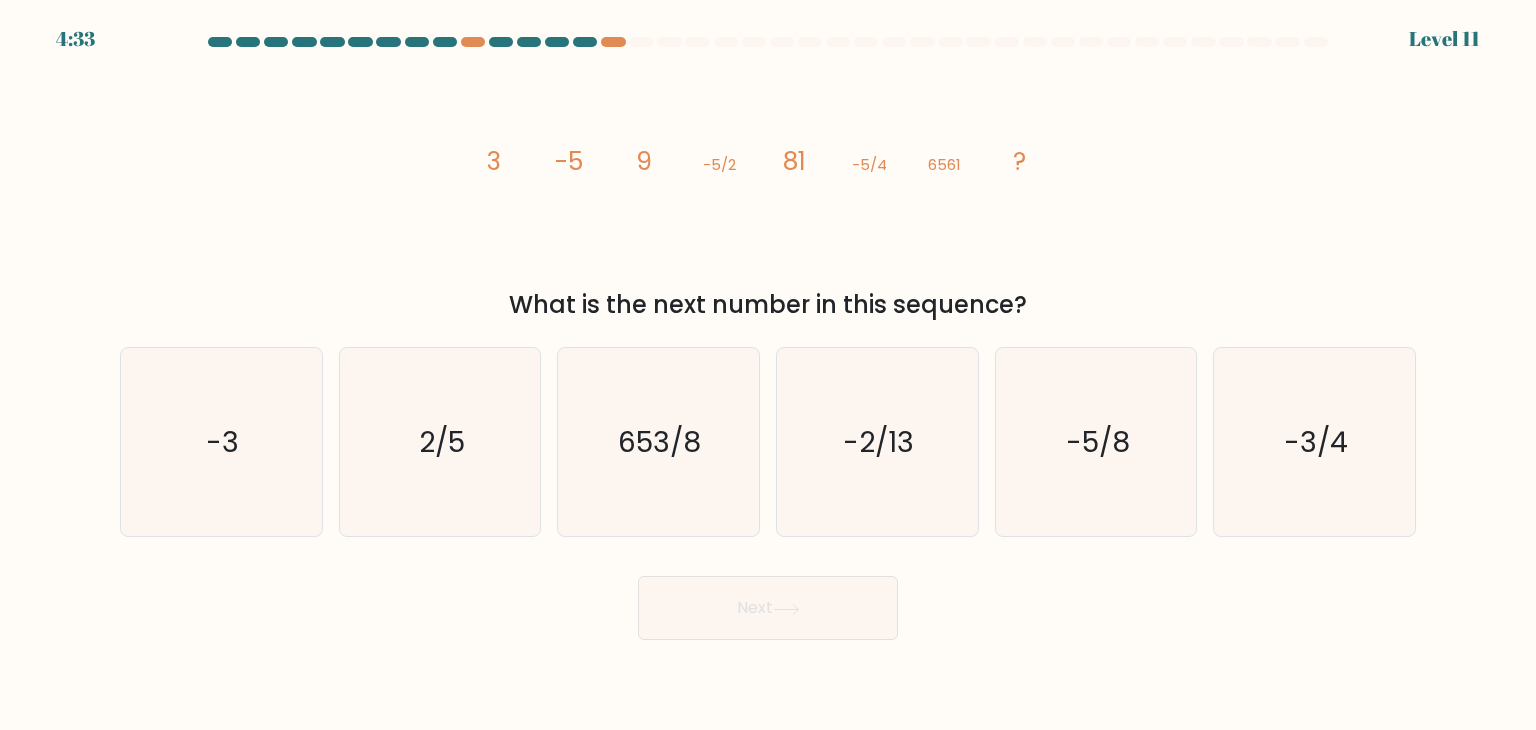 click on "Next" at bounding box center [768, 600] 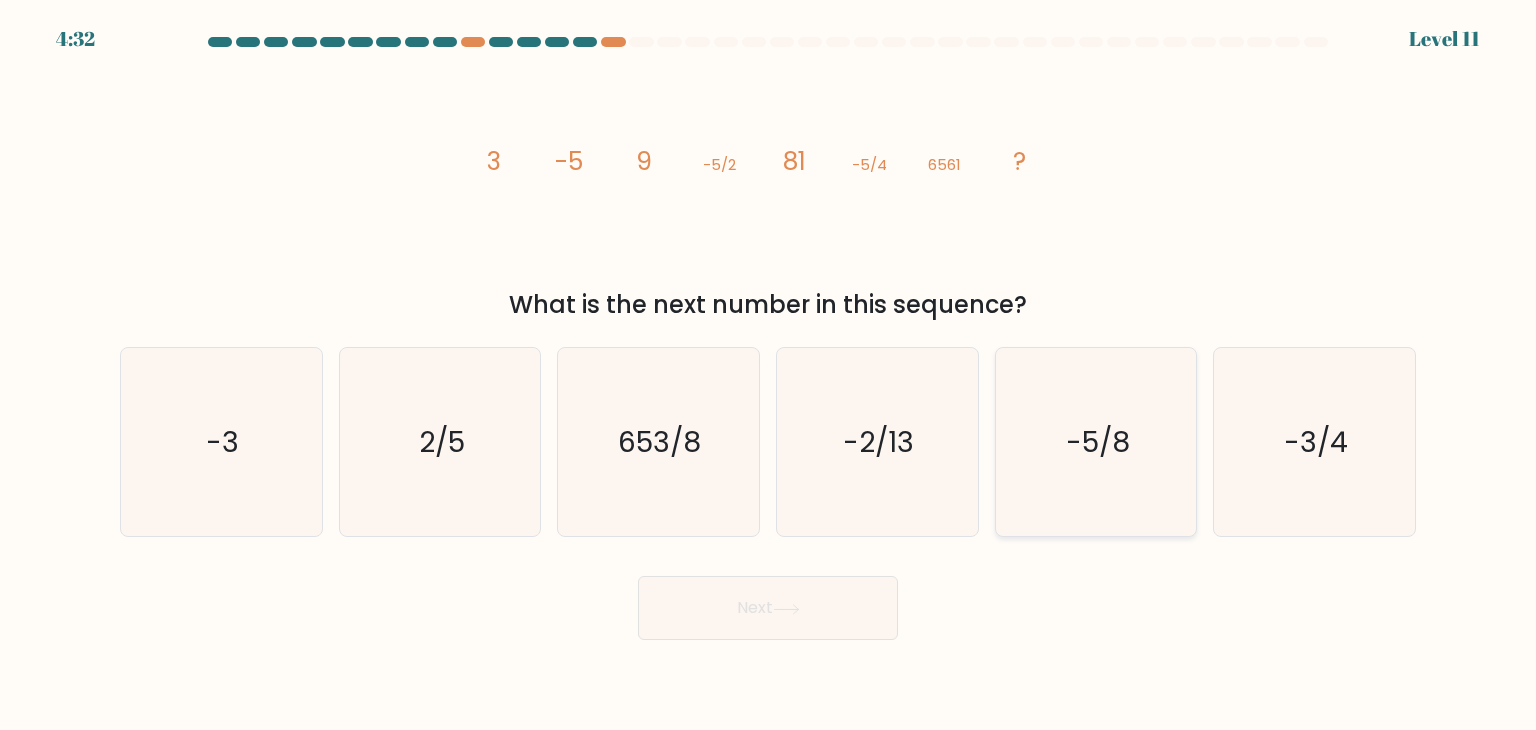 click on "-5/8" at bounding box center [1096, 442] 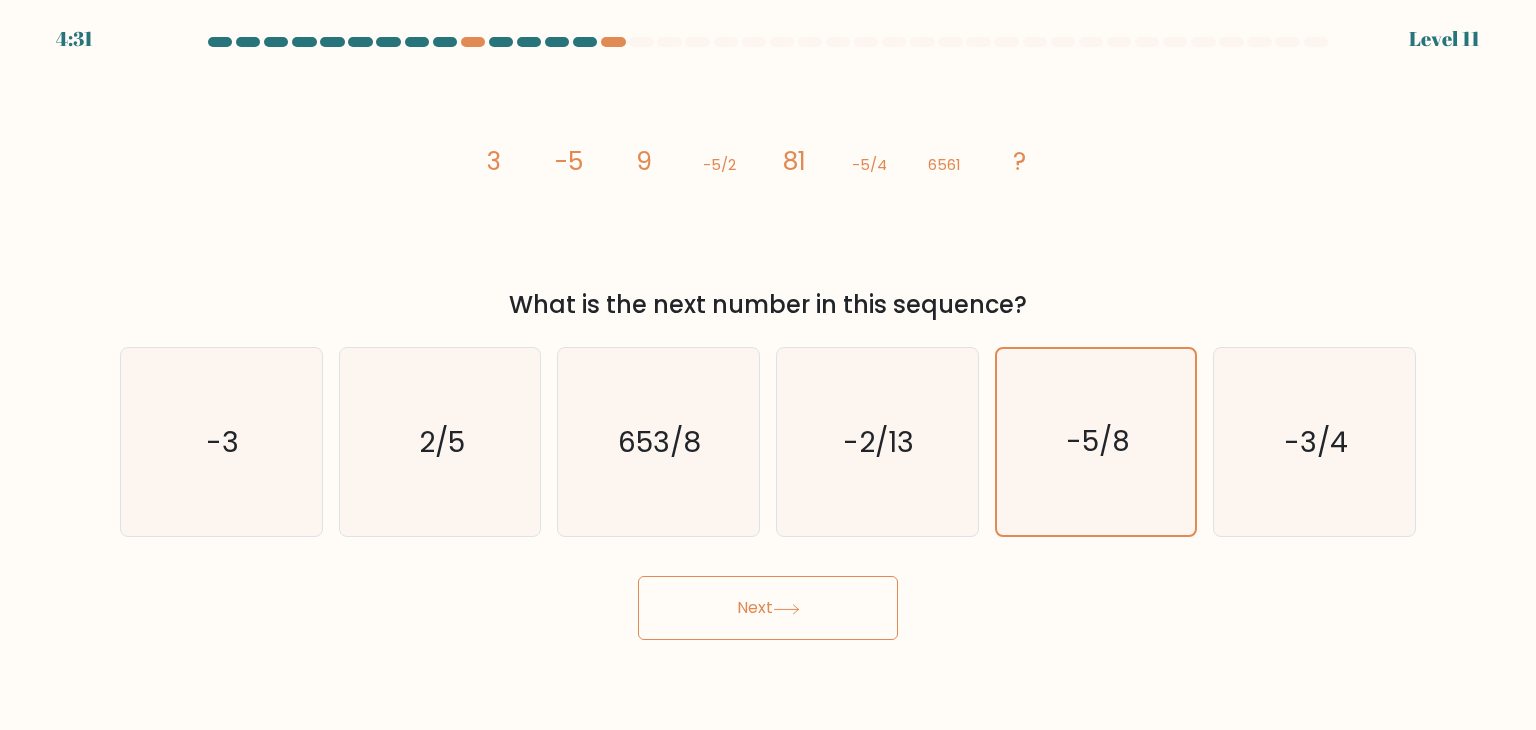click on "Next" at bounding box center [768, 608] 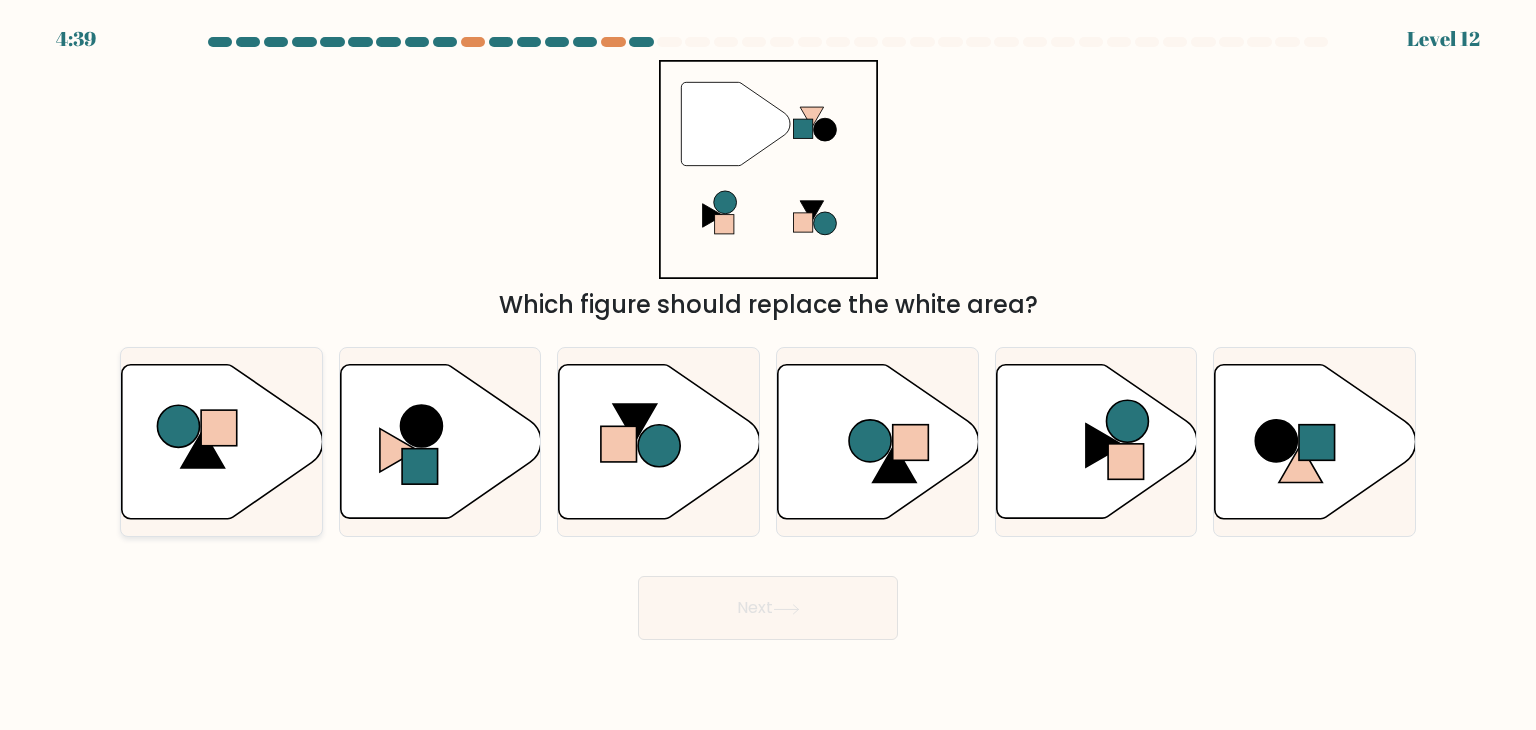 click at bounding box center (222, 442) 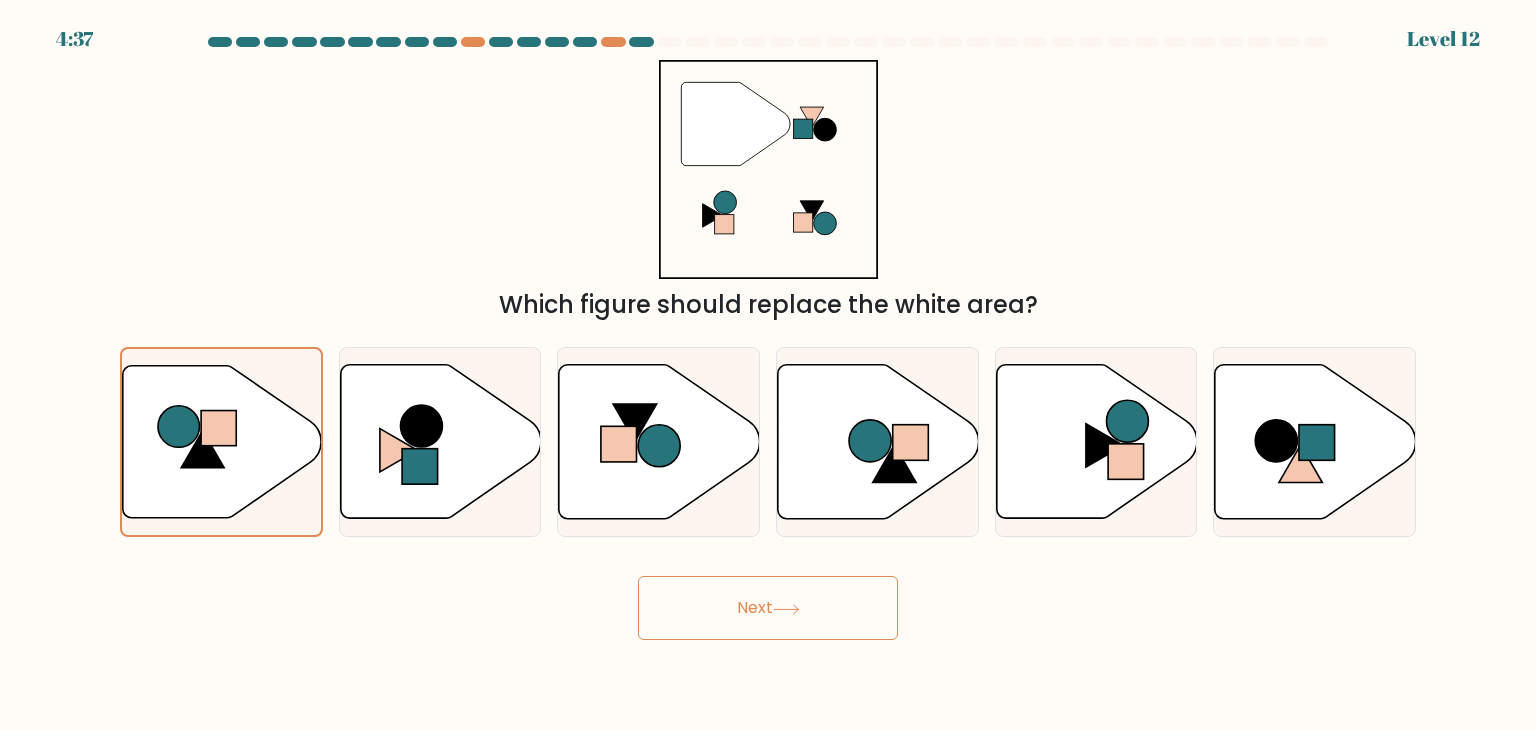 click on "Next" at bounding box center [768, 608] 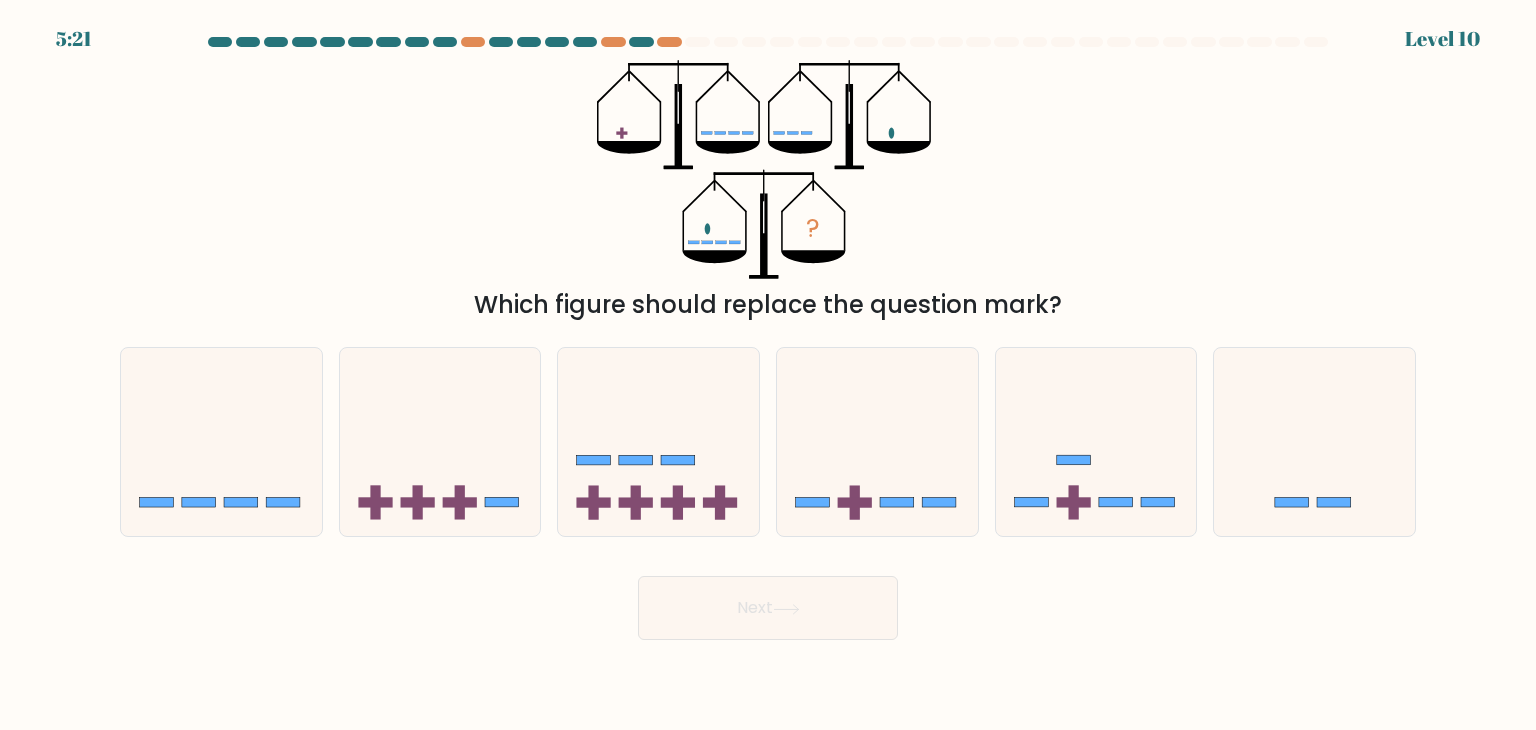 click at bounding box center (786, 609) 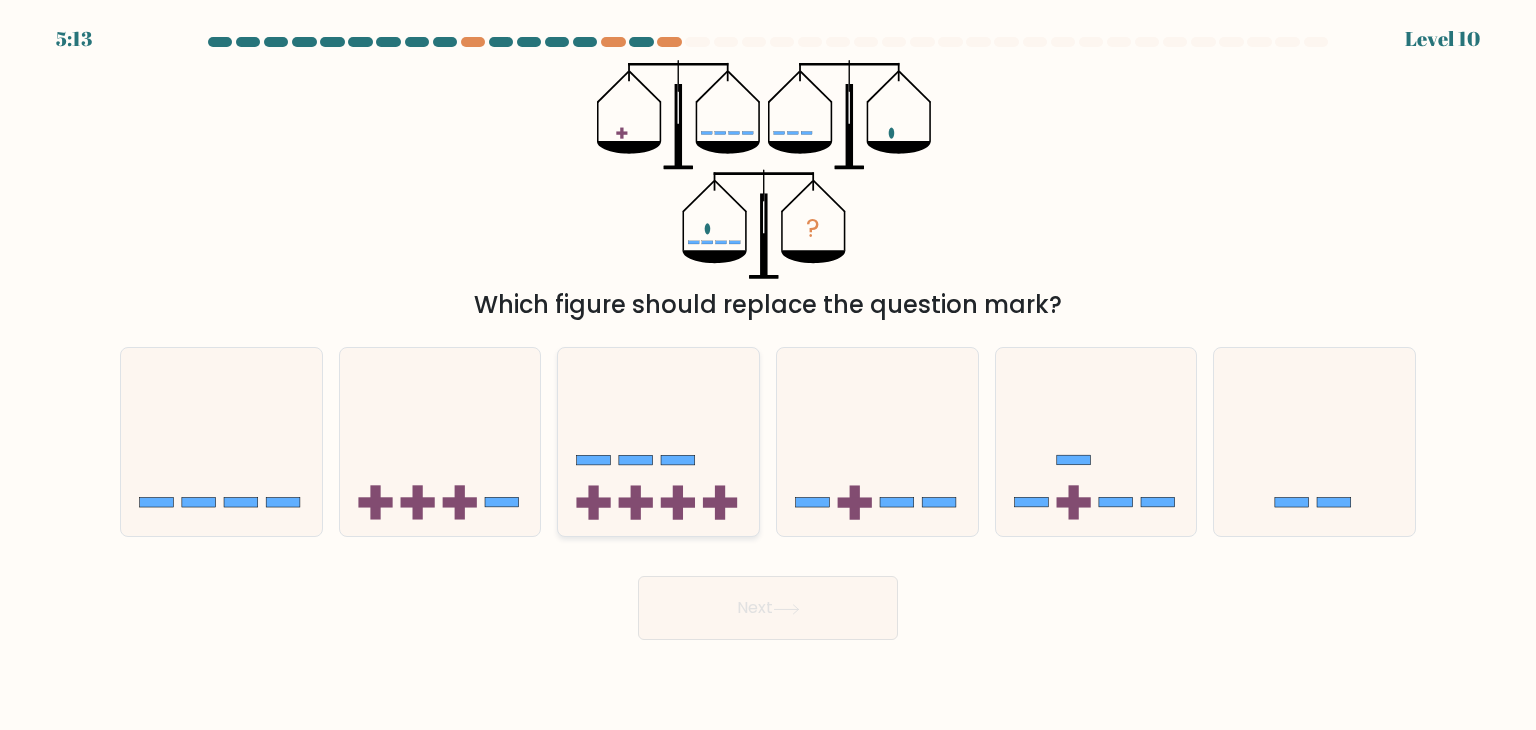 click at bounding box center (658, 442) 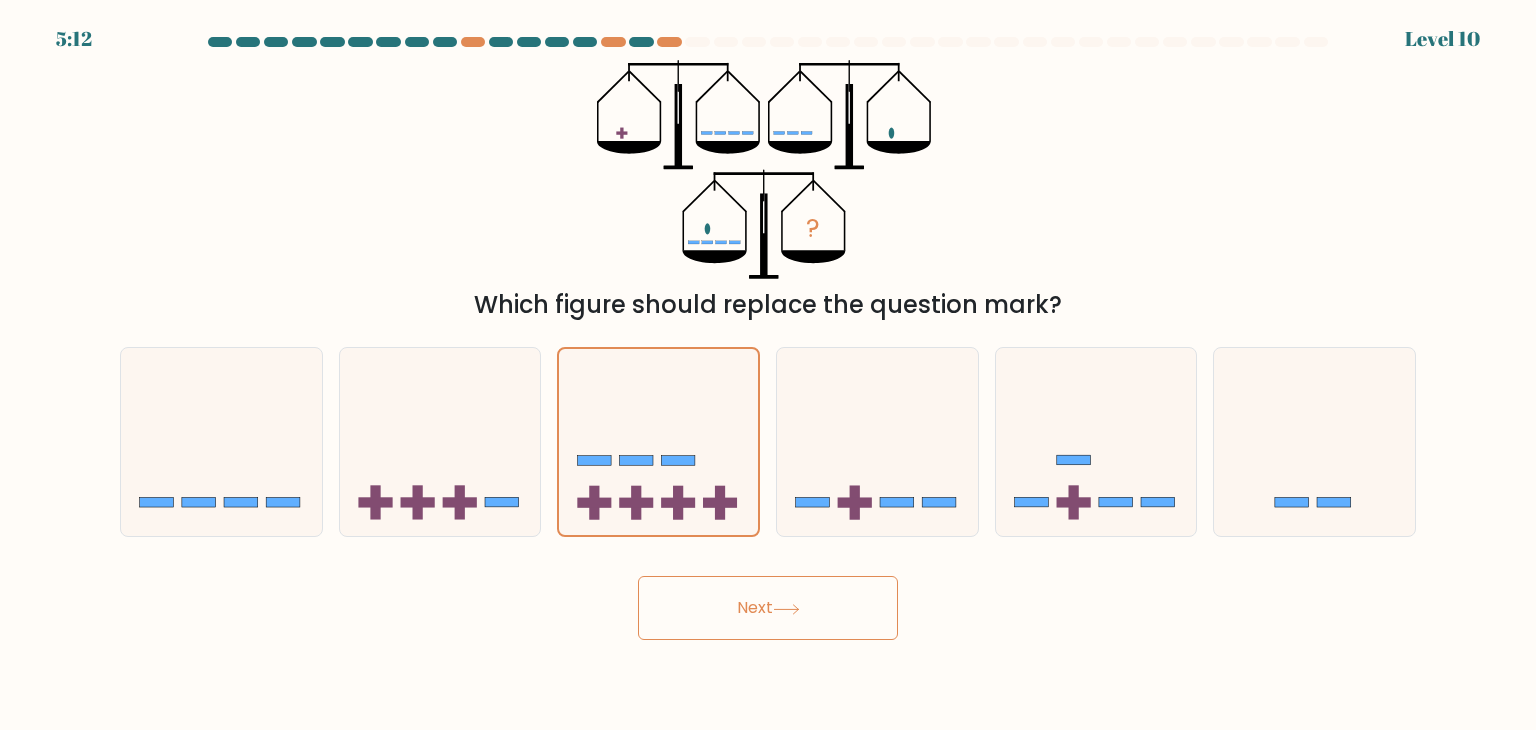click on "Next" at bounding box center [768, 608] 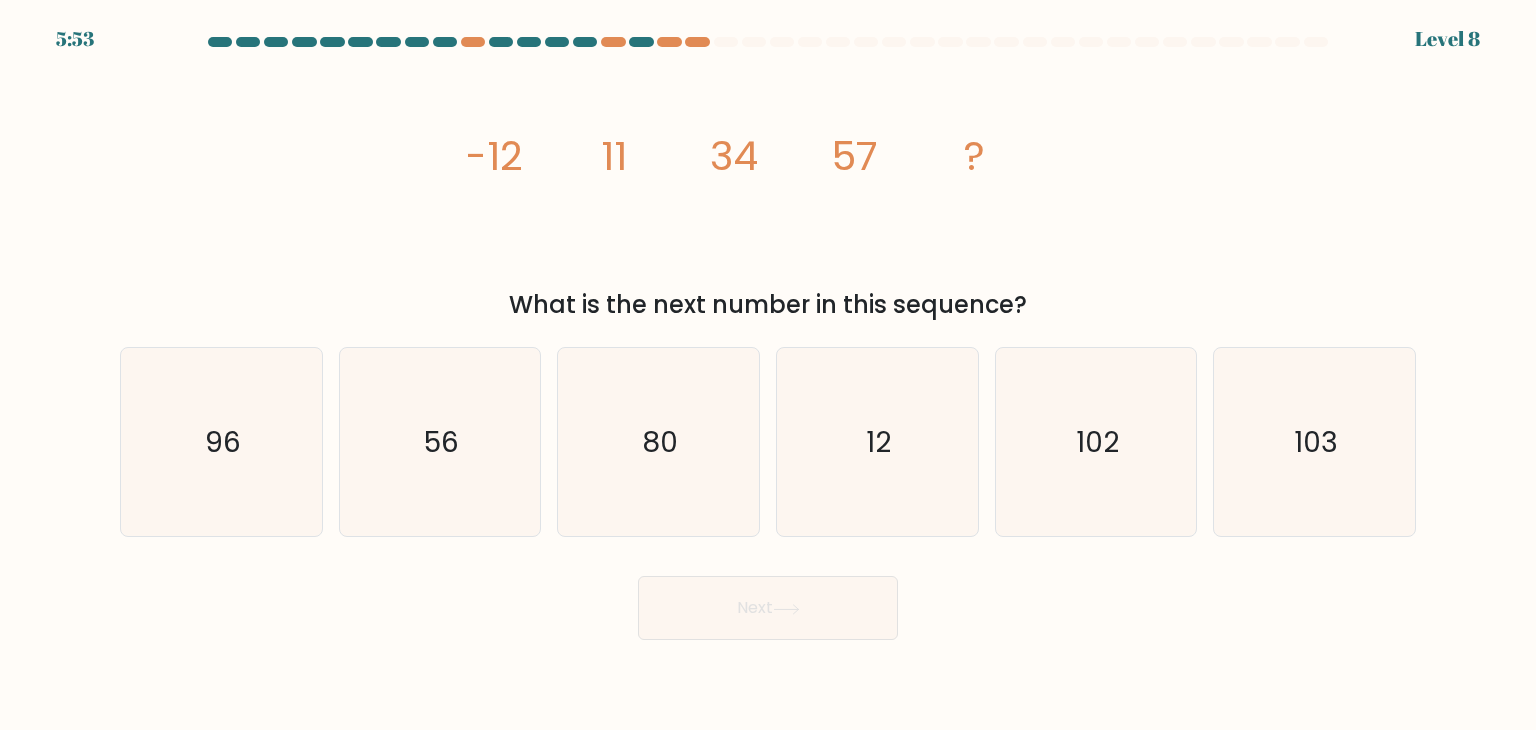 drag, startPoint x: 476, startPoint y: 151, endPoint x: 1034, endPoint y: 303, distance: 578.3321 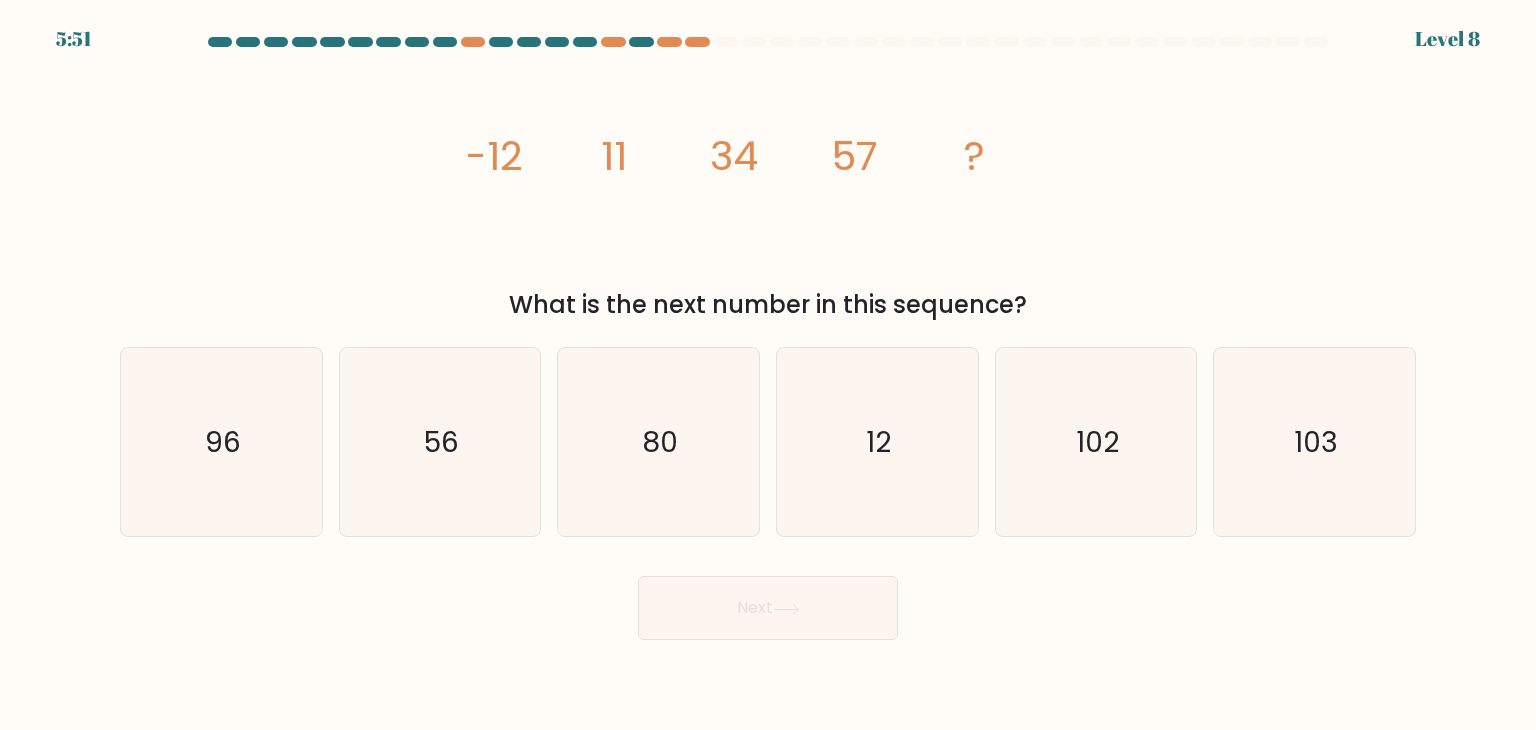 copy on "-12
11
34
57
?
What is the next number in this sequence?" 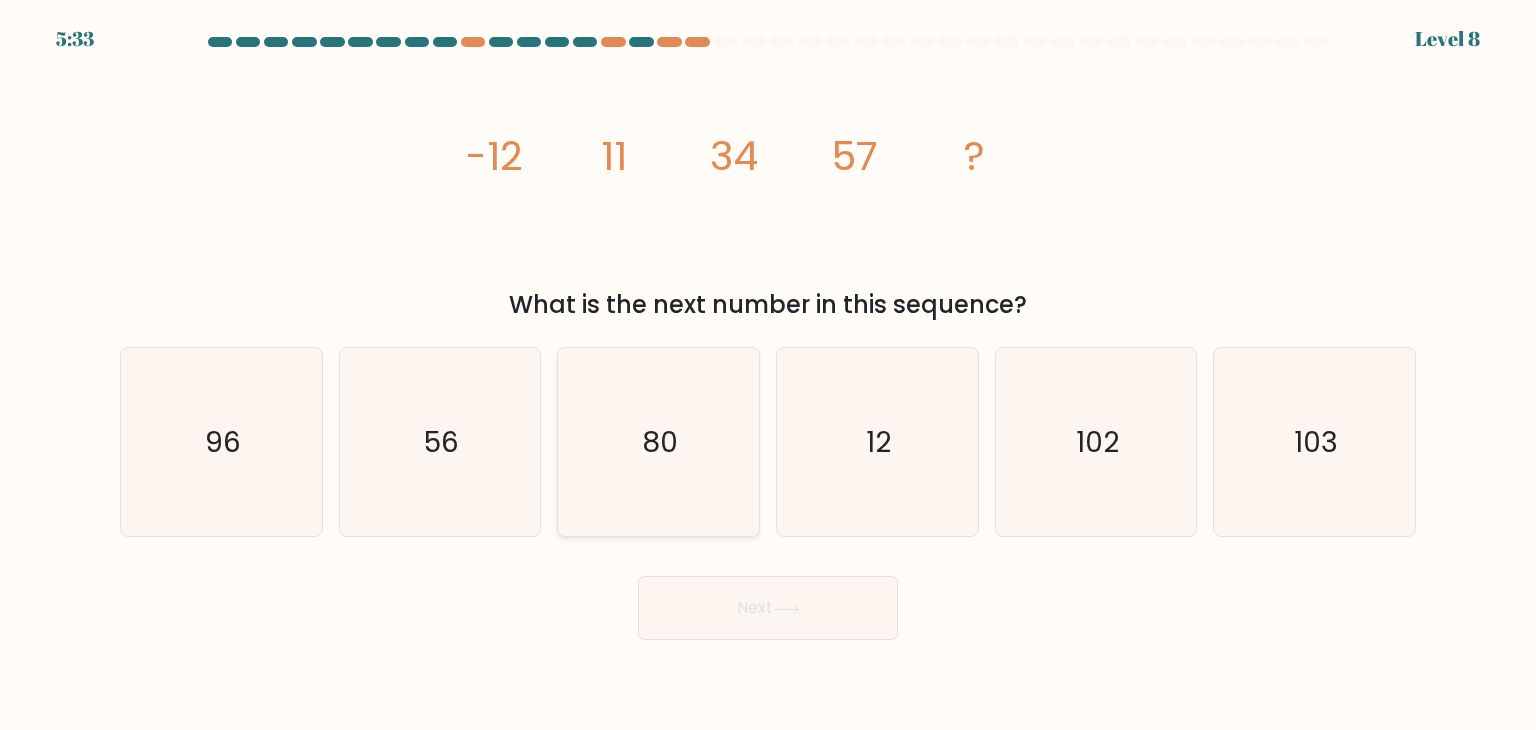 click on "80" at bounding box center (658, 442) 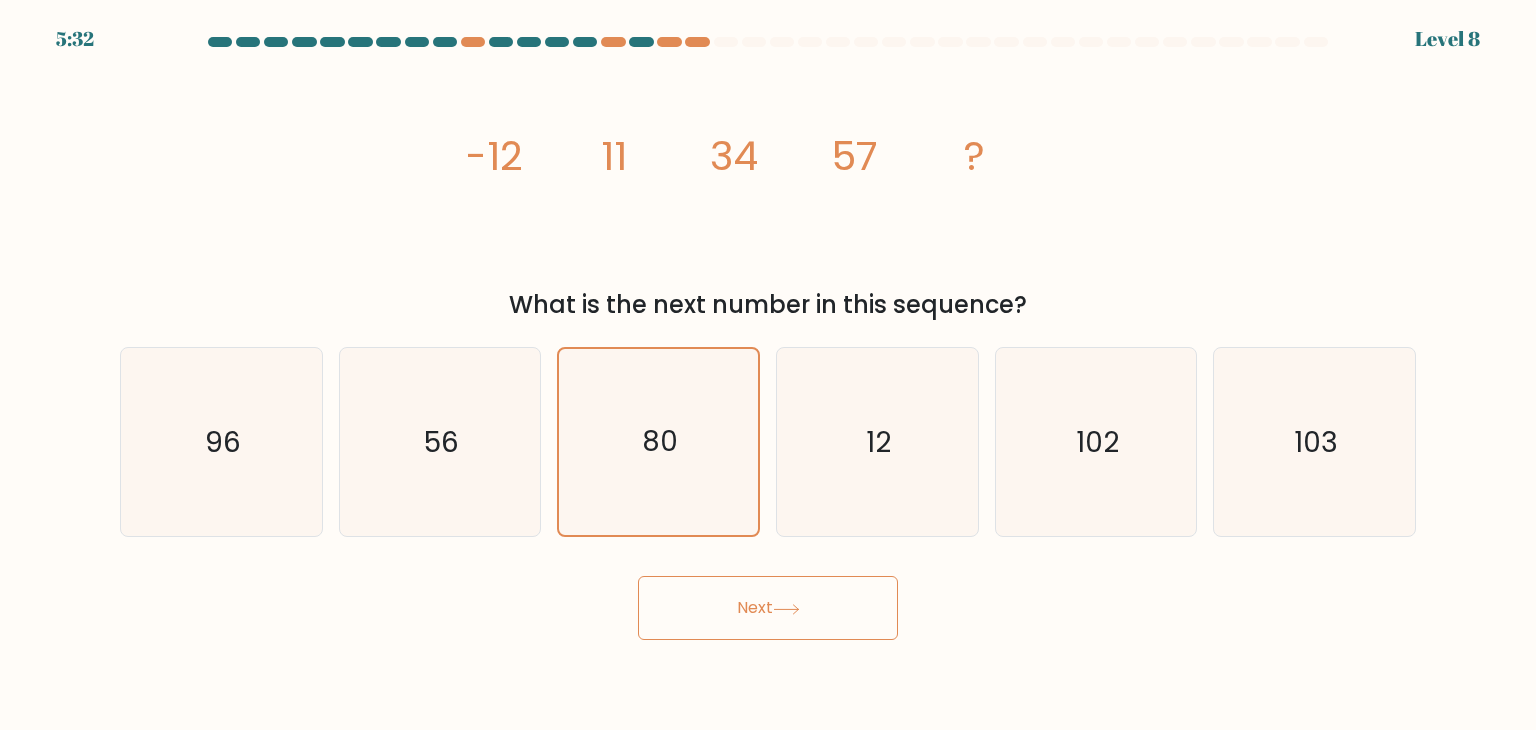 click on "Next" at bounding box center (768, 608) 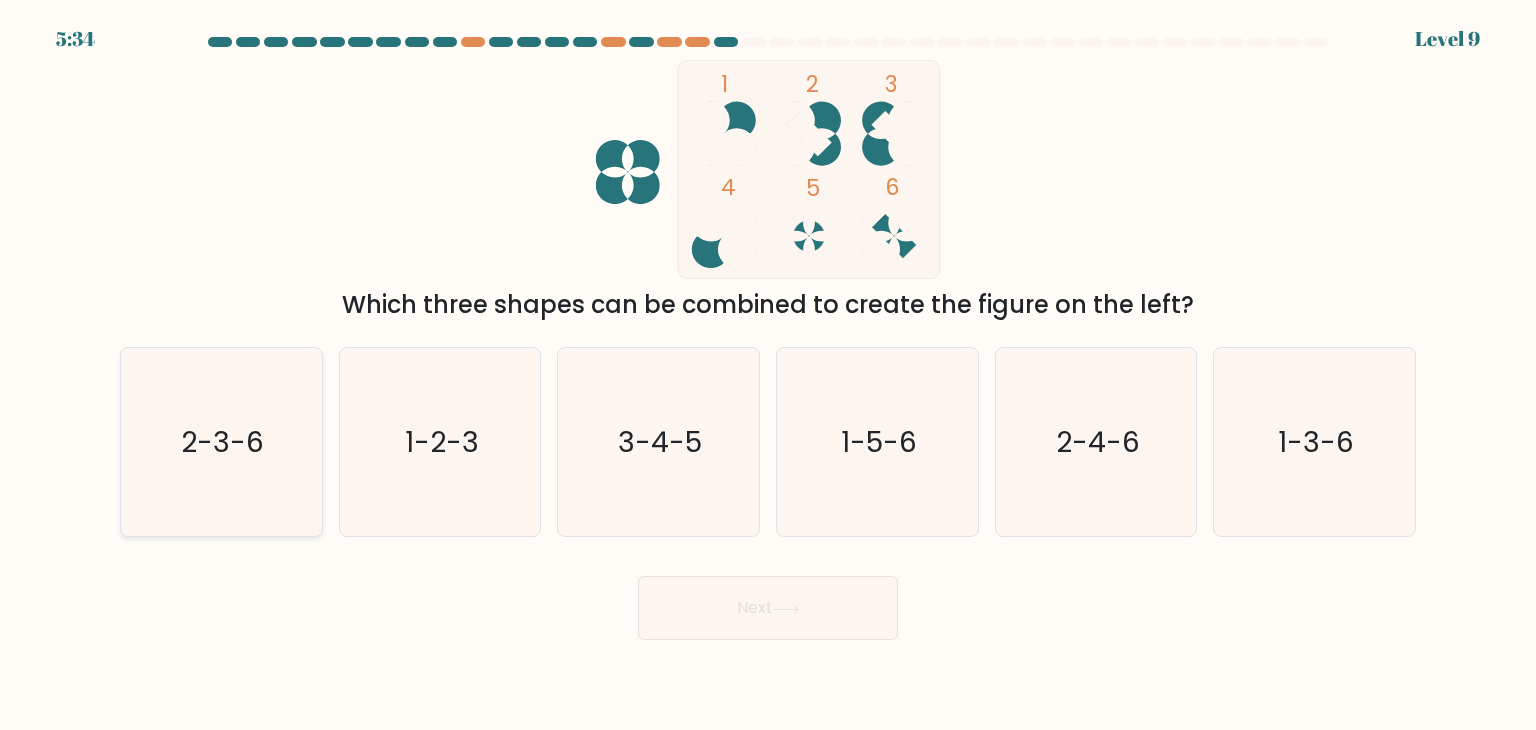 click on "2-3-6" at bounding box center [221, 442] 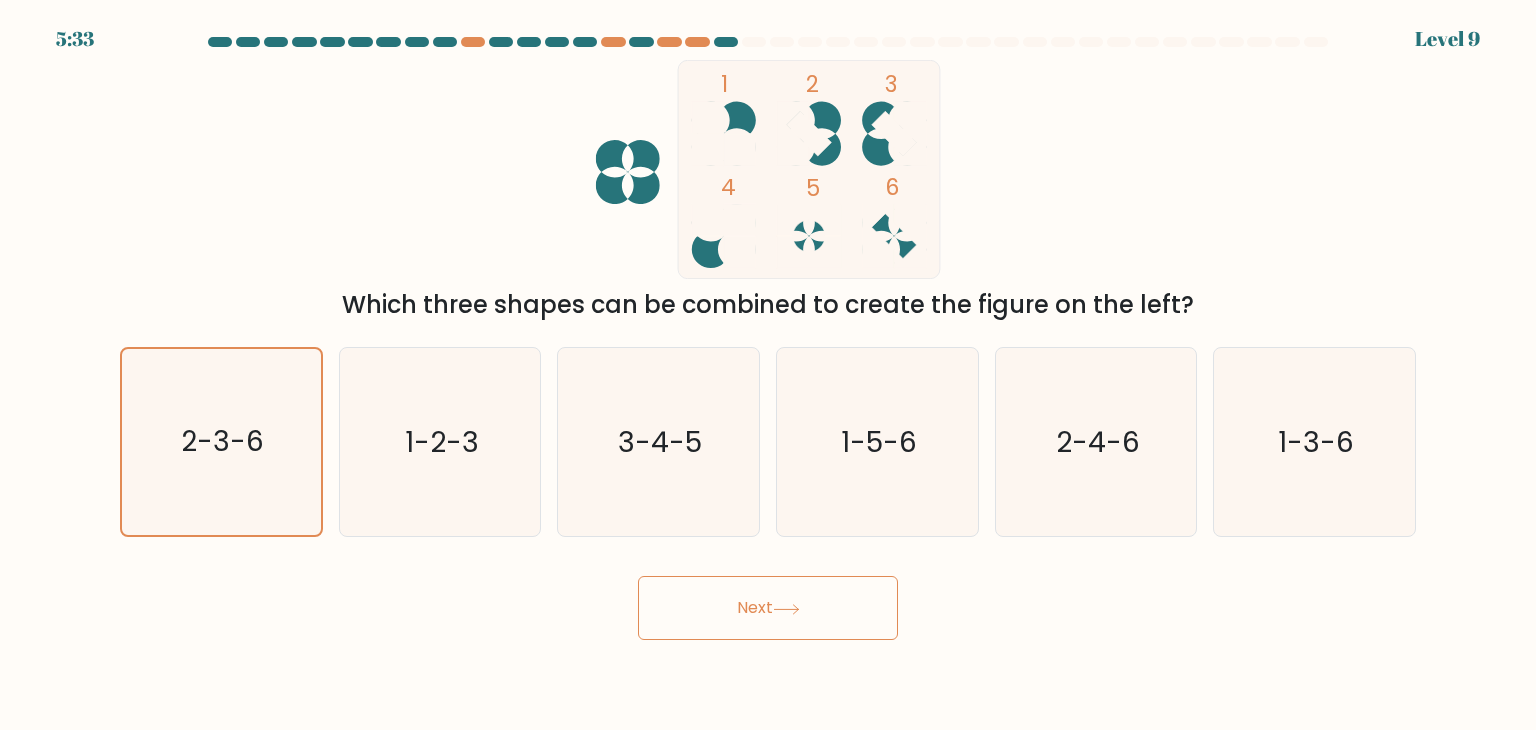click on "Next" at bounding box center [768, 608] 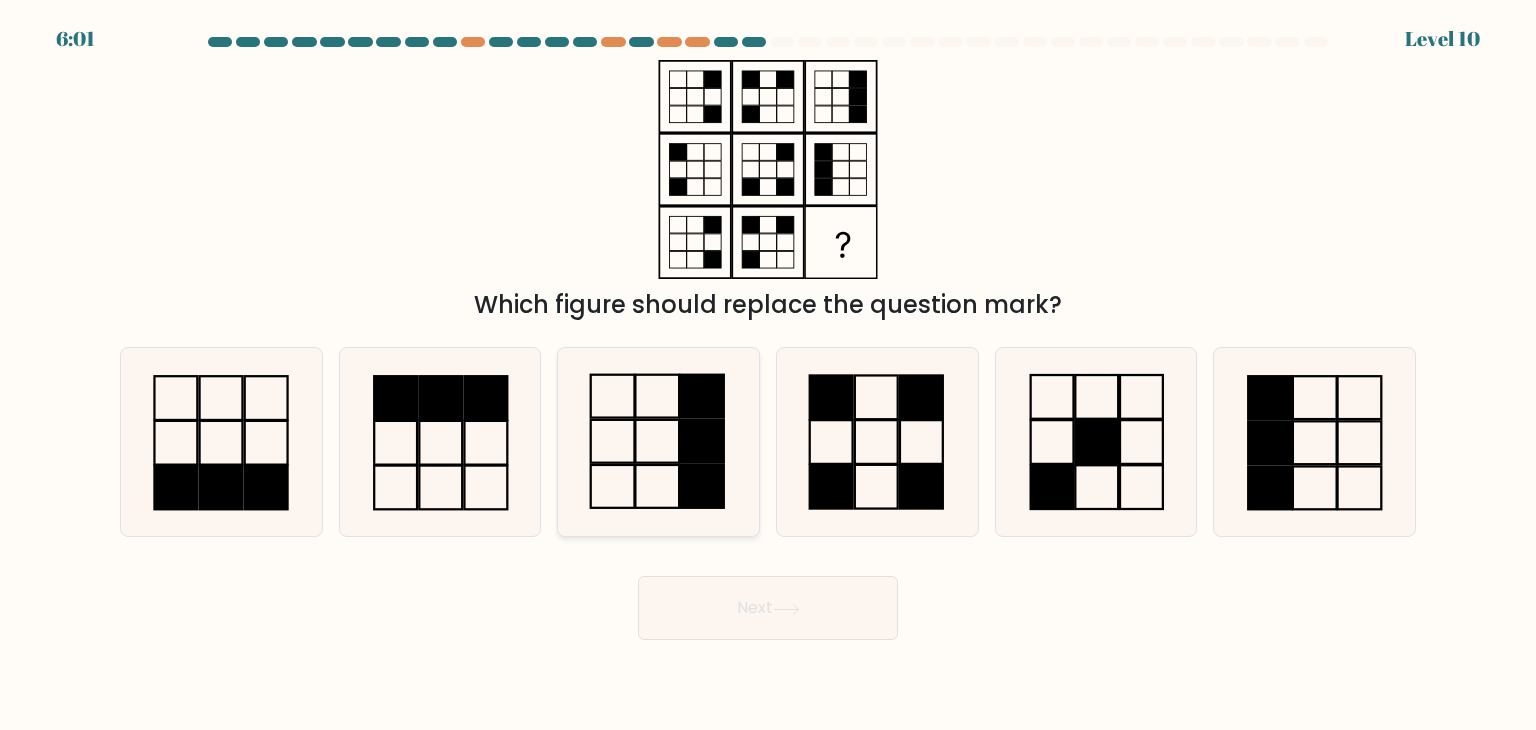 click at bounding box center (658, 442) 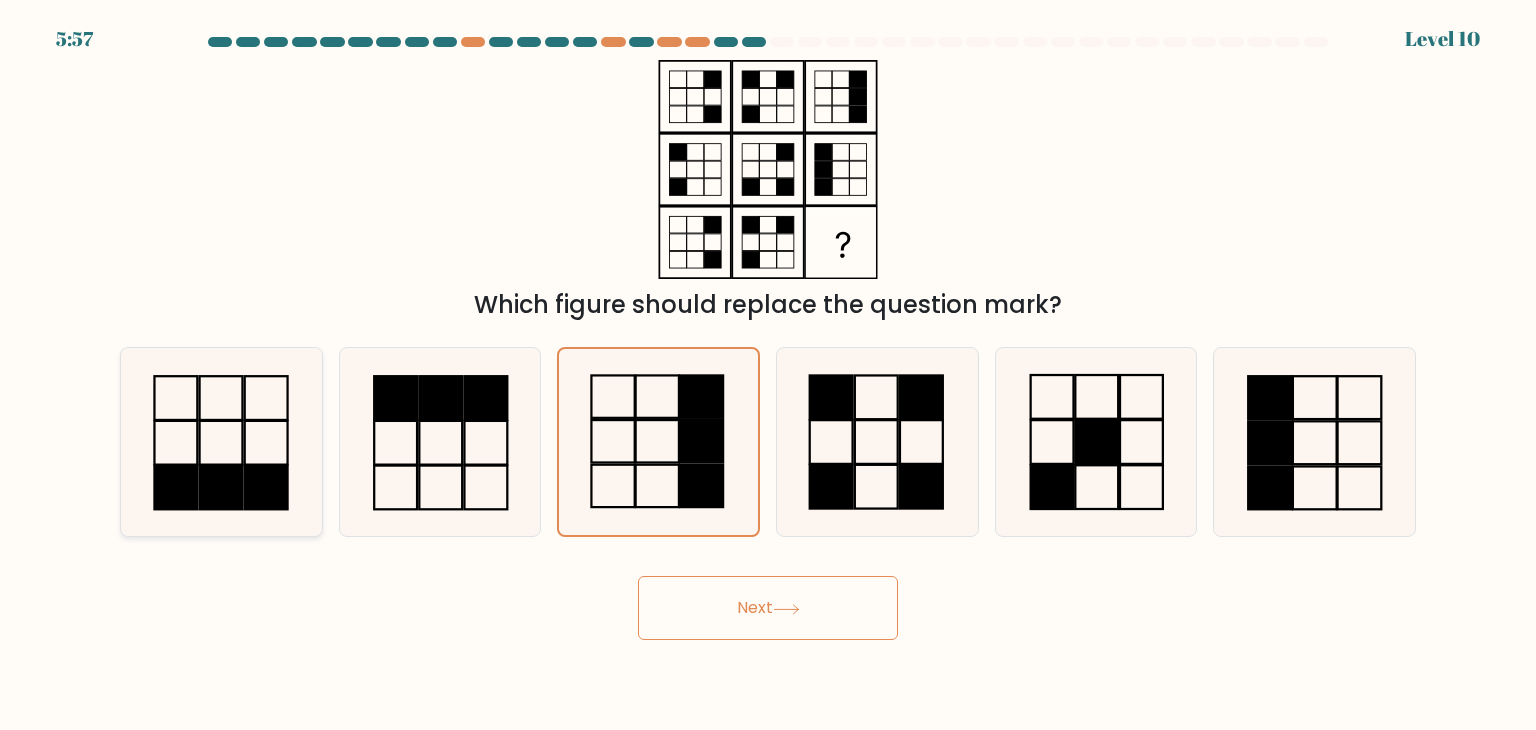 click at bounding box center (221, 442) 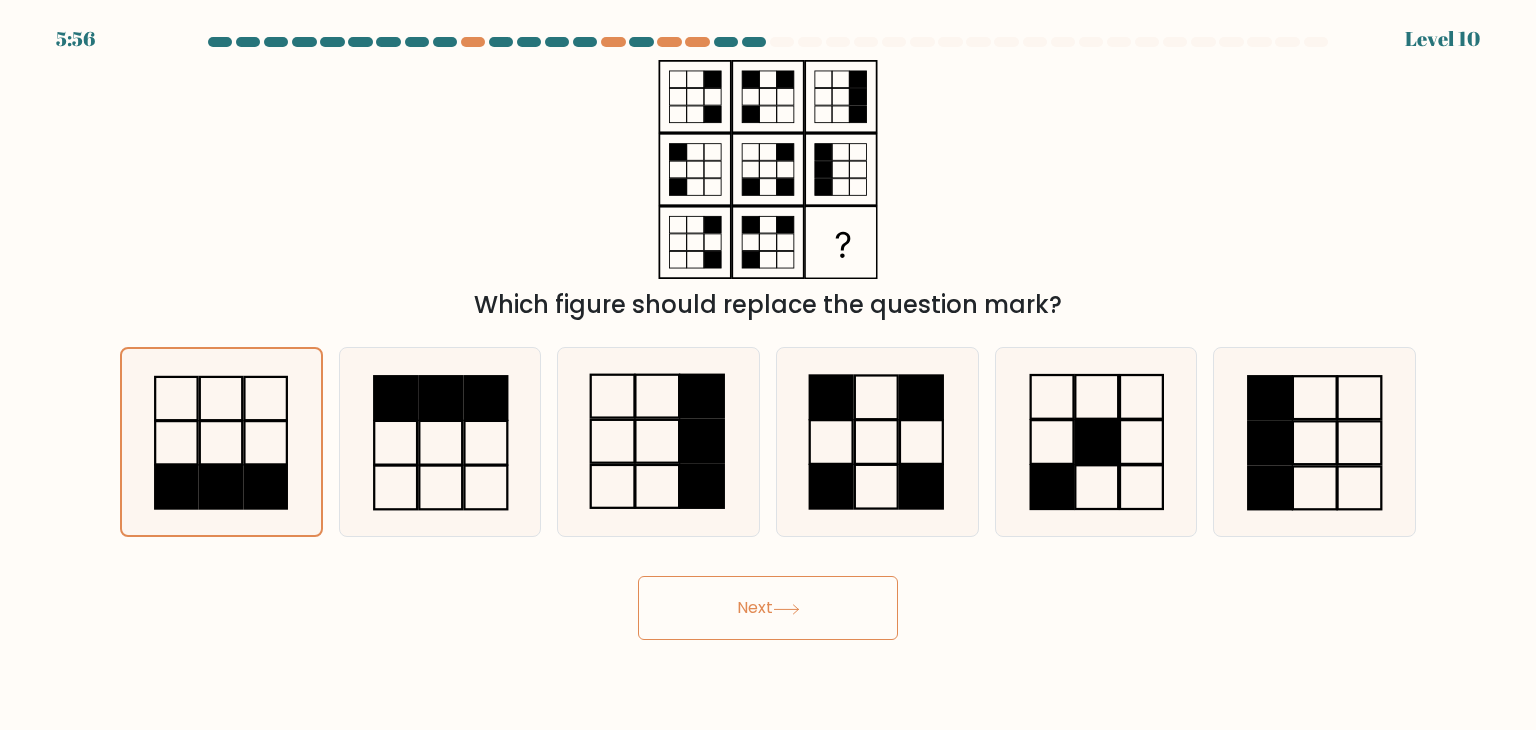 click on "Next" at bounding box center (768, 608) 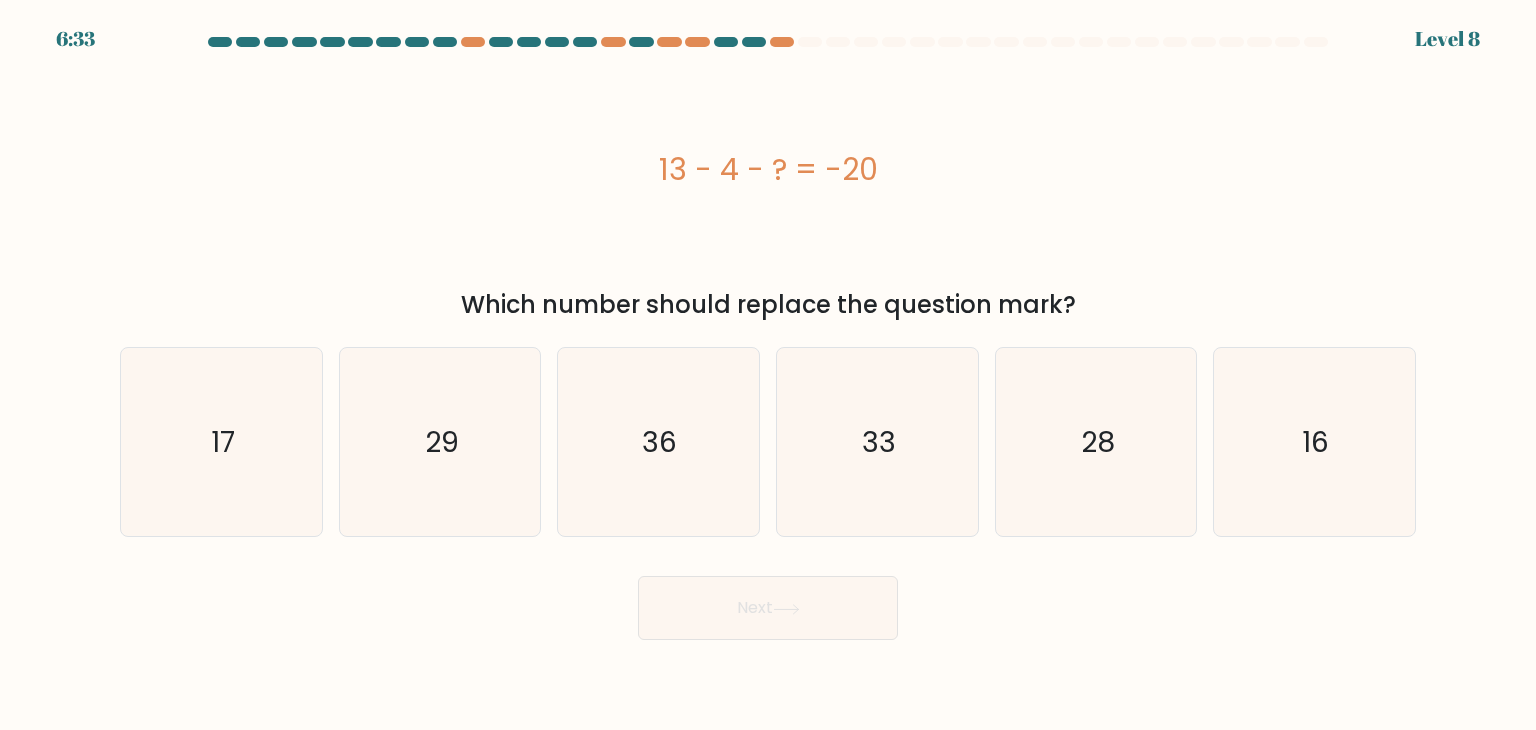 drag, startPoint x: 661, startPoint y: 163, endPoint x: 1088, endPoint y: 272, distance: 440.69263 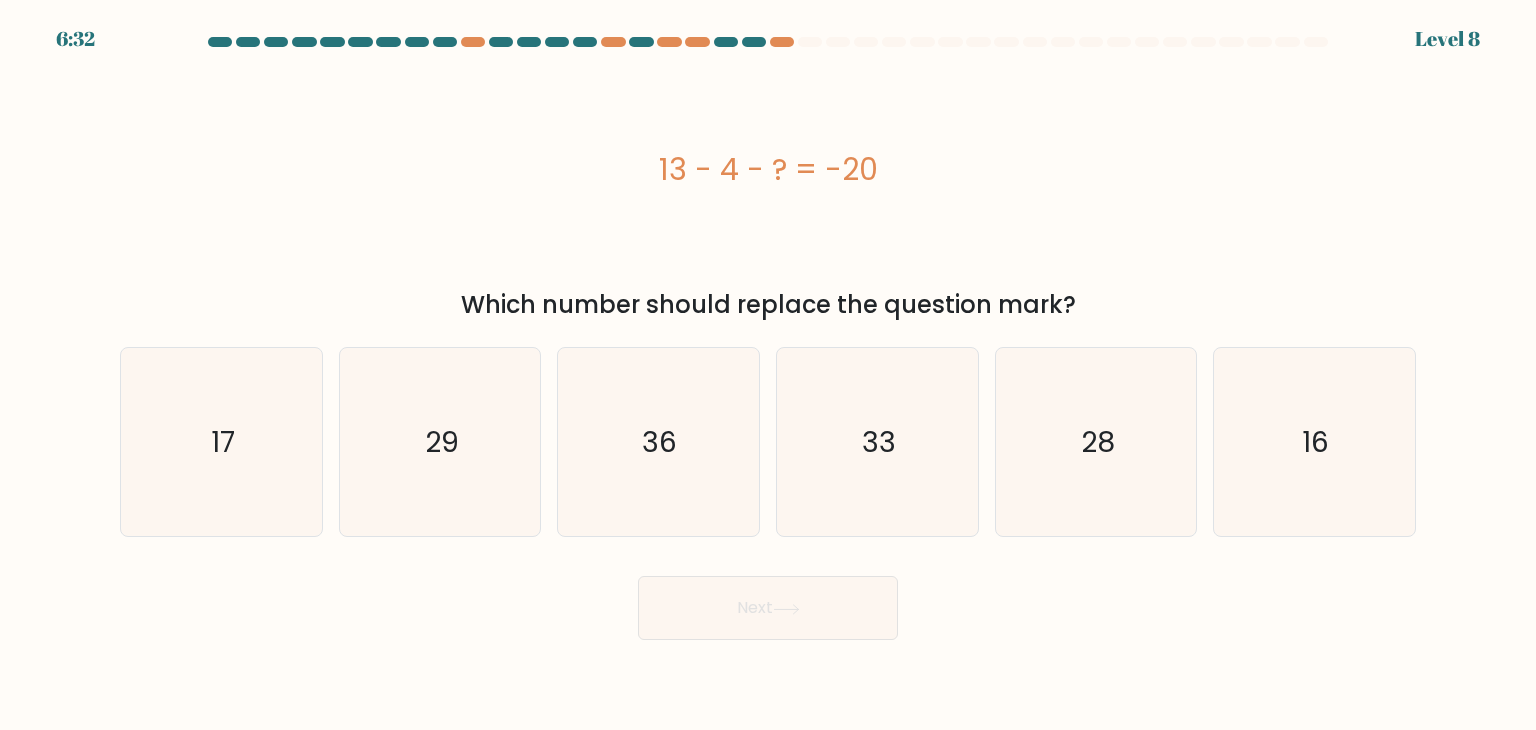 copy on "13 - 4 - ? = -20" 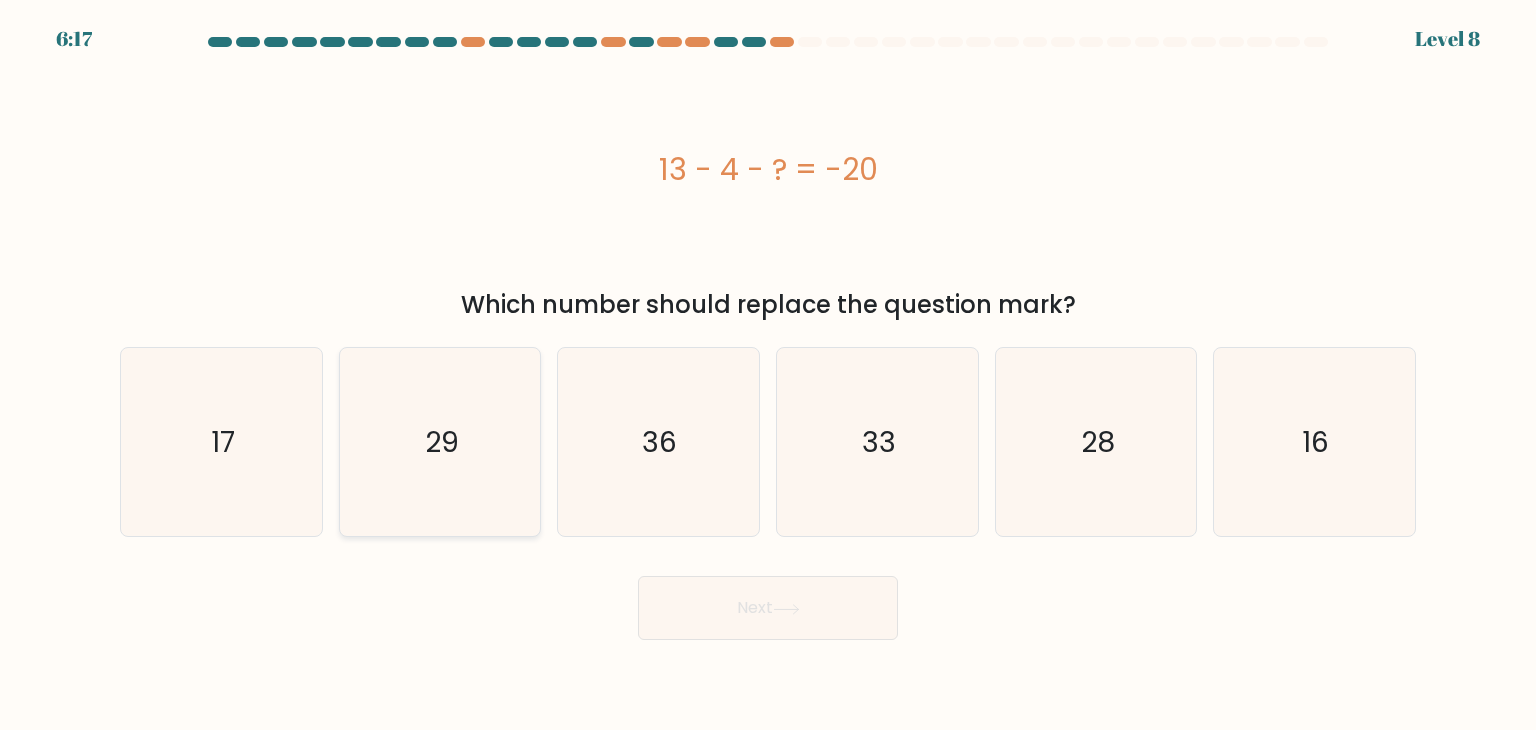 click on "29" at bounding box center (440, 442) 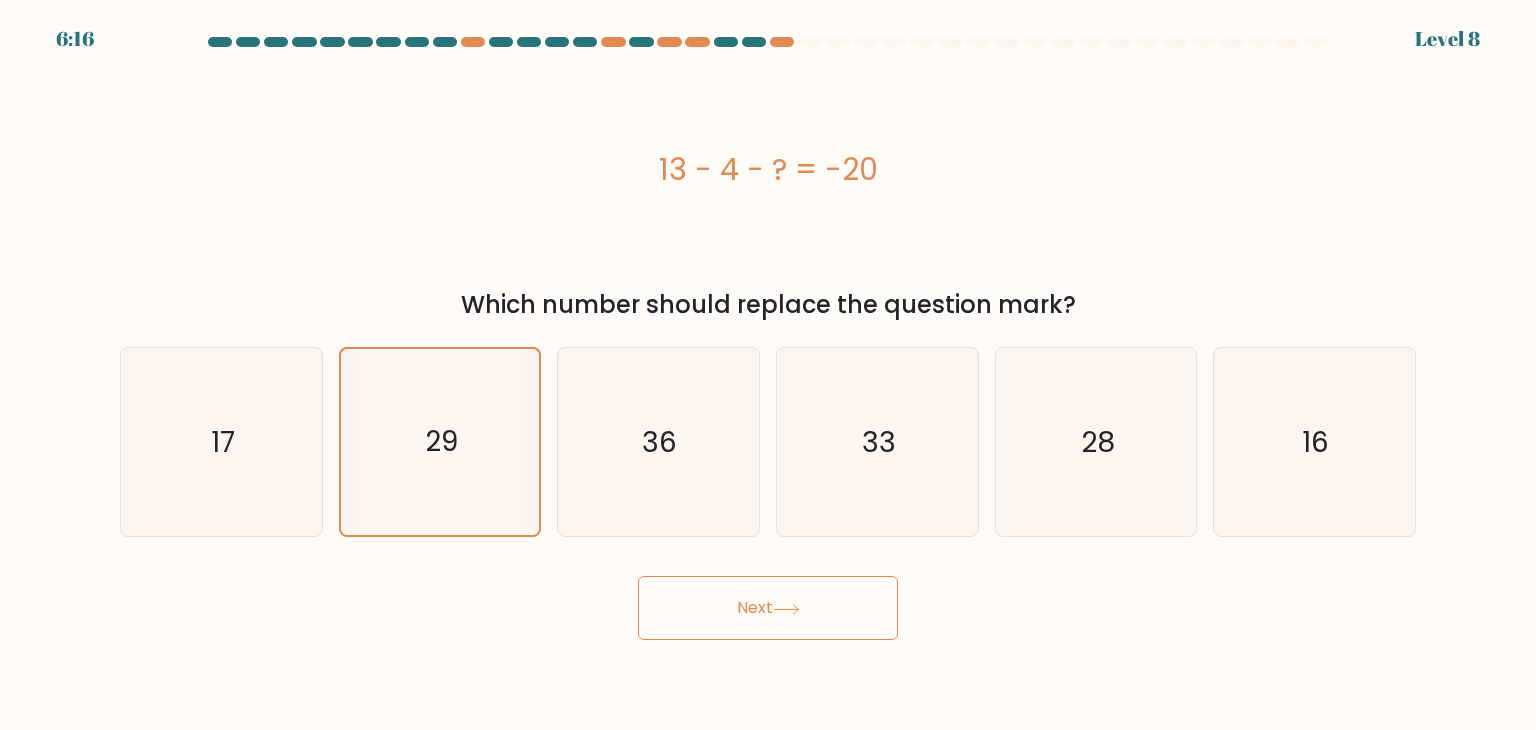 click on "Next" at bounding box center (768, 608) 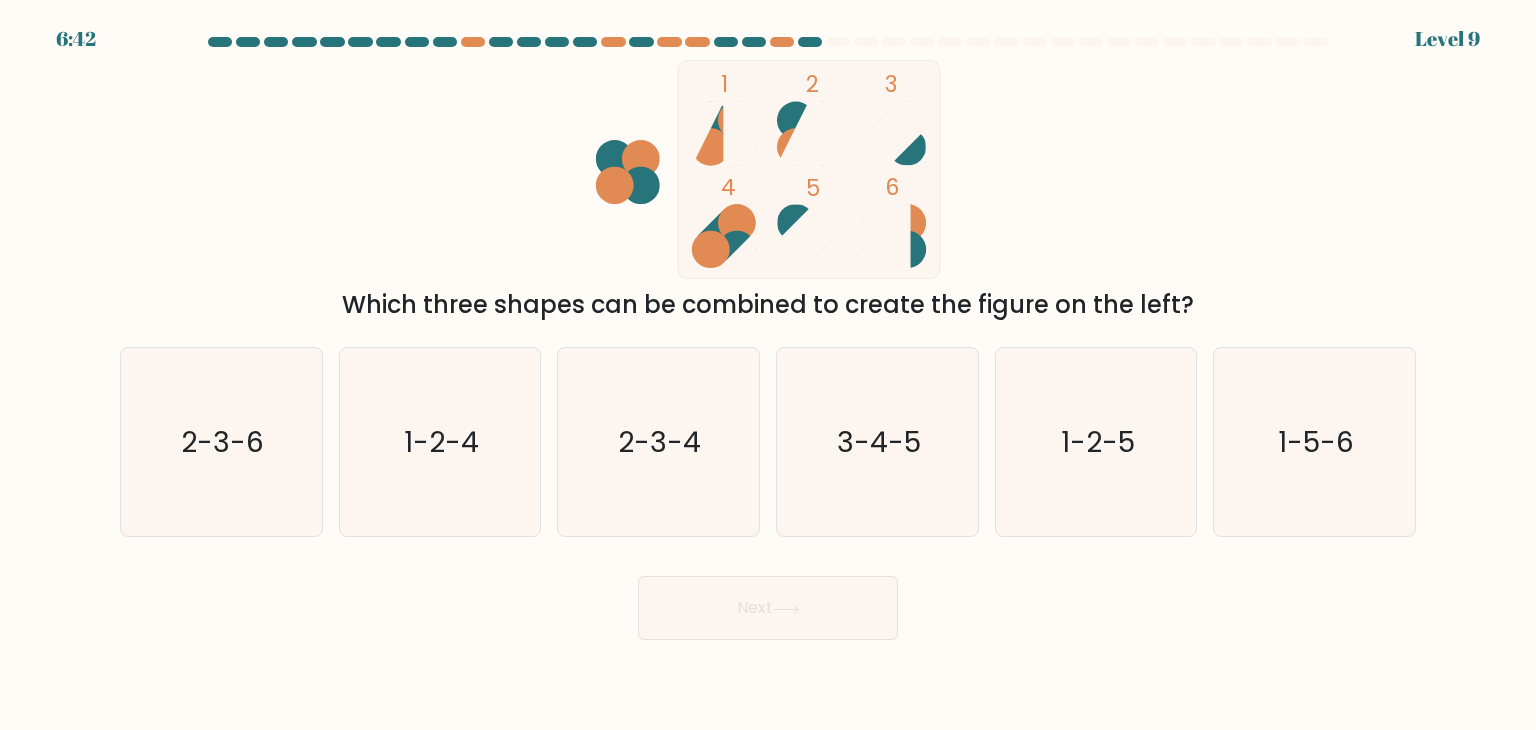 click at bounding box center [641, 158] 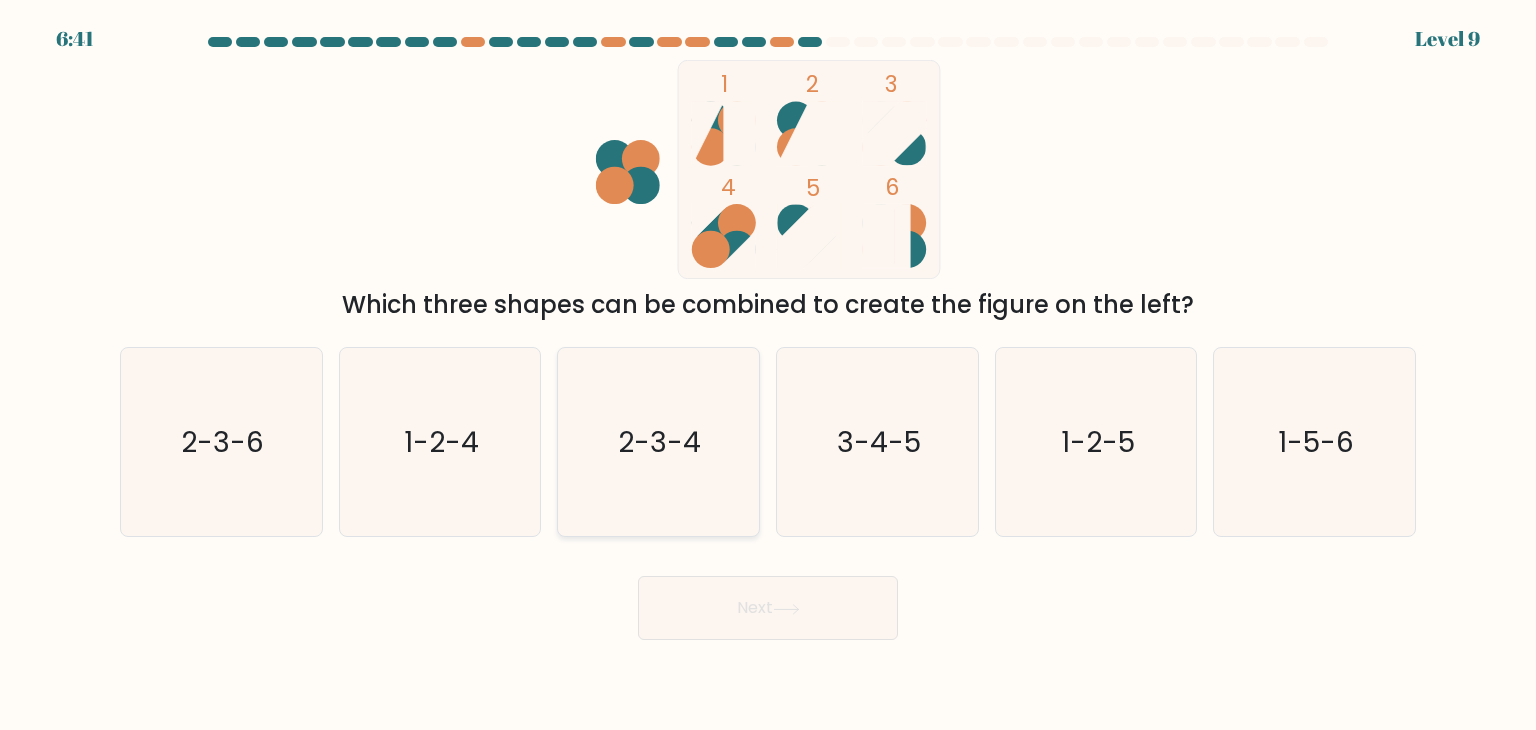 click on "2-3-4" at bounding box center [658, 442] 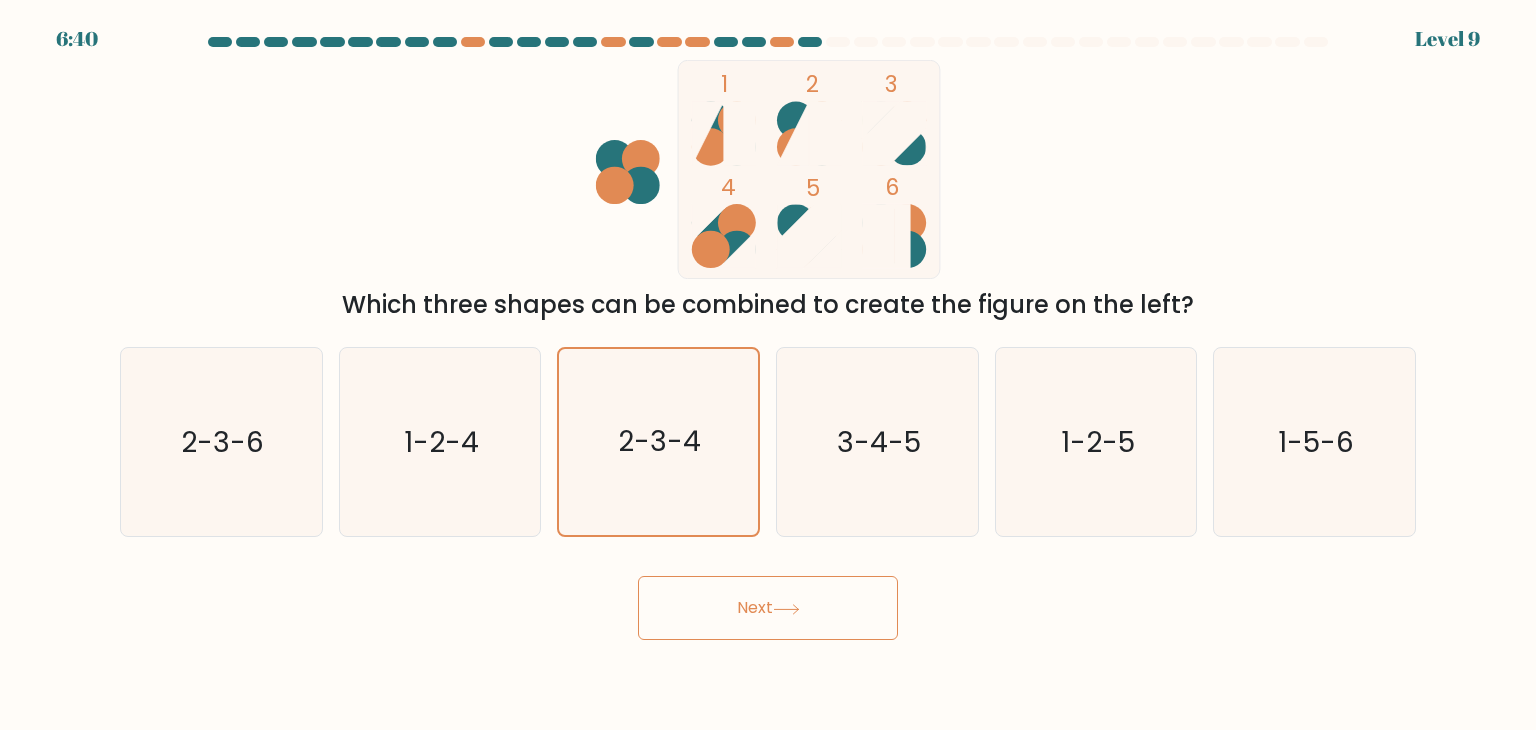 click on "Next" at bounding box center (768, 608) 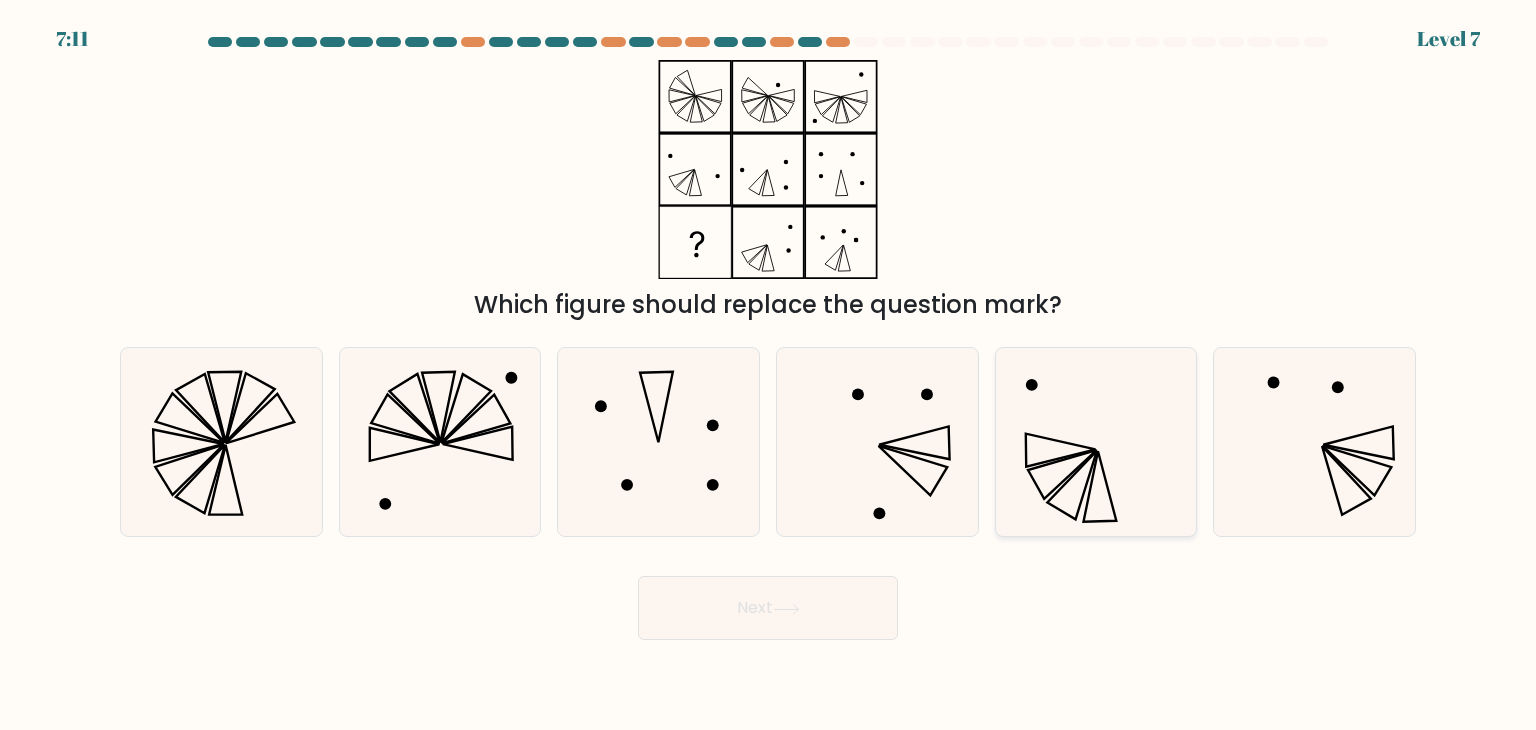click at bounding box center (1061, 450) 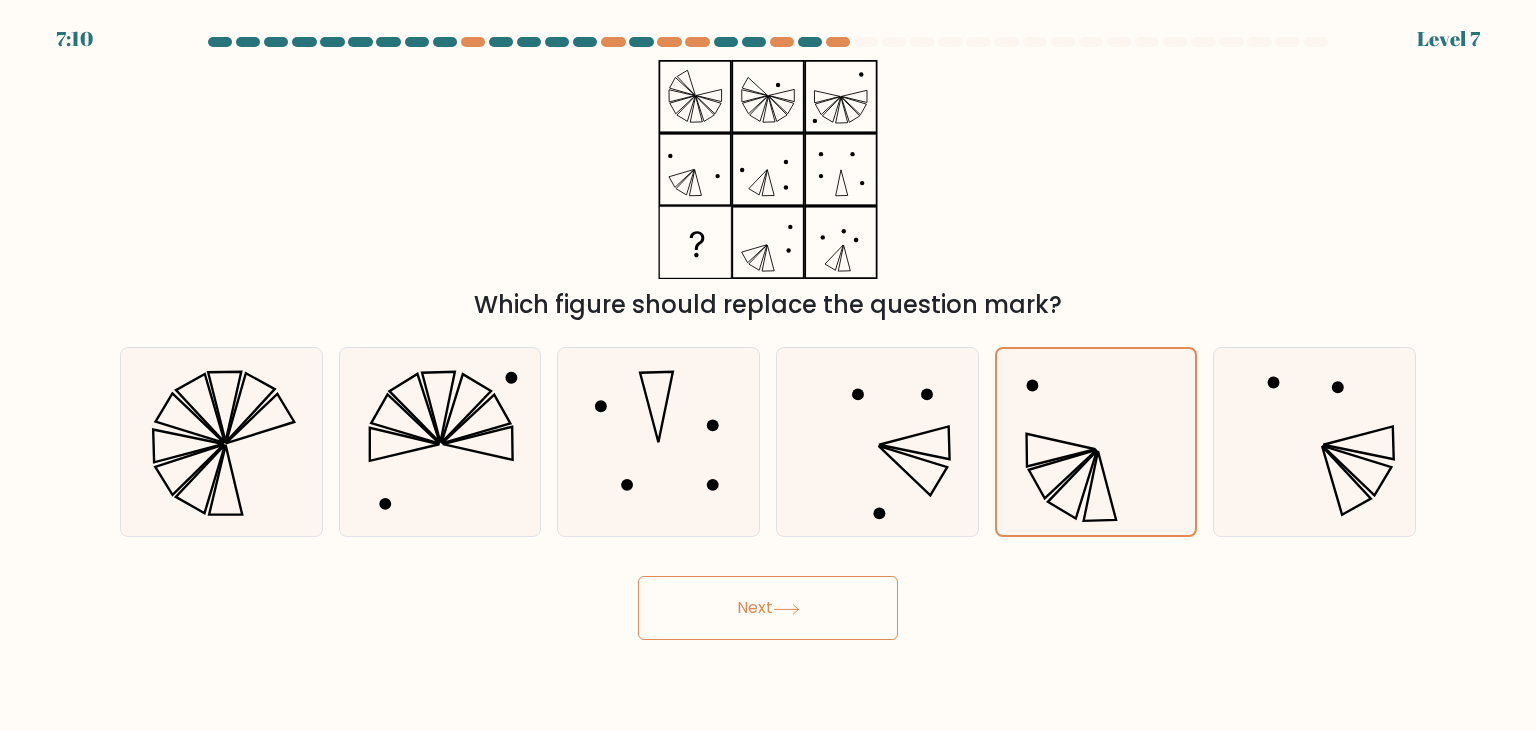 click at bounding box center (786, 608) 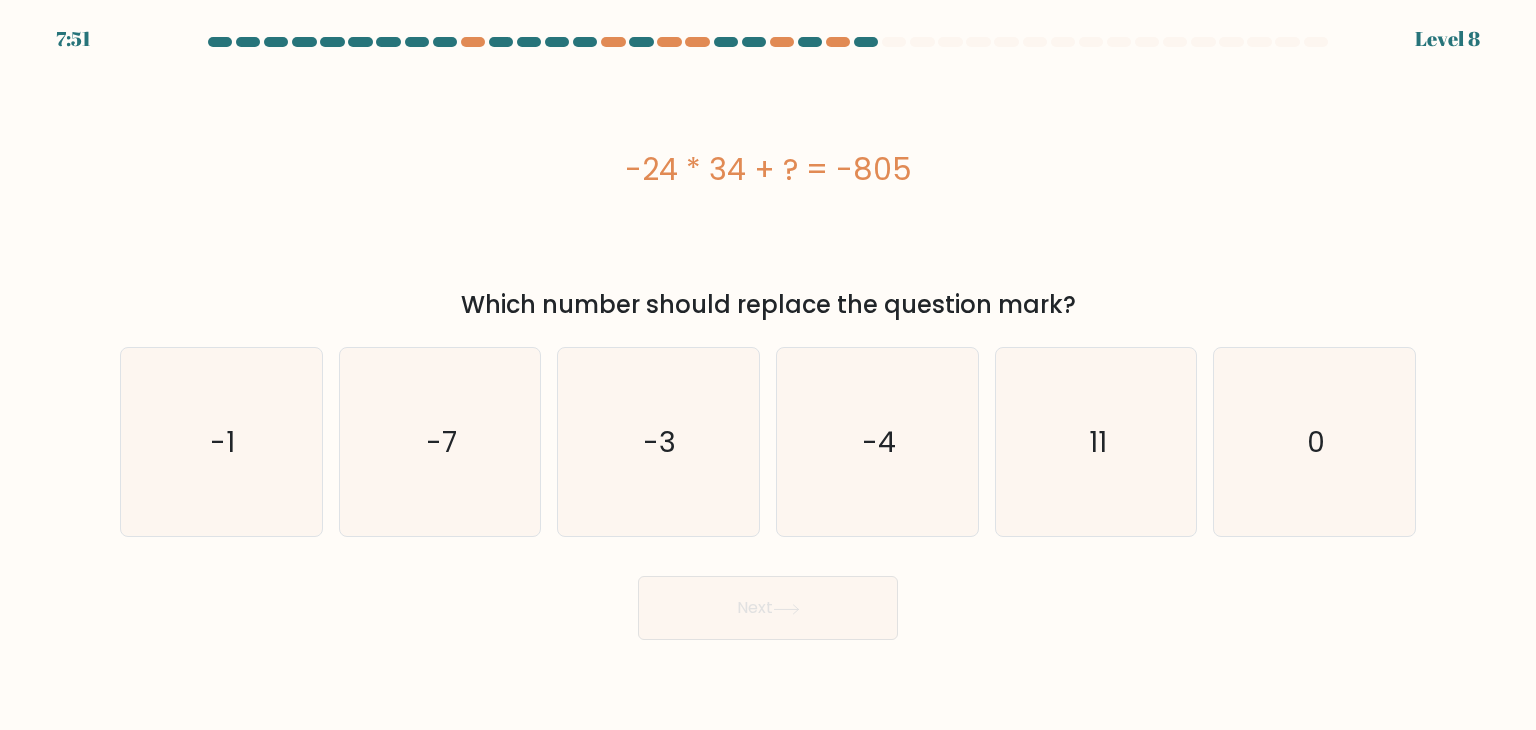 drag, startPoint x: 625, startPoint y: 169, endPoint x: 930, endPoint y: 216, distance: 308.60007 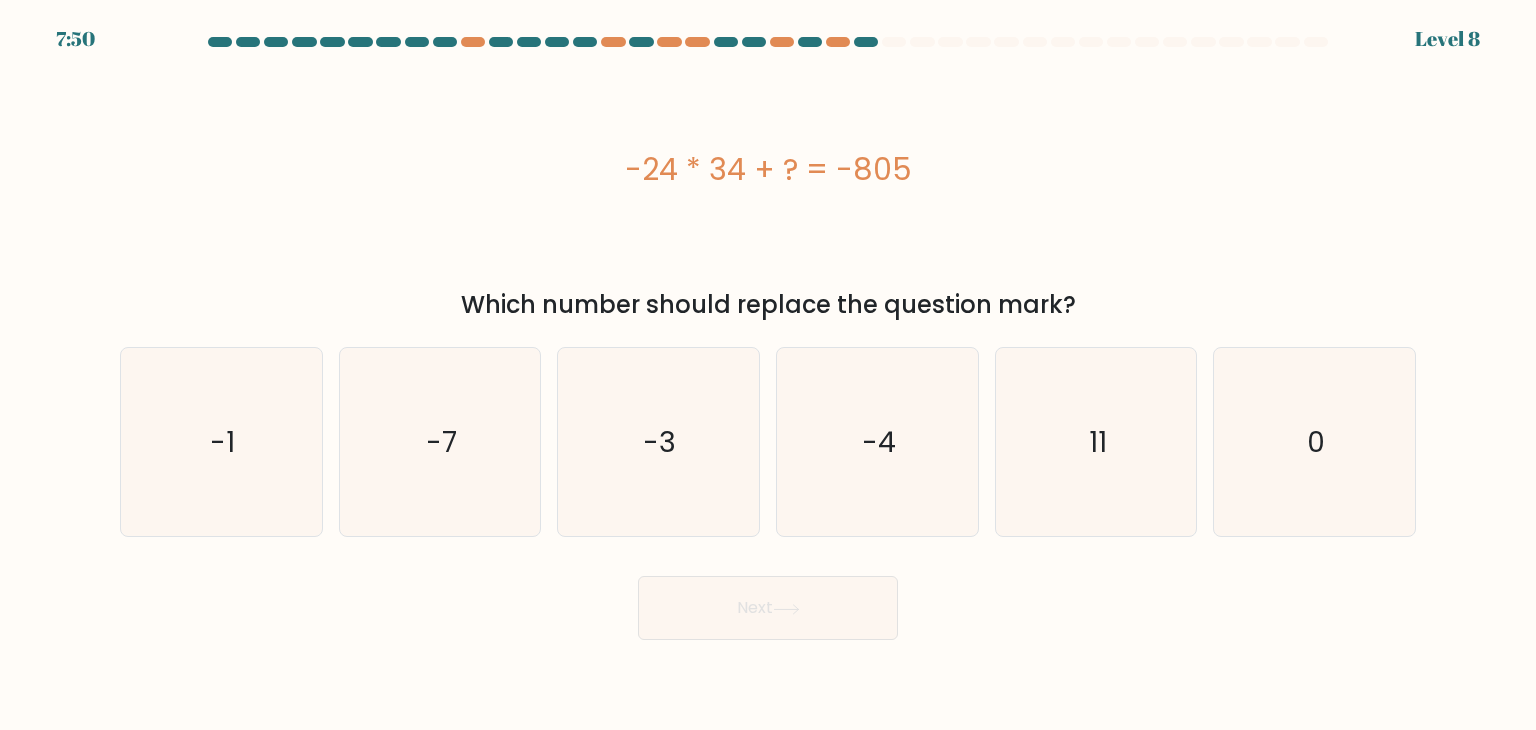 copy on "-24 * 34 + ? = -805" 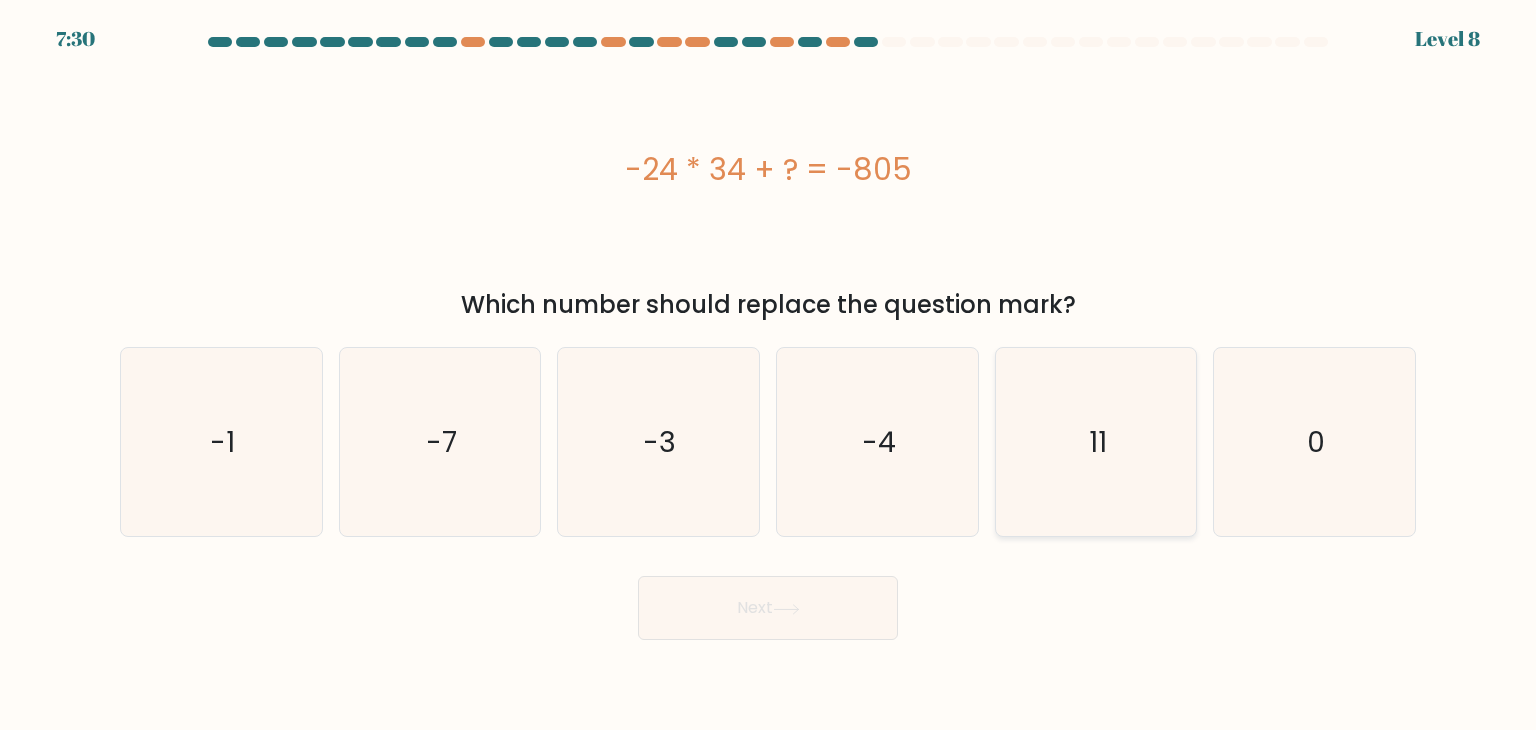 click on "11" at bounding box center (1096, 442) 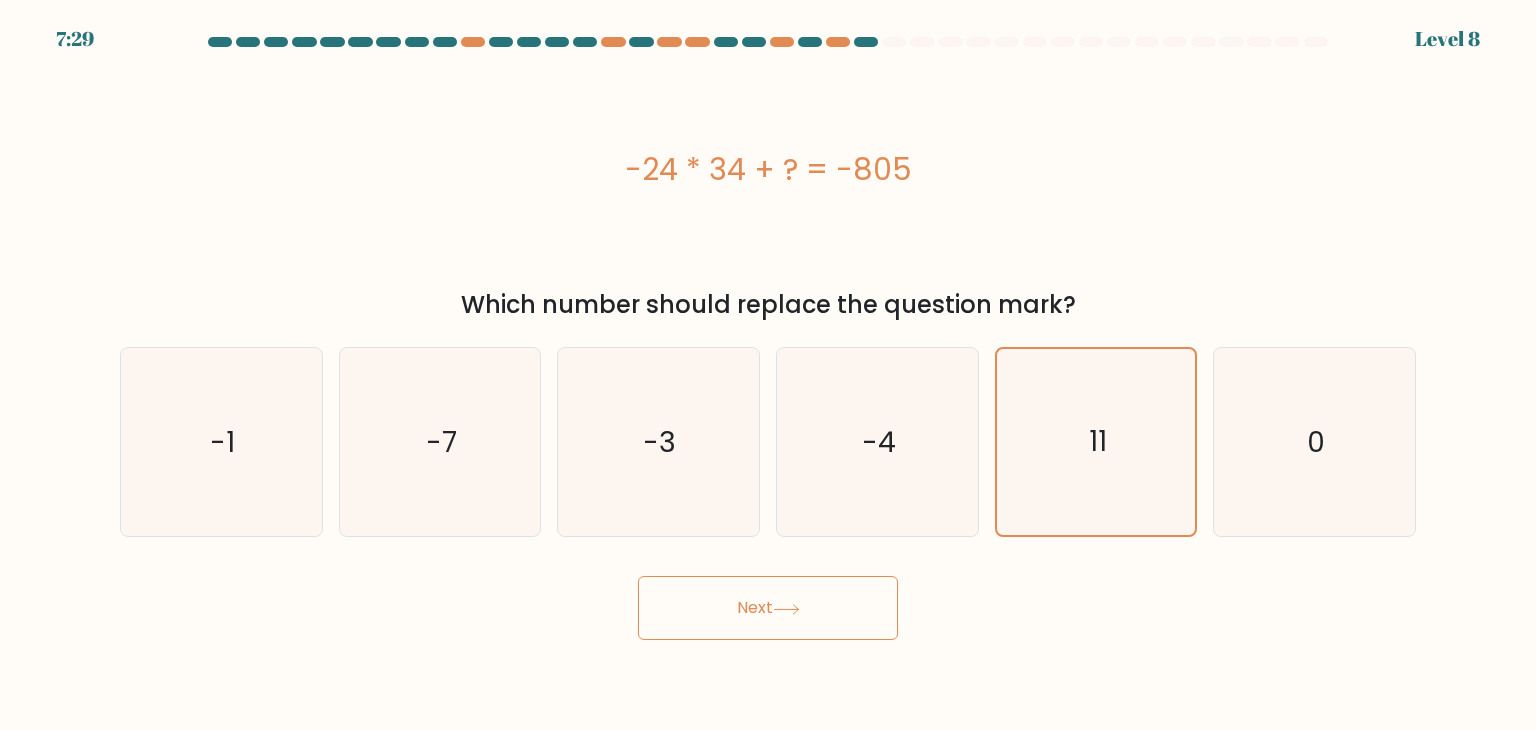 click at bounding box center [786, 609] 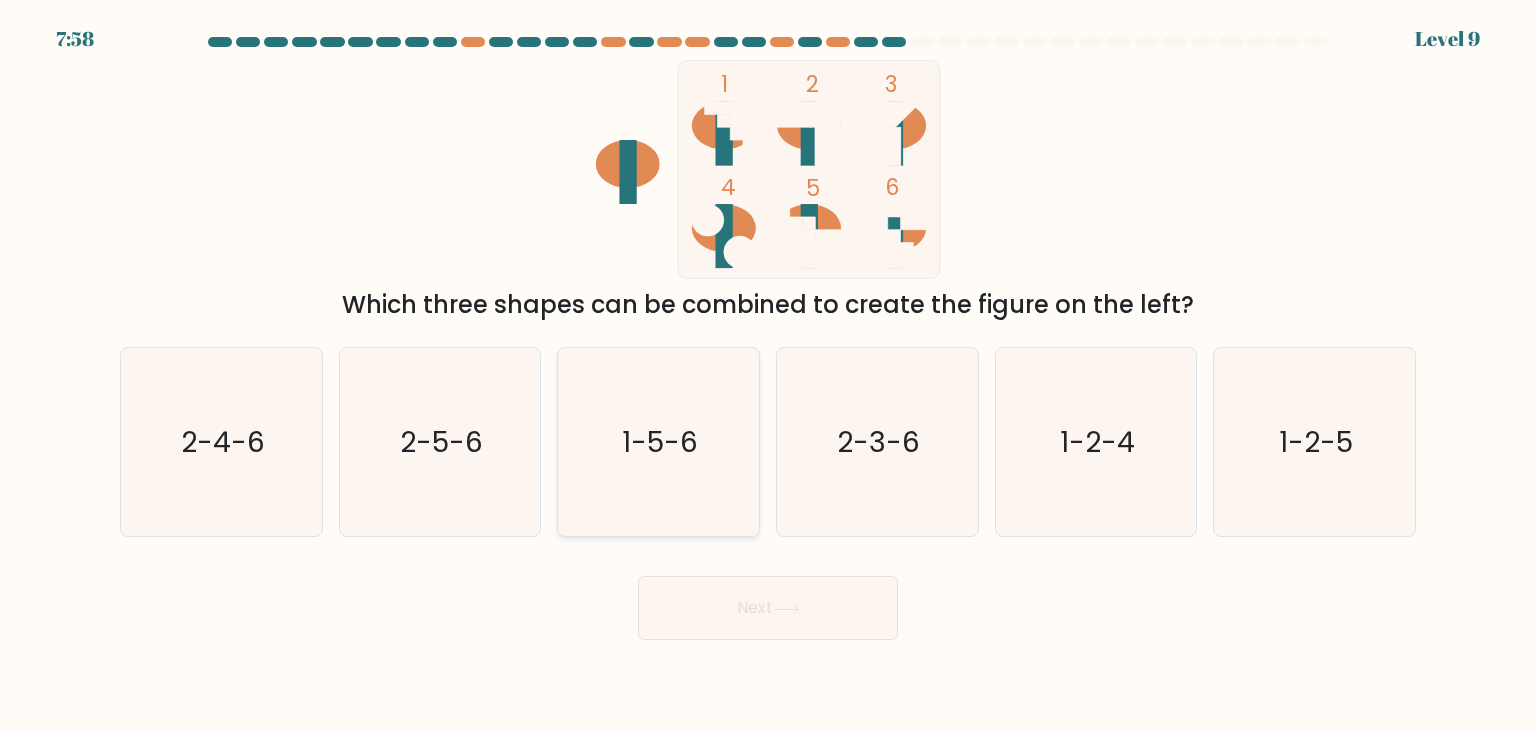 click on "1-5-6" at bounding box center [661, 442] 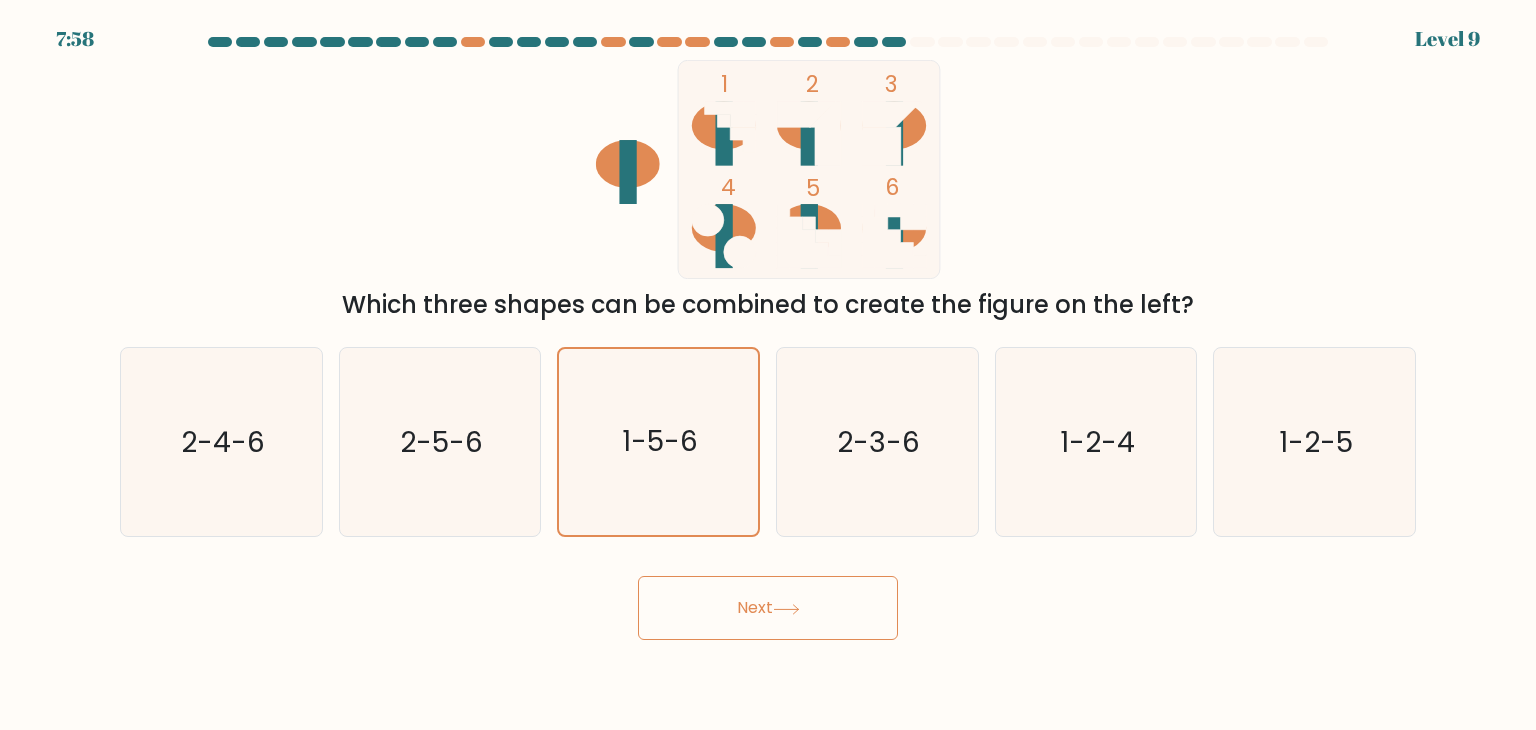 click on "Next" at bounding box center [768, 608] 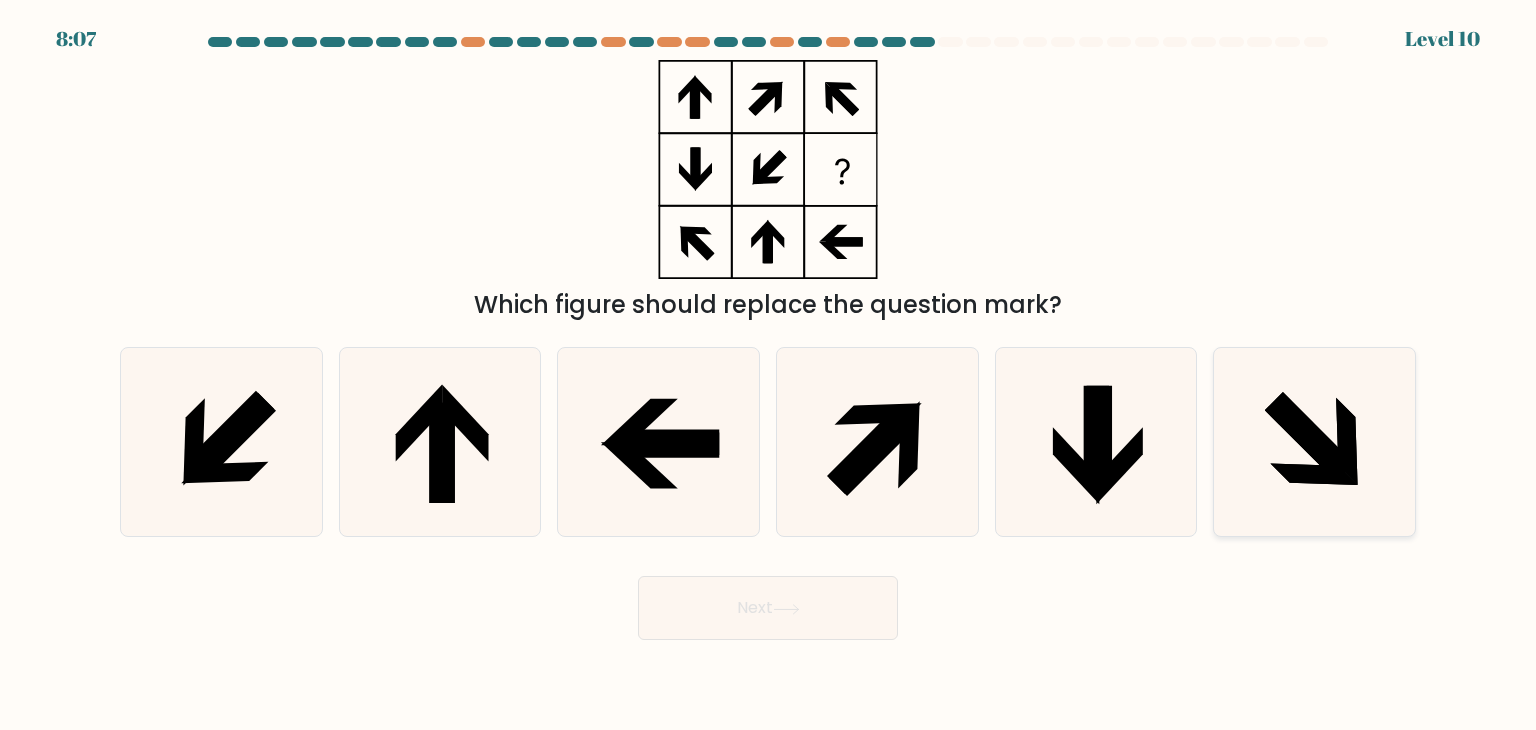 click at bounding box center (1314, 442) 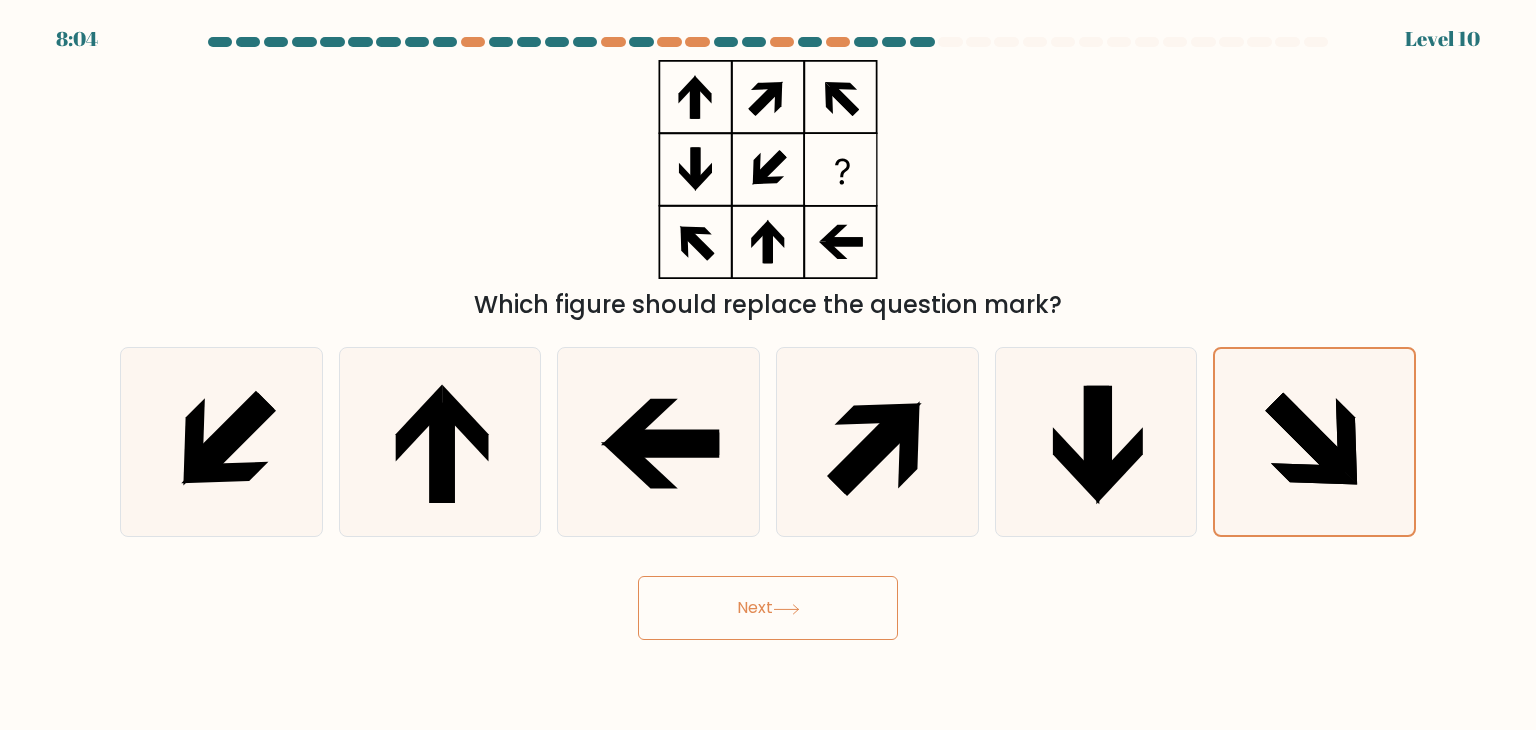 click on "Next" at bounding box center [768, 608] 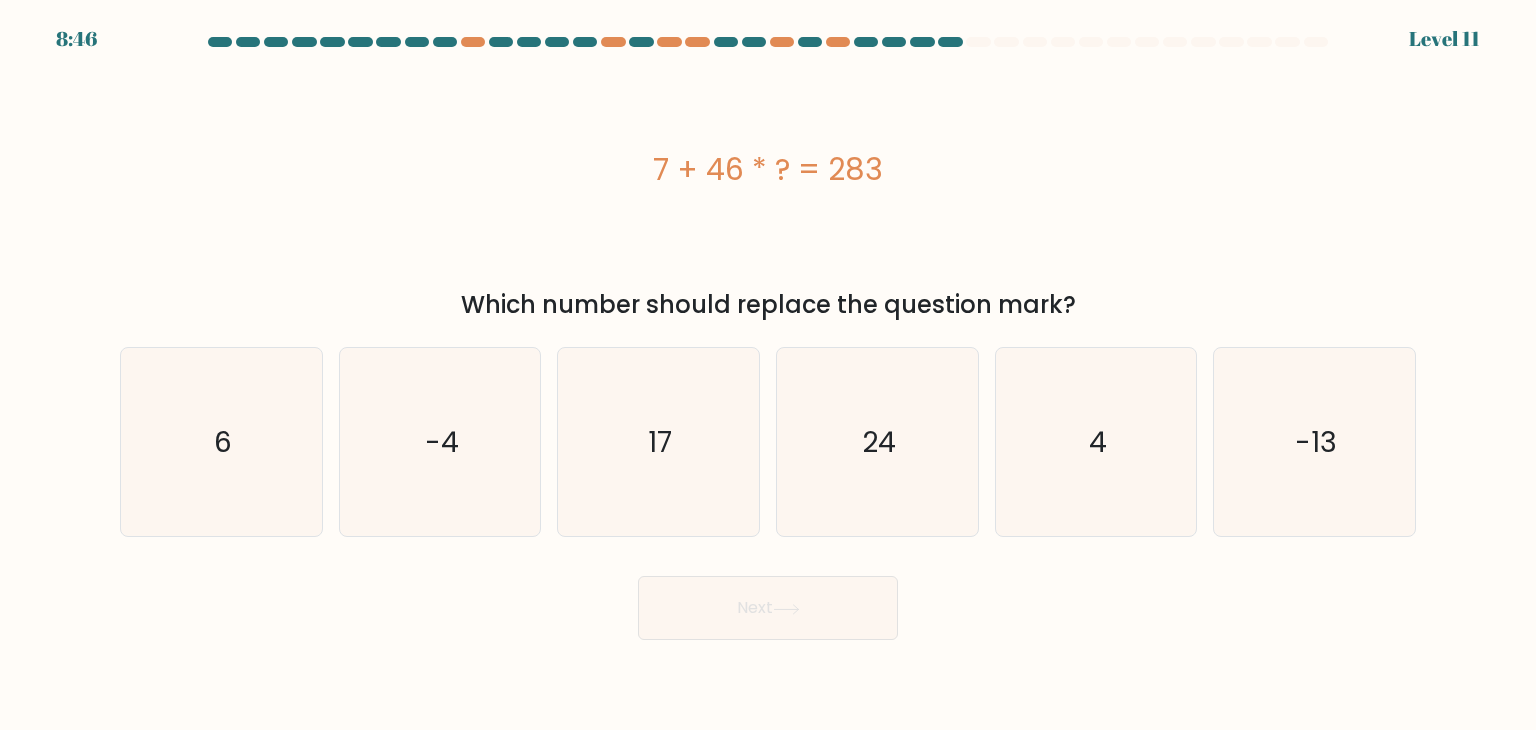 drag, startPoint x: 651, startPoint y: 146, endPoint x: 933, endPoint y: 161, distance: 282.39865 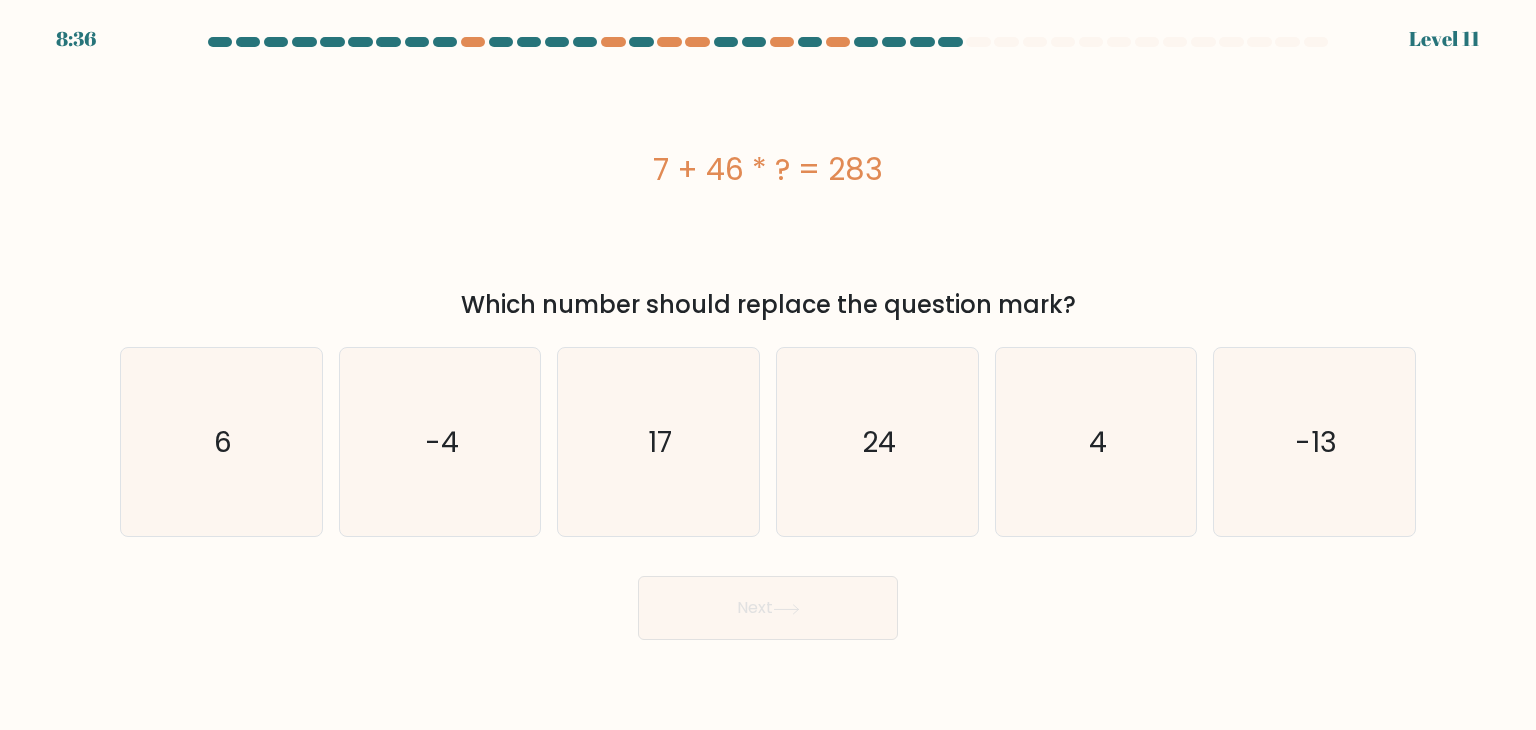 click on "Next" at bounding box center (768, 600) 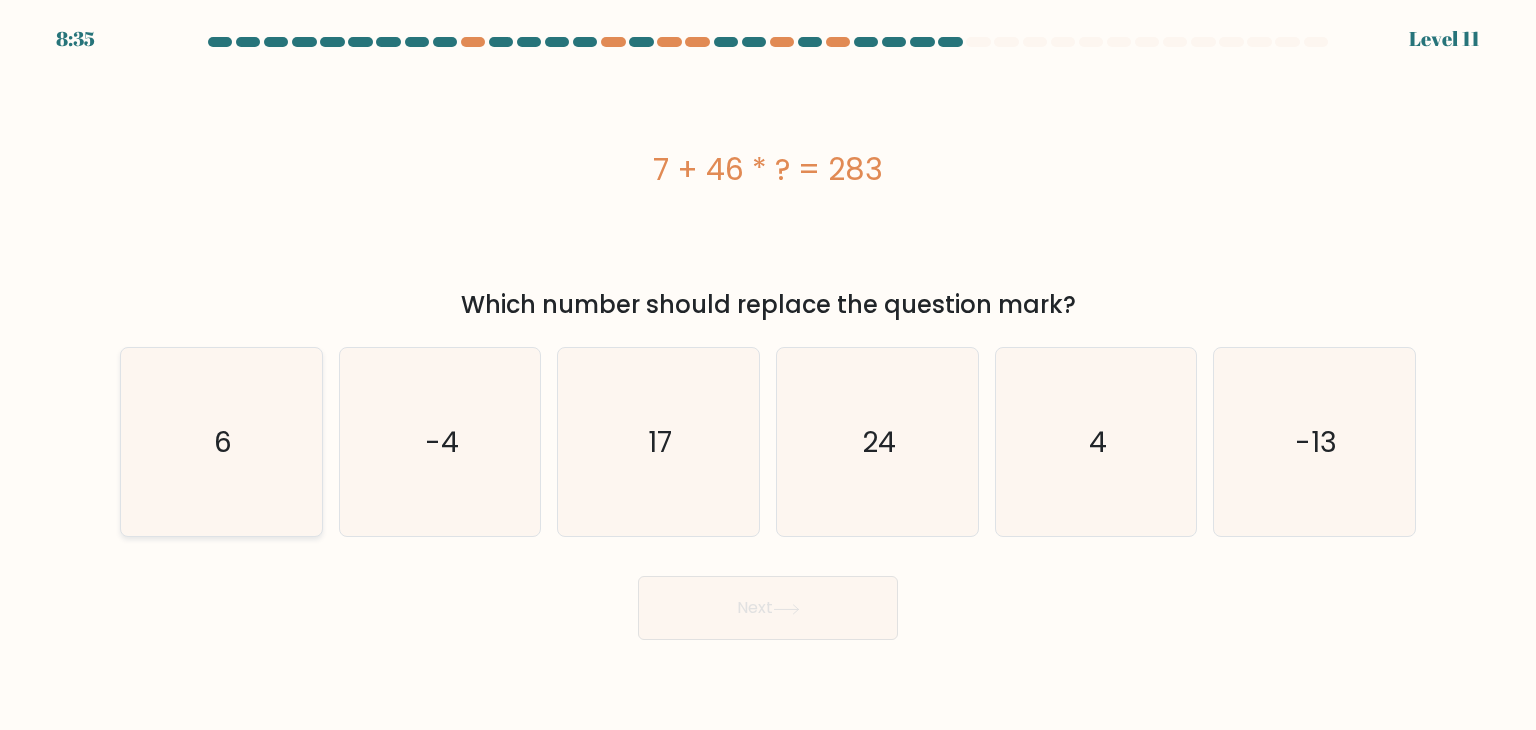 click on "6" at bounding box center [221, 442] 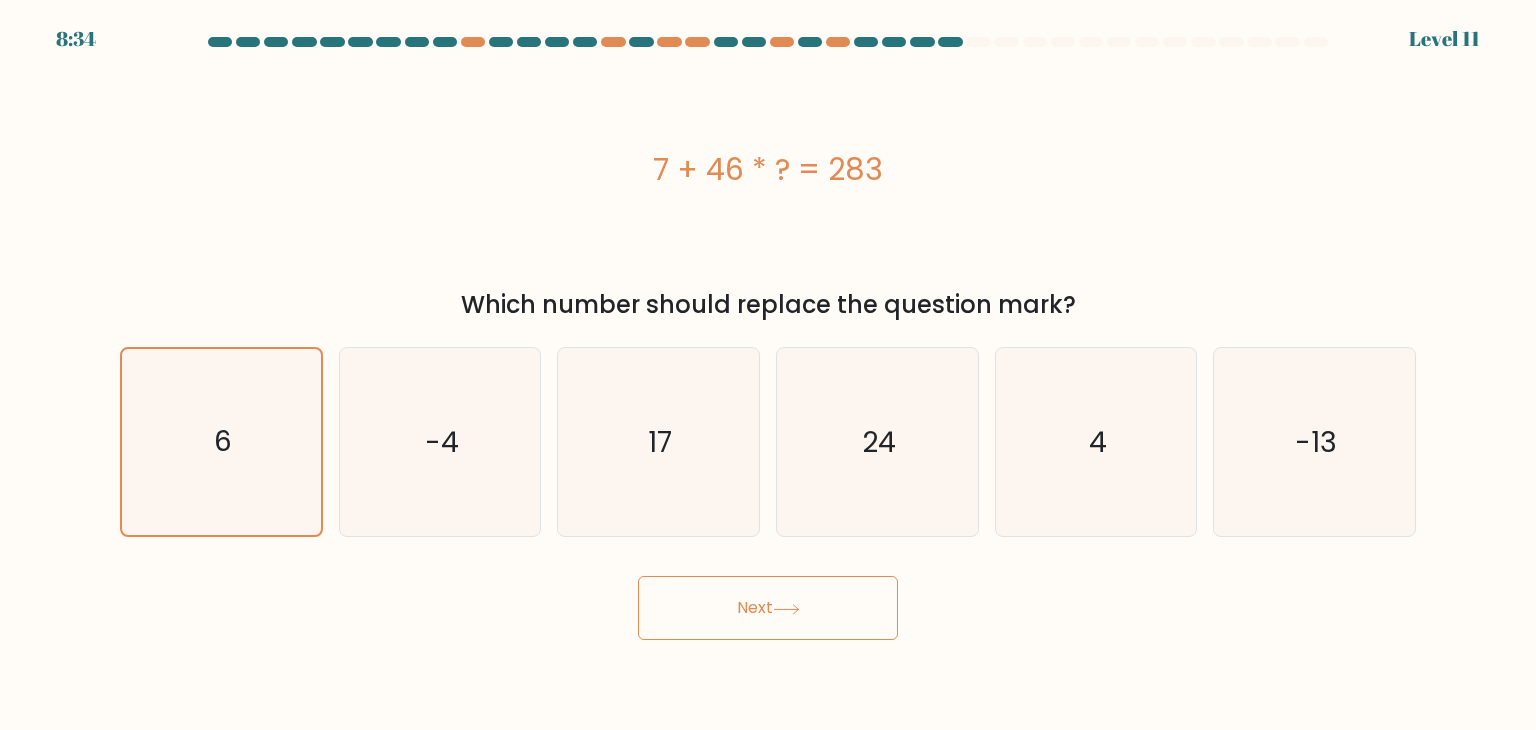 click on "Next" at bounding box center (768, 608) 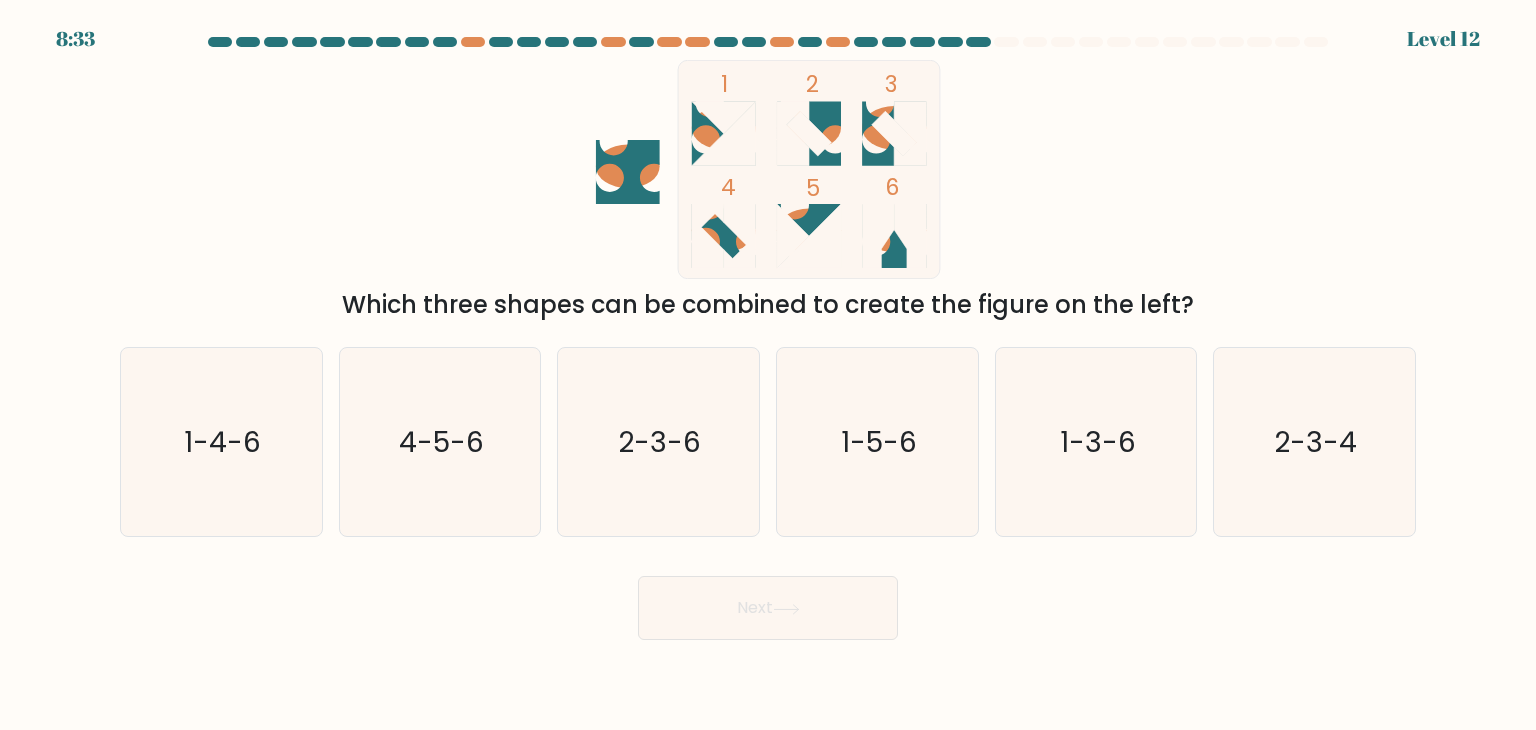 click on "Next" at bounding box center (768, 608) 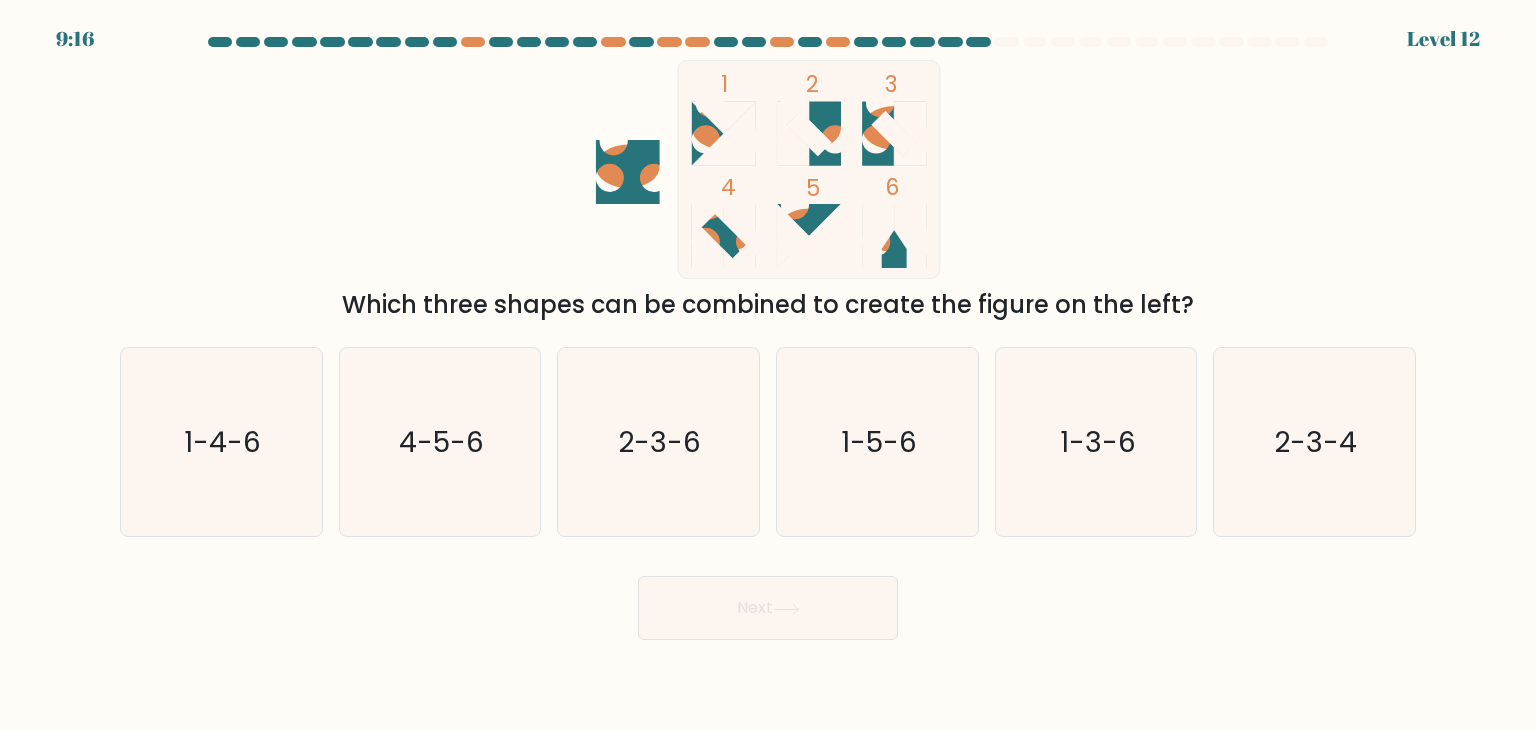 click at bounding box center (809, 169) 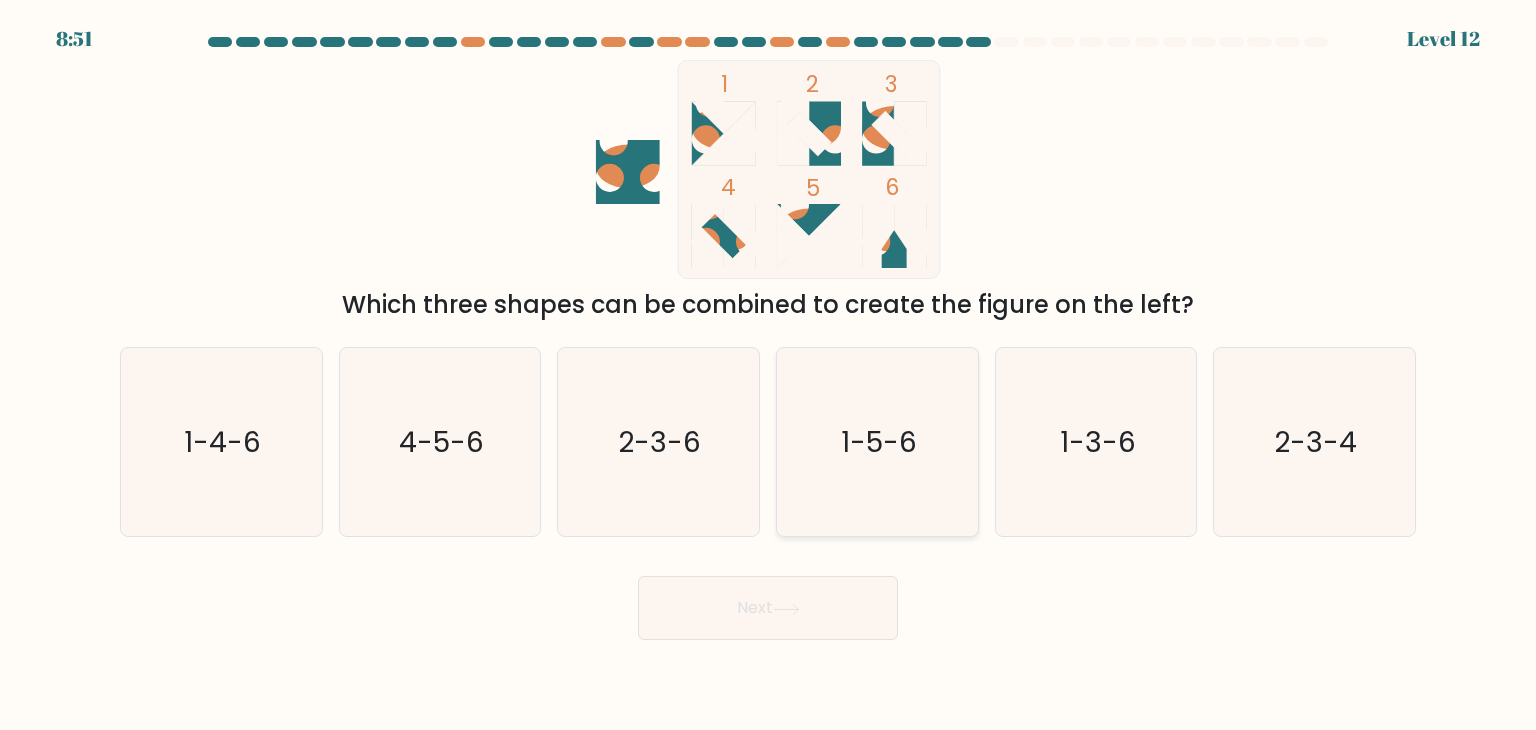 click on "1-5-6" at bounding box center [877, 442] 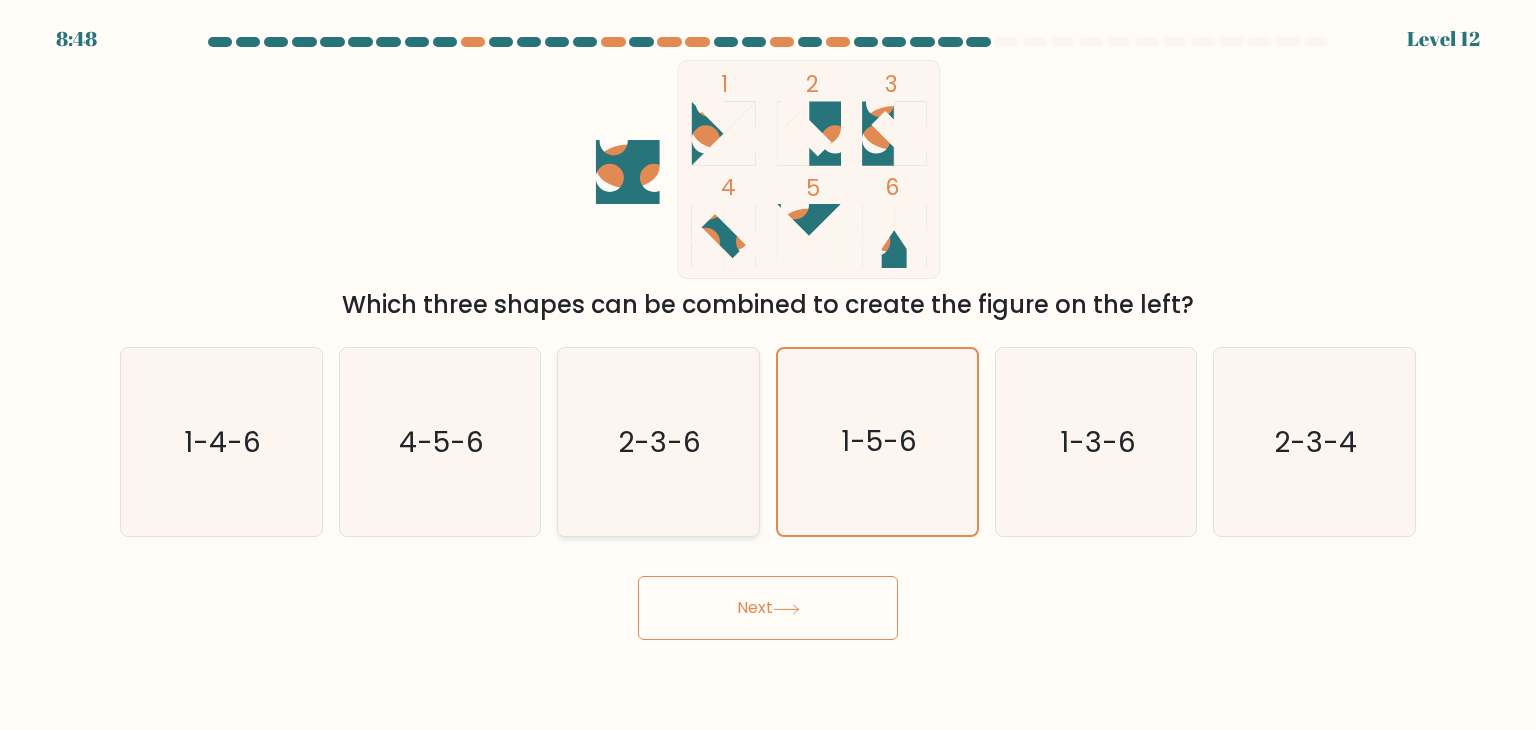 click on "2-3-6" at bounding box center [660, 442] 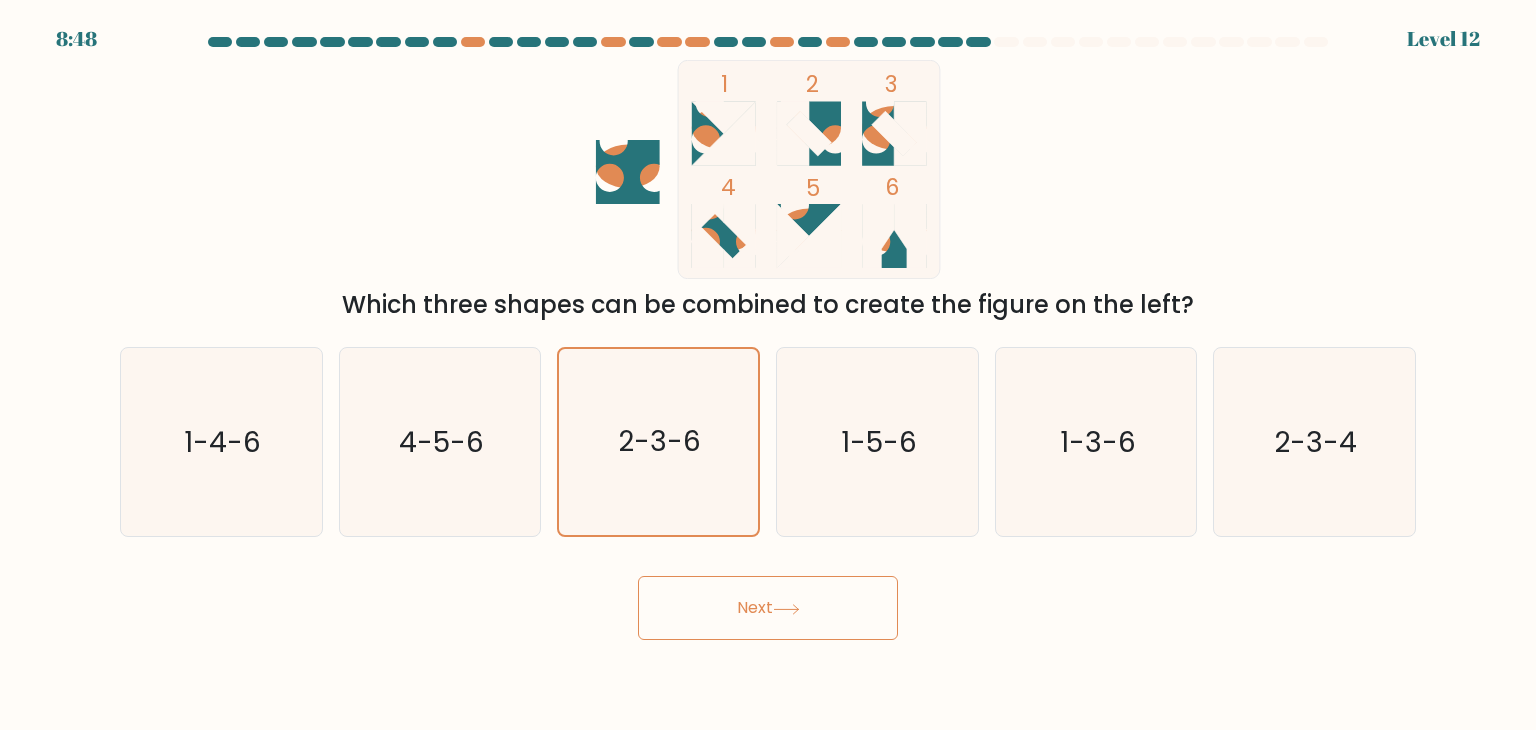 click on "Next" at bounding box center (768, 608) 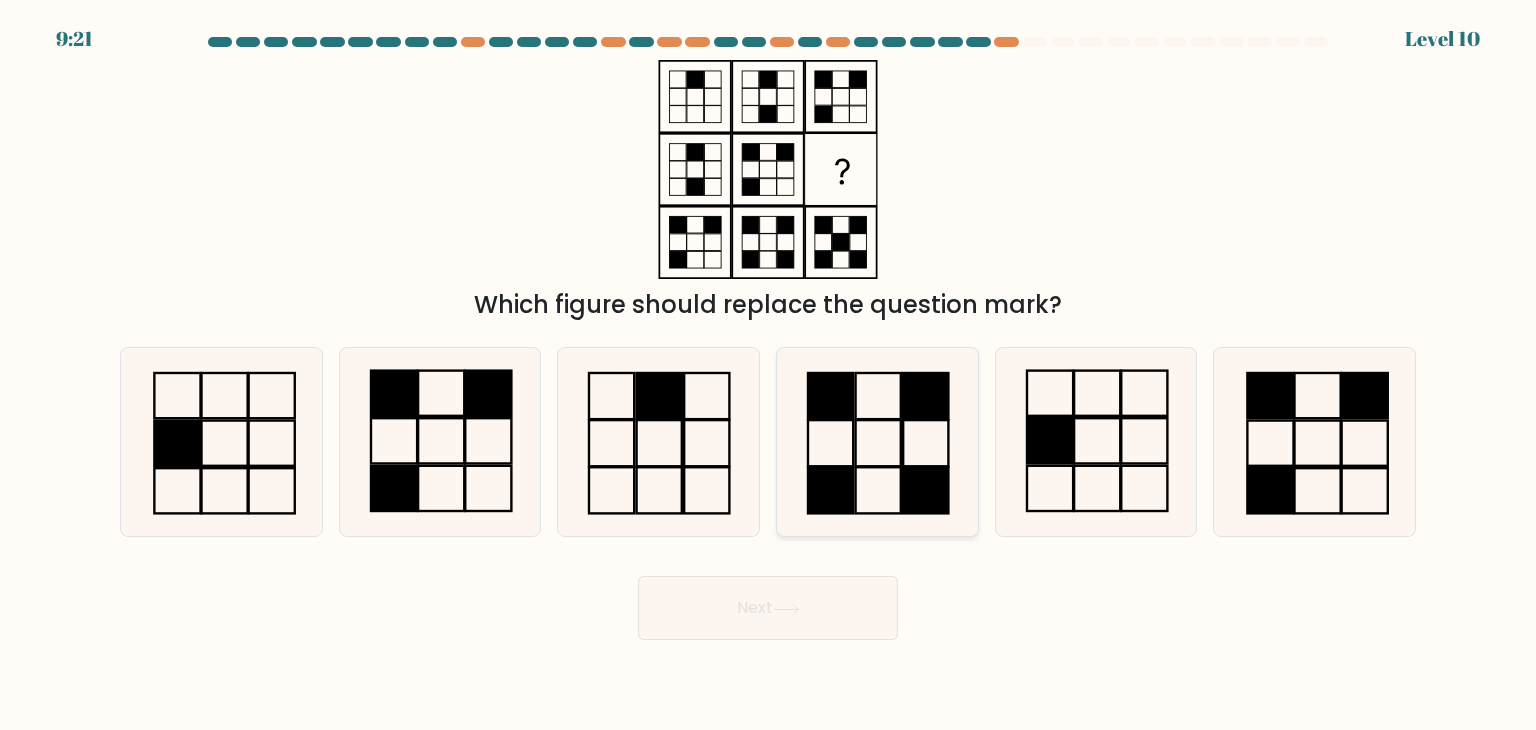 click at bounding box center [877, 442] 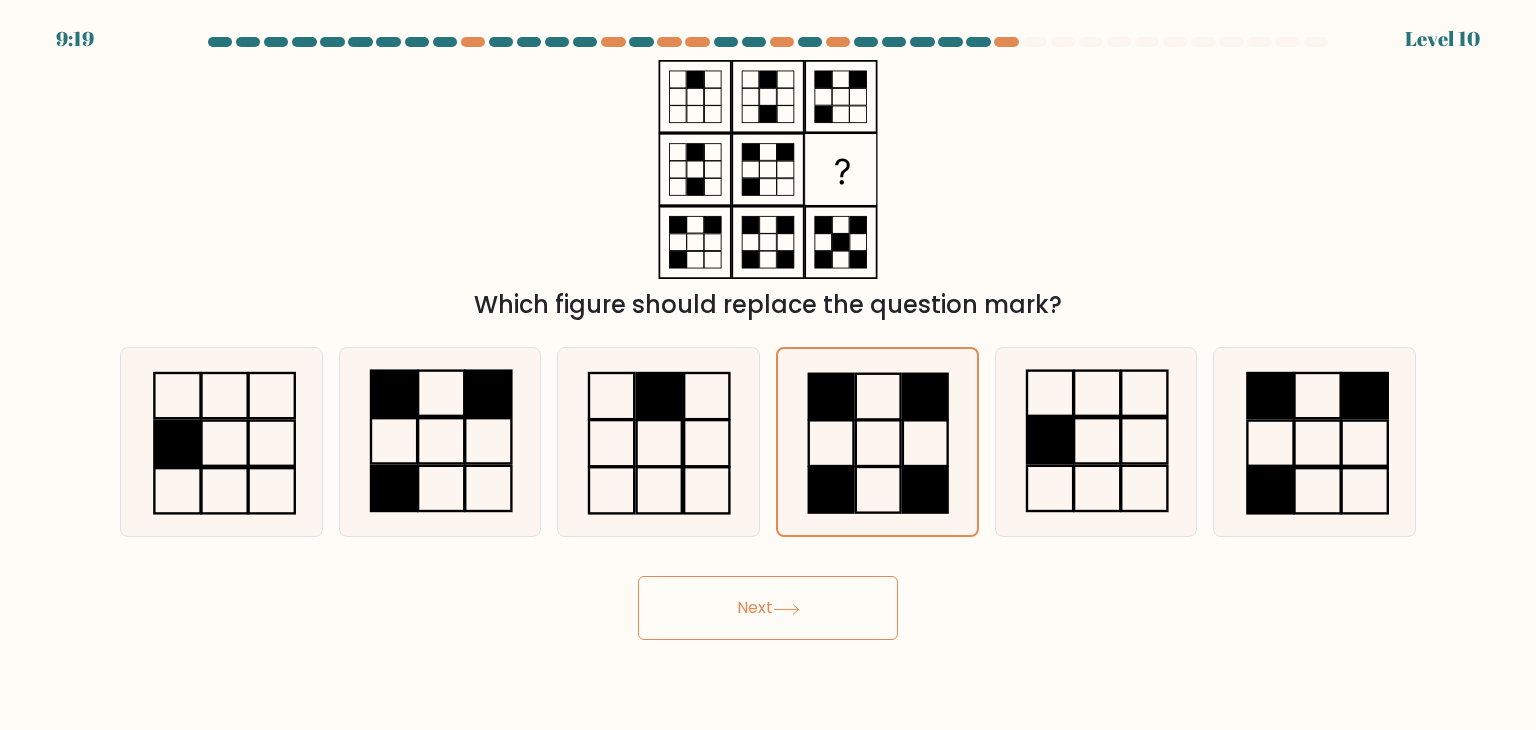 click on "9:19
Level 10" at bounding box center (768, 365) 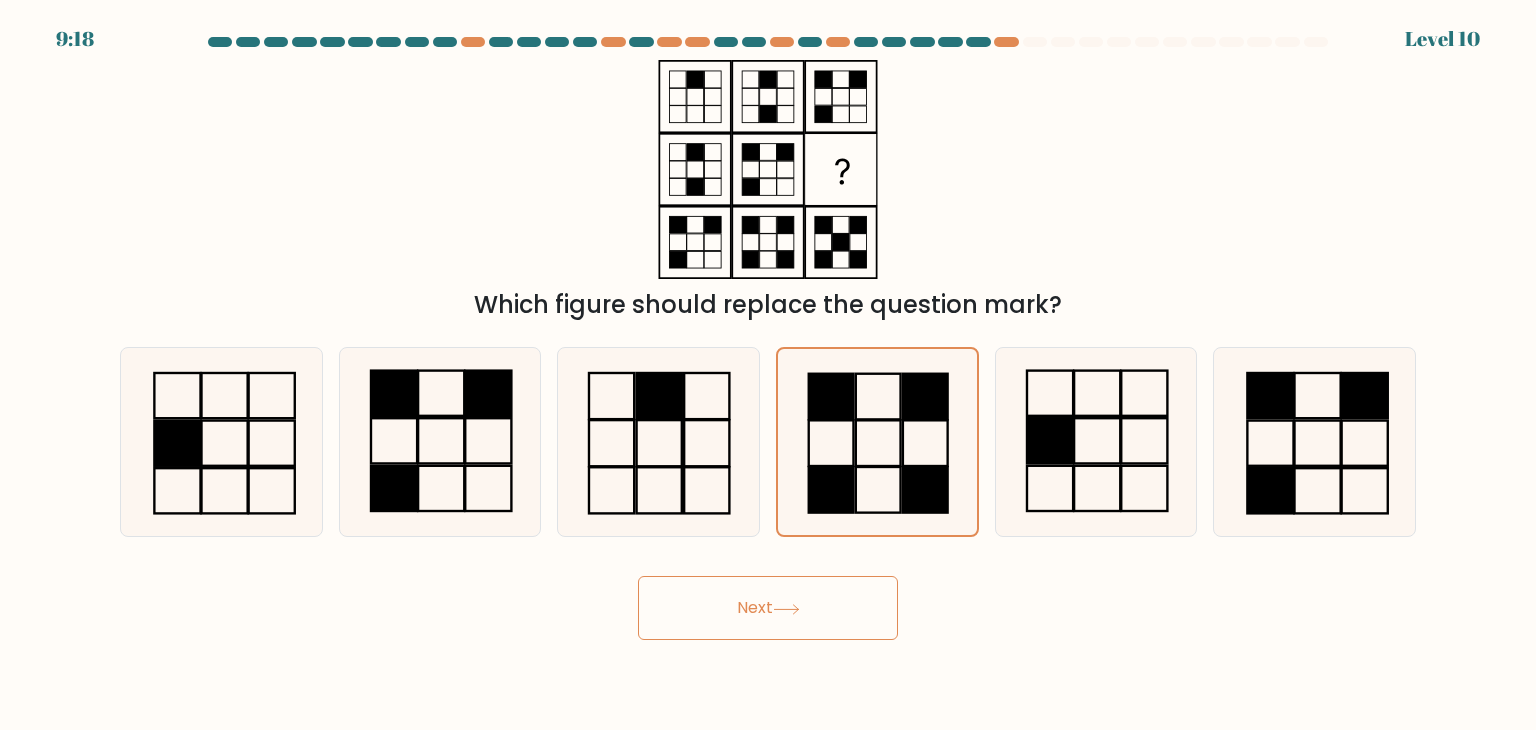 click on "Next" at bounding box center [768, 608] 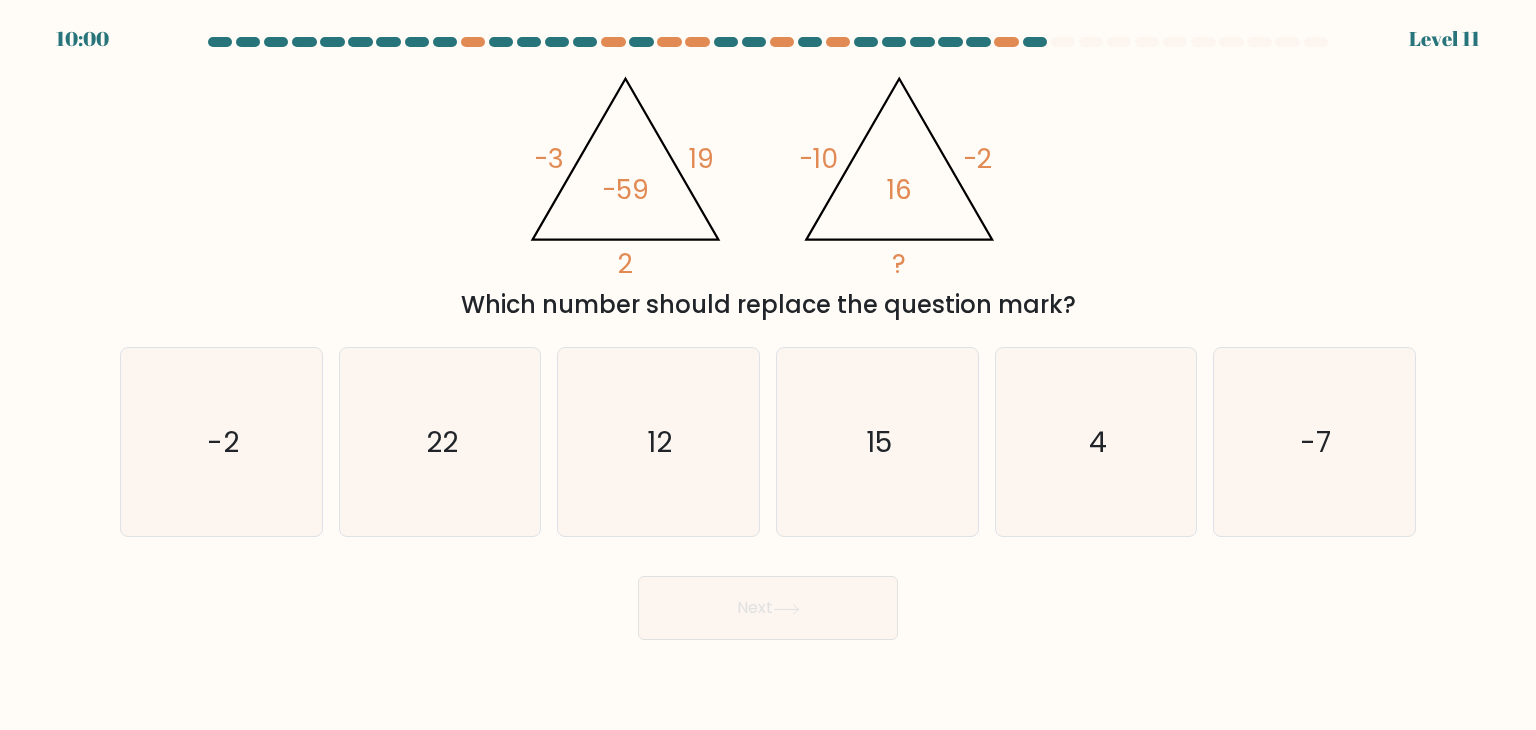 click on "Next" at bounding box center (768, 608) 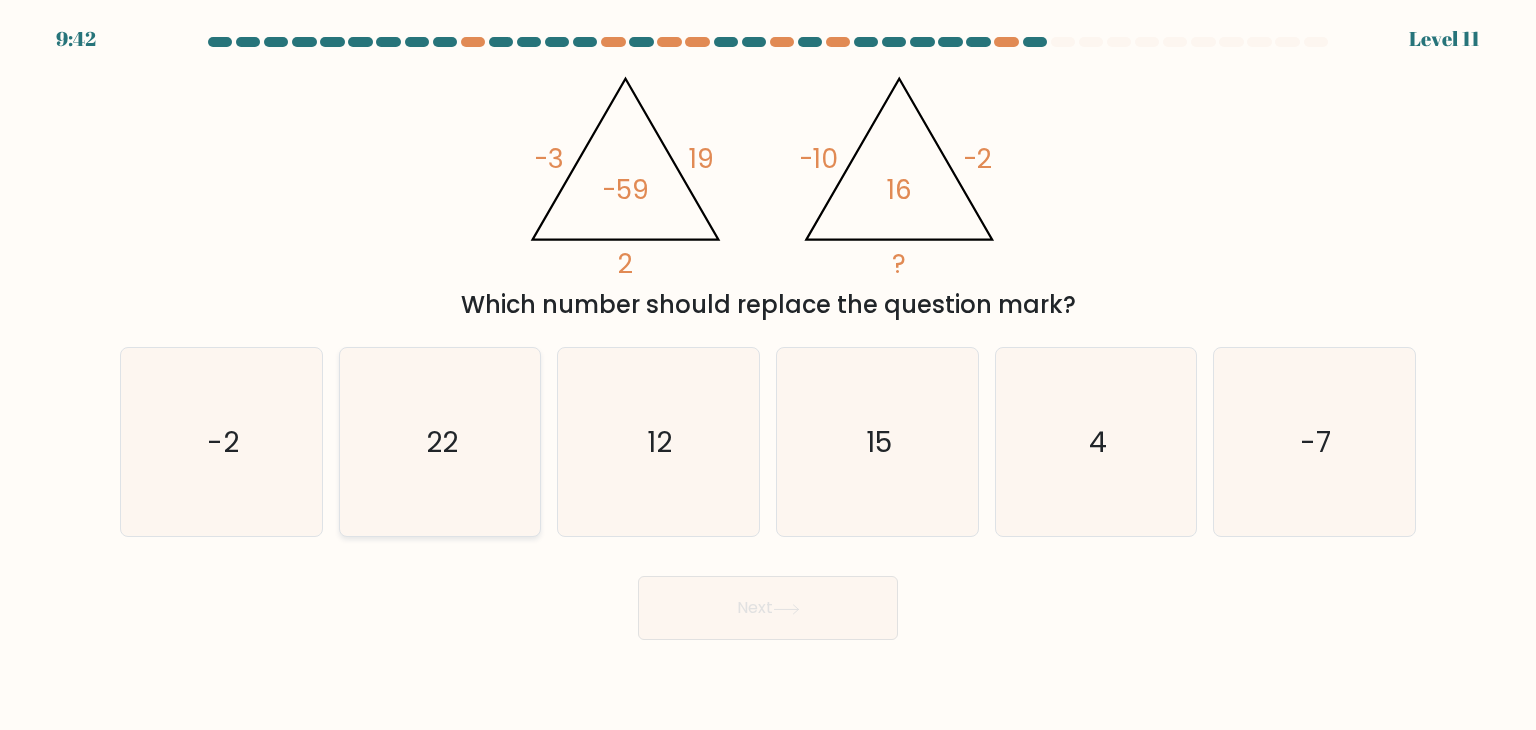 click on "22" at bounding box center (440, 442) 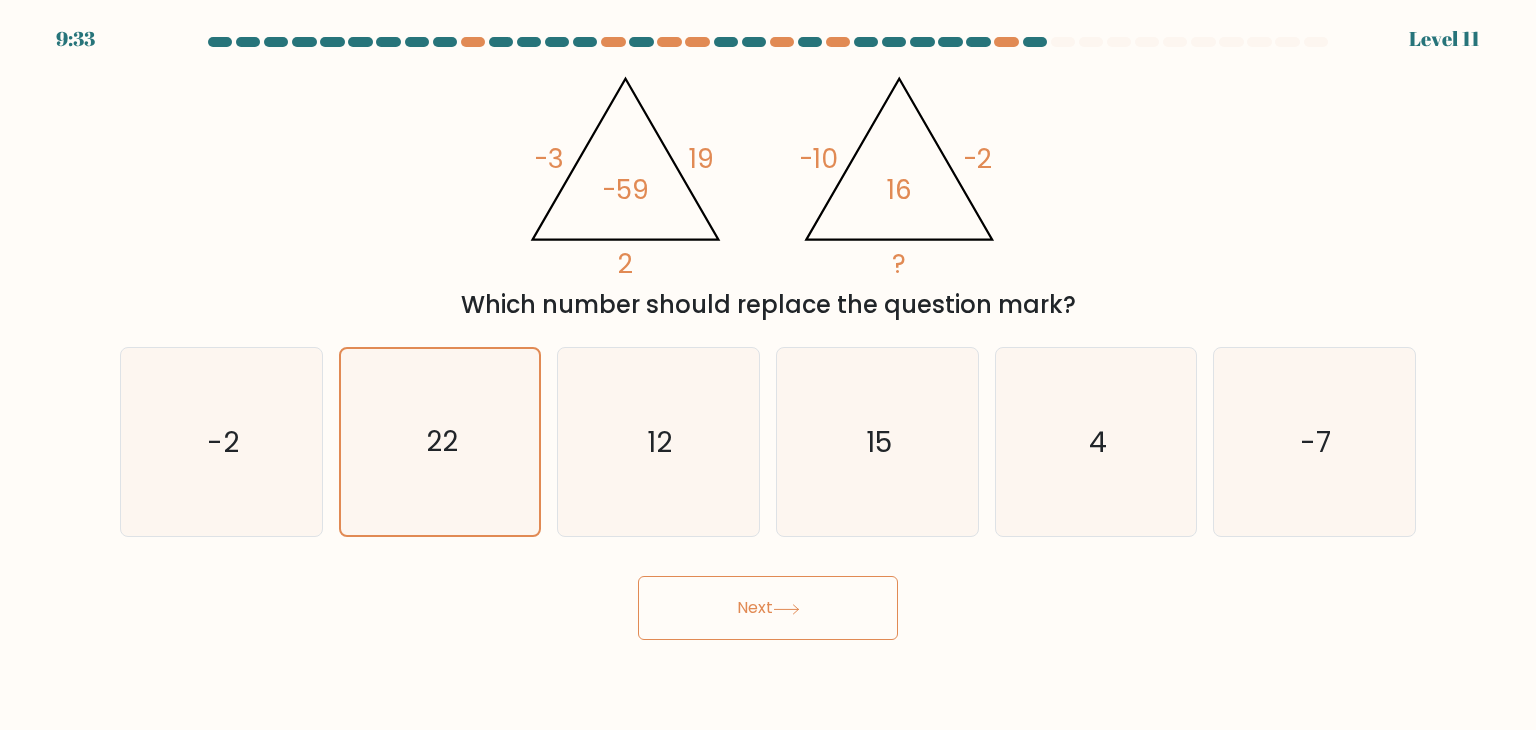click on "Next" at bounding box center (768, 608) 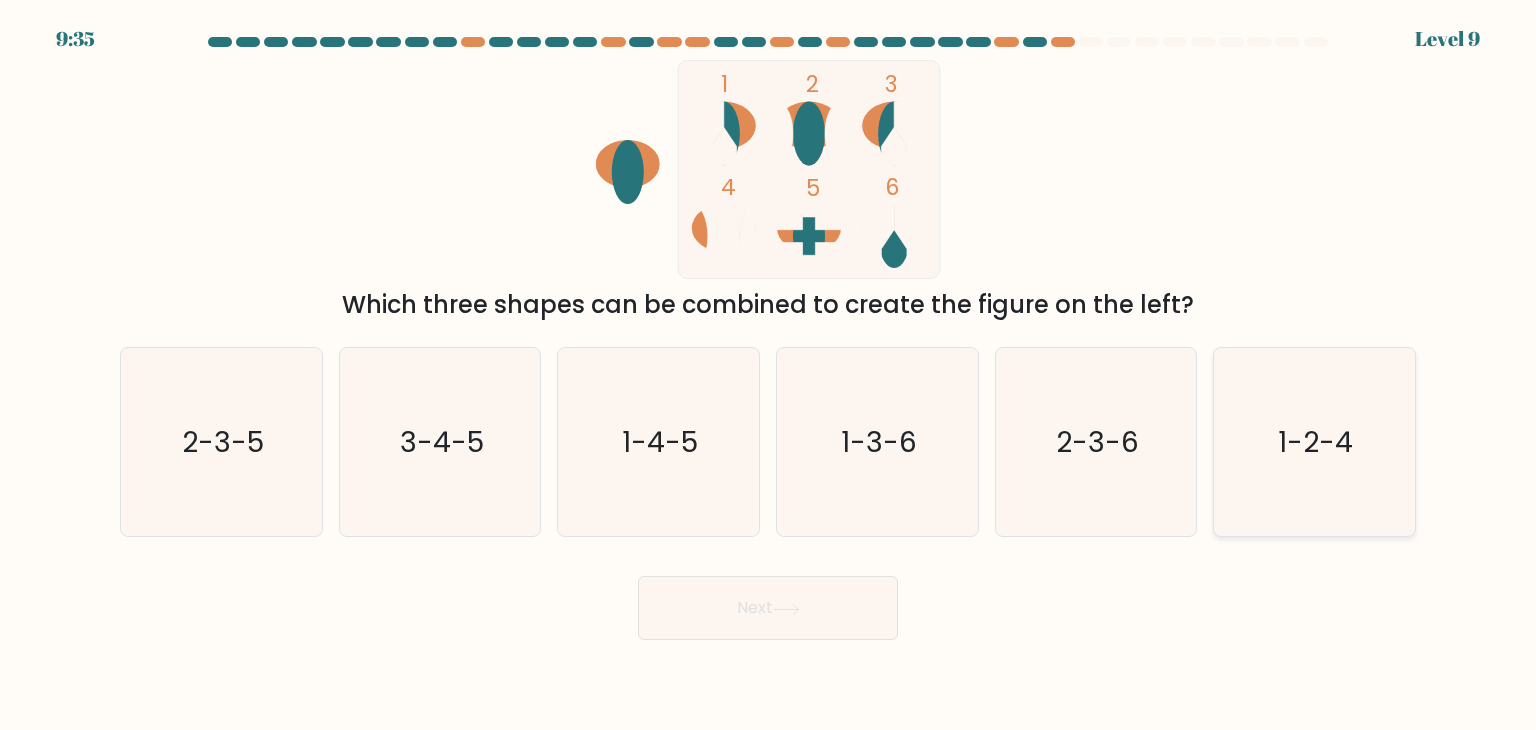 click on "1-2-4" at bounding box center [1316, 442] 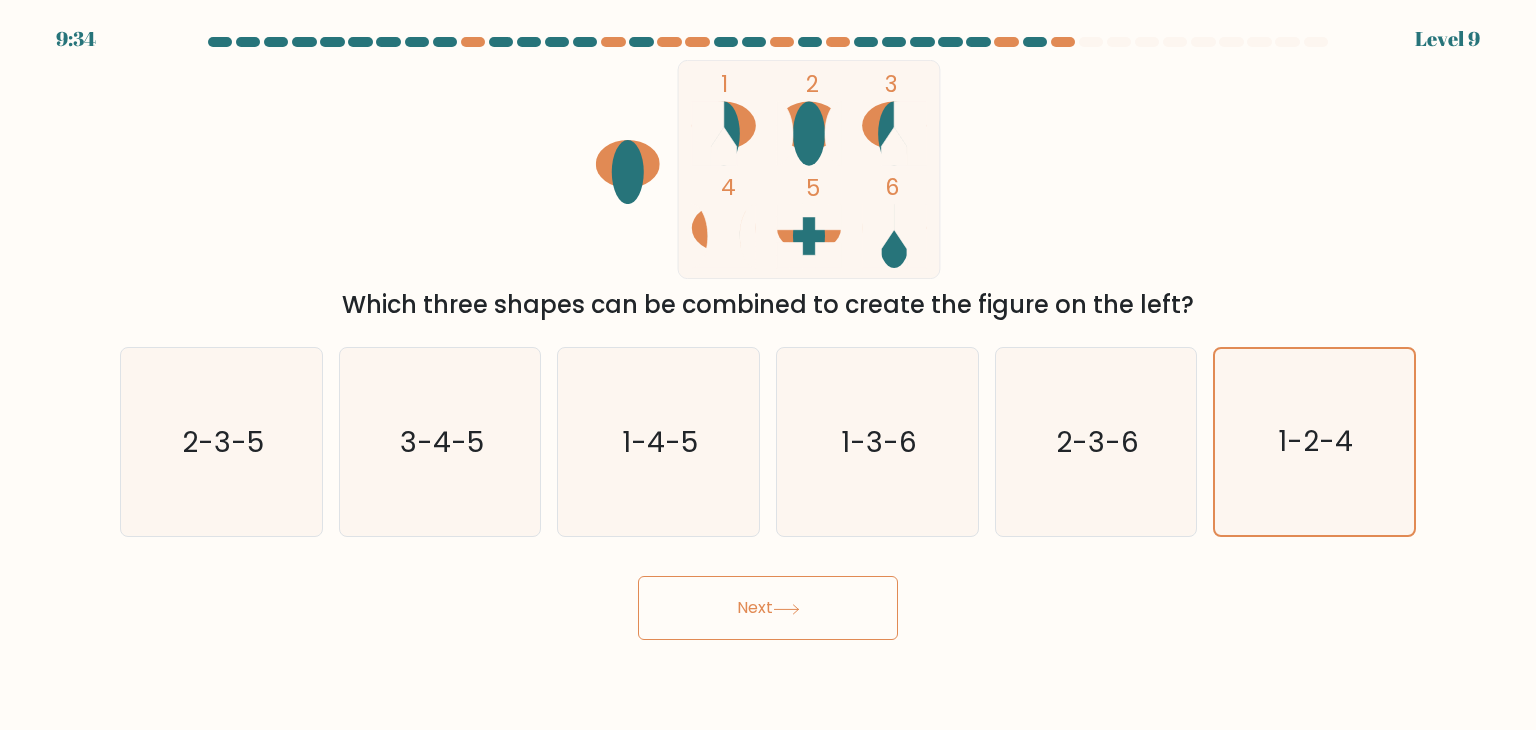 click on "Next" at bounding box center [768, 608] 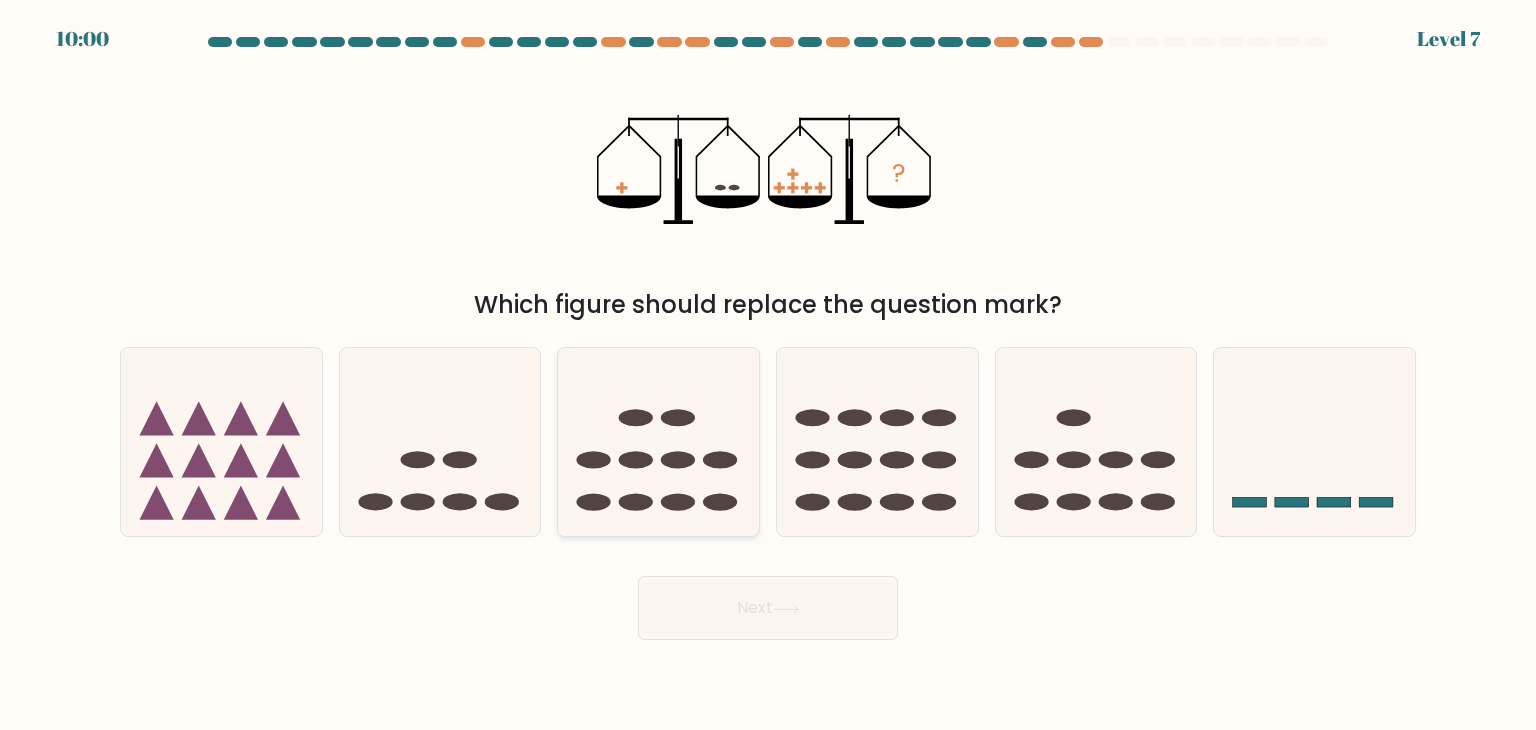 click at bounding box center (658, 442) 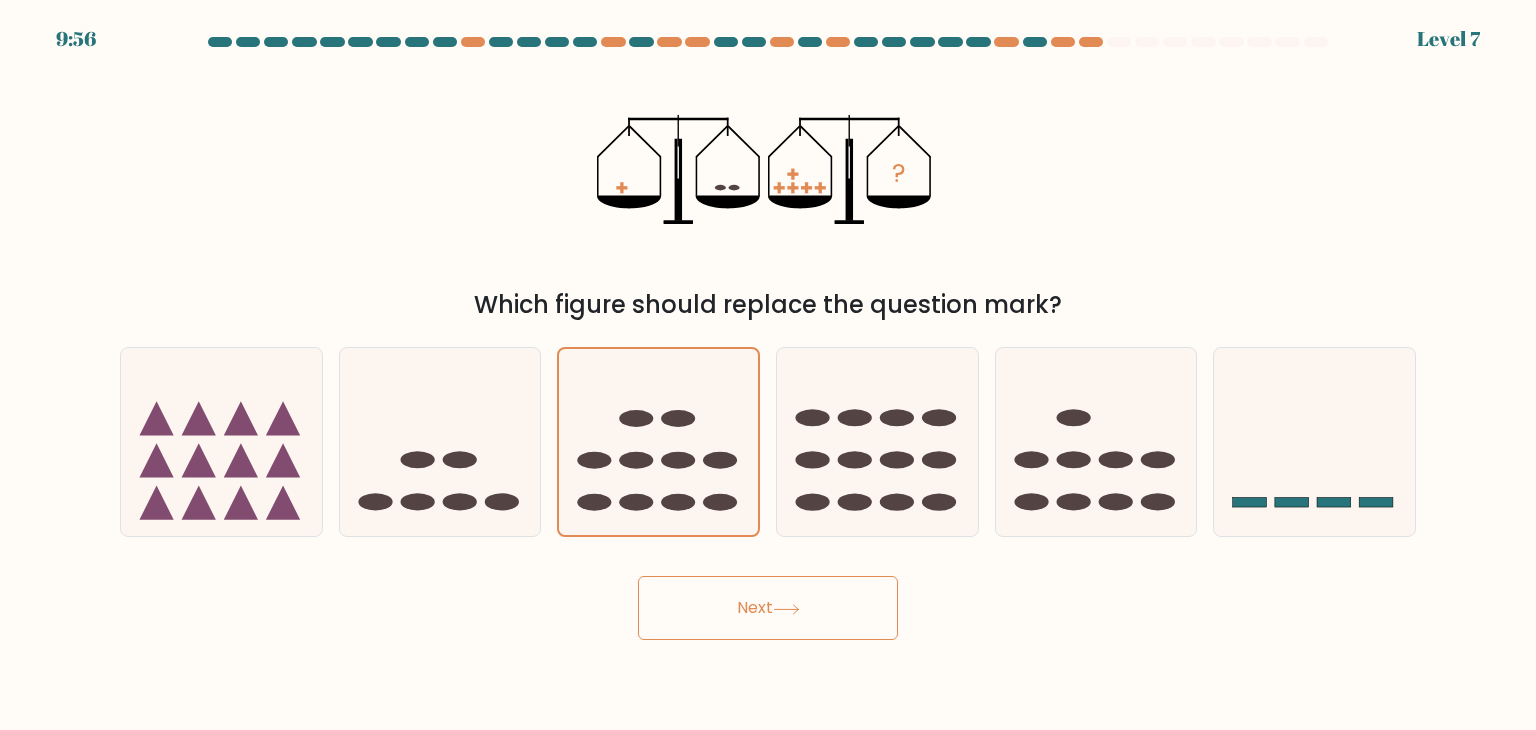 click on "Next" at bounding box center [768, 608] 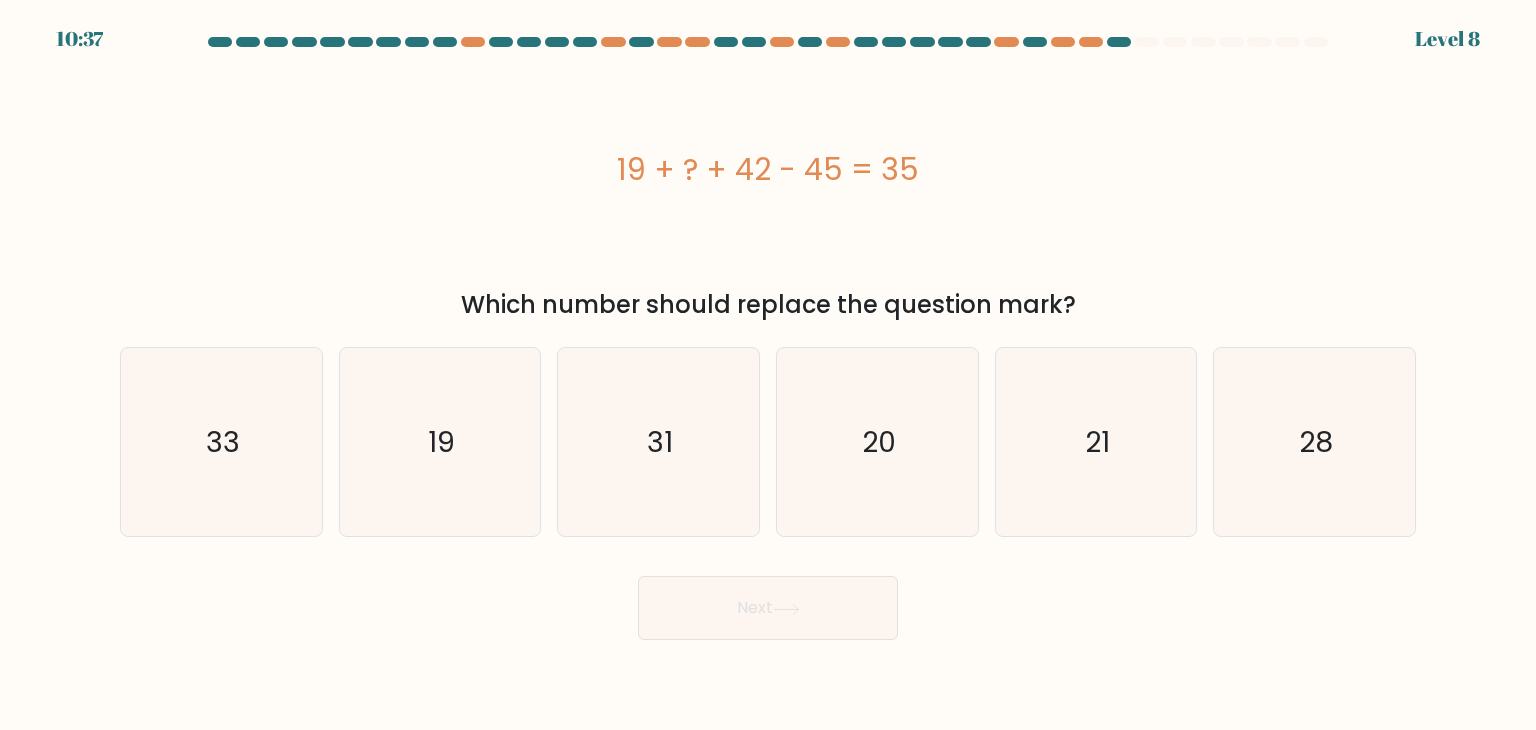 drag, startPoint x: 624, startPoint y: 169, endPoint x: 929, endPoint y: 189, distance: 305.65503 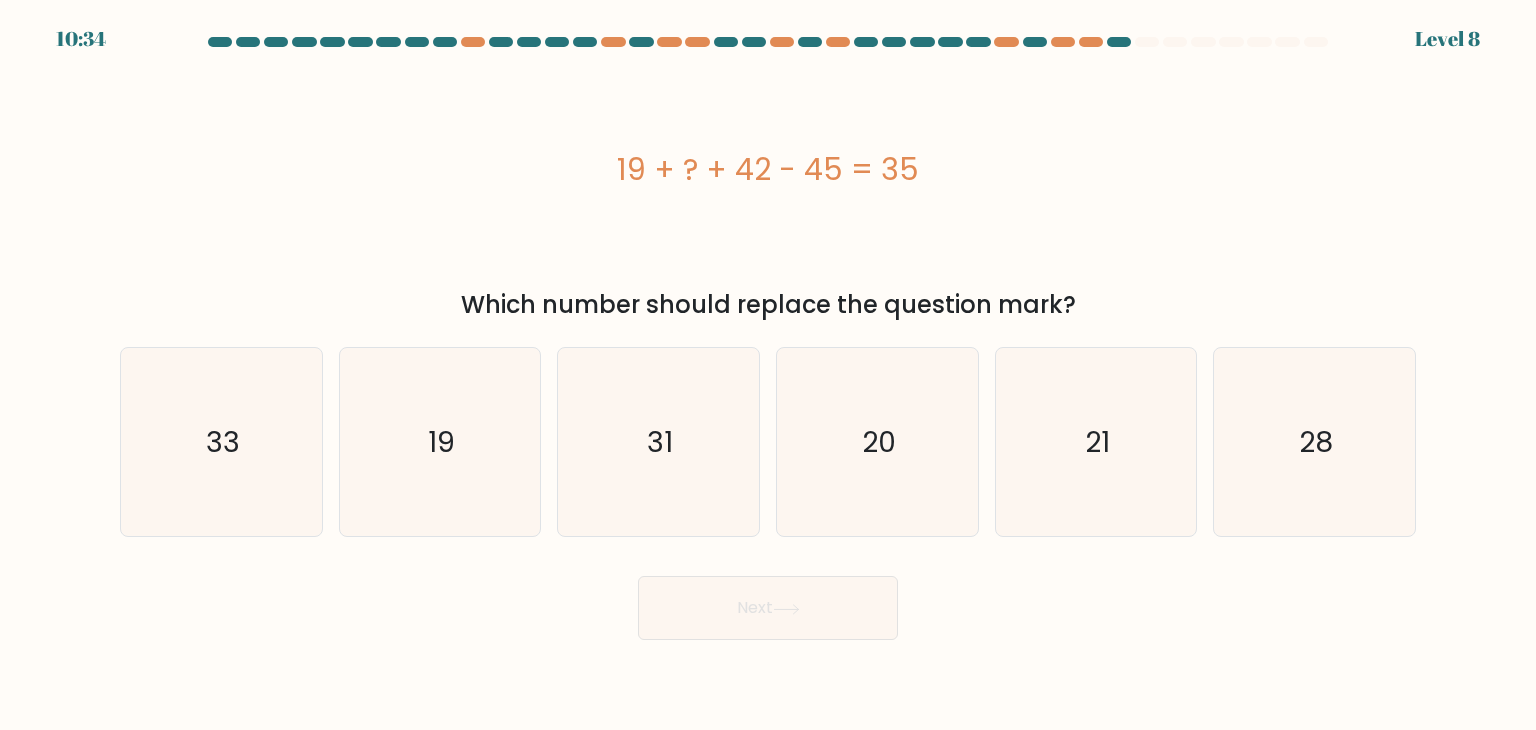 drag, startPoint x: 613, startPoint y: 171, endPoint x: 1015, endPoint y: 189, distance: 402.40277 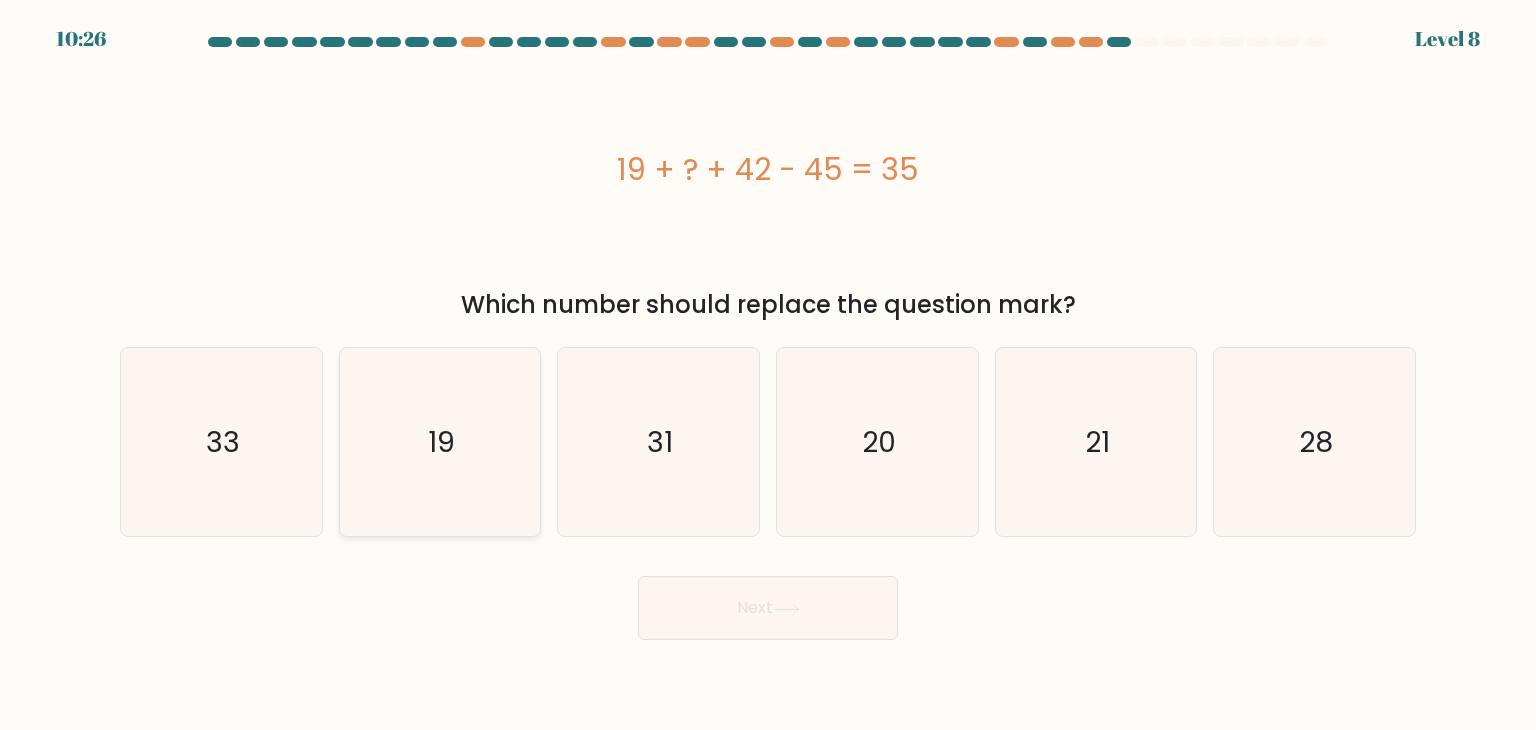 click on "19" at bounding box center (440, 442) 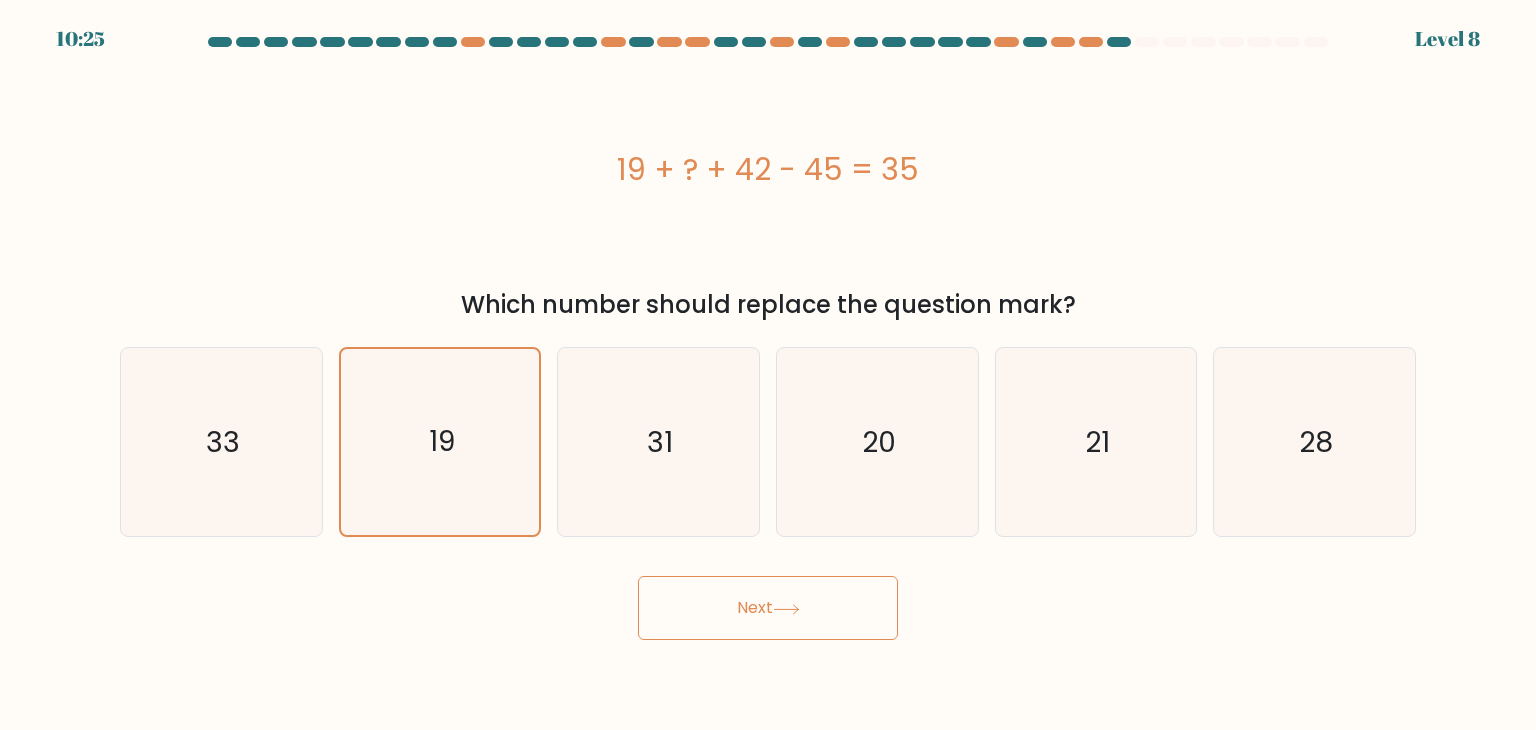click on "Next" at bounding box center (768, 608) 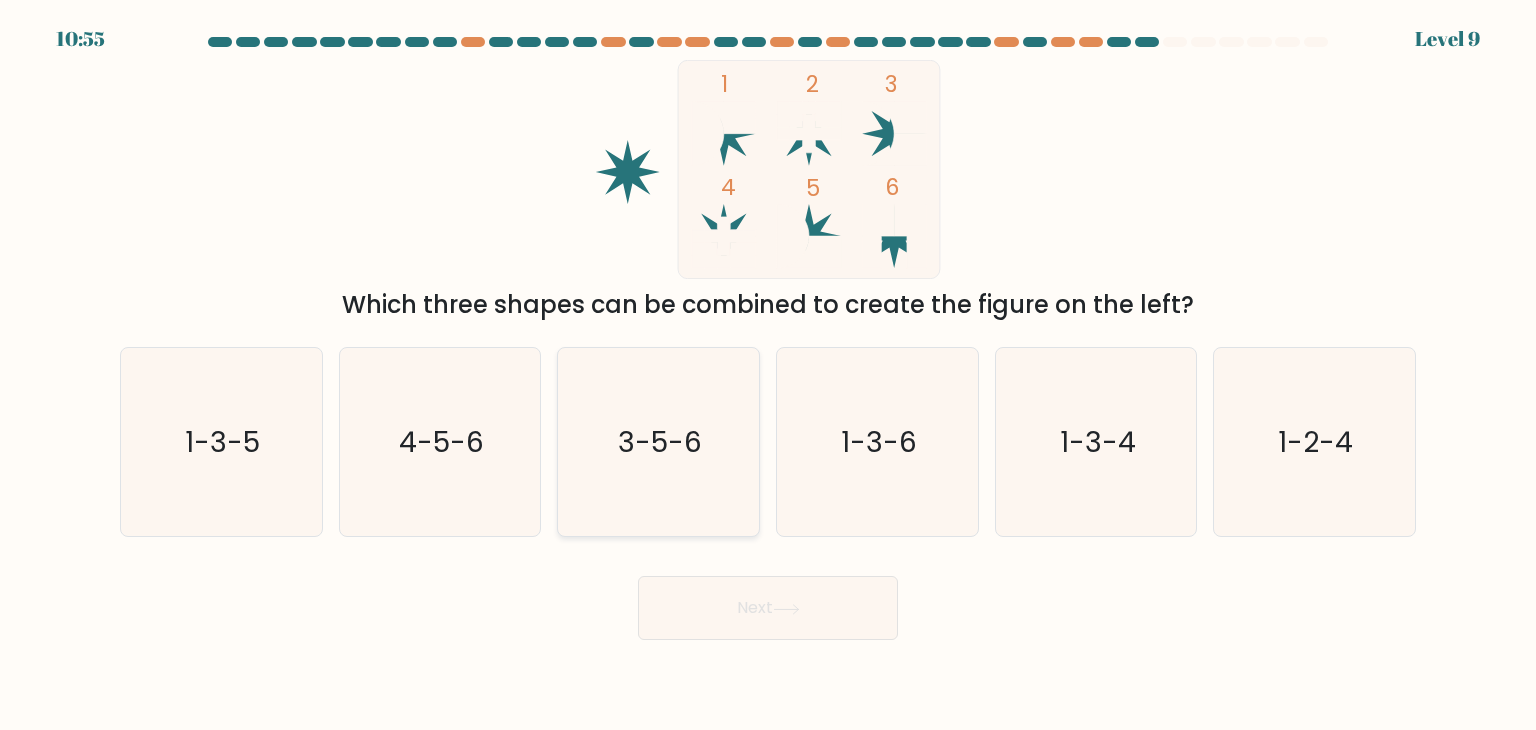 click on "3-5-6" at bounding box center (658, 442) 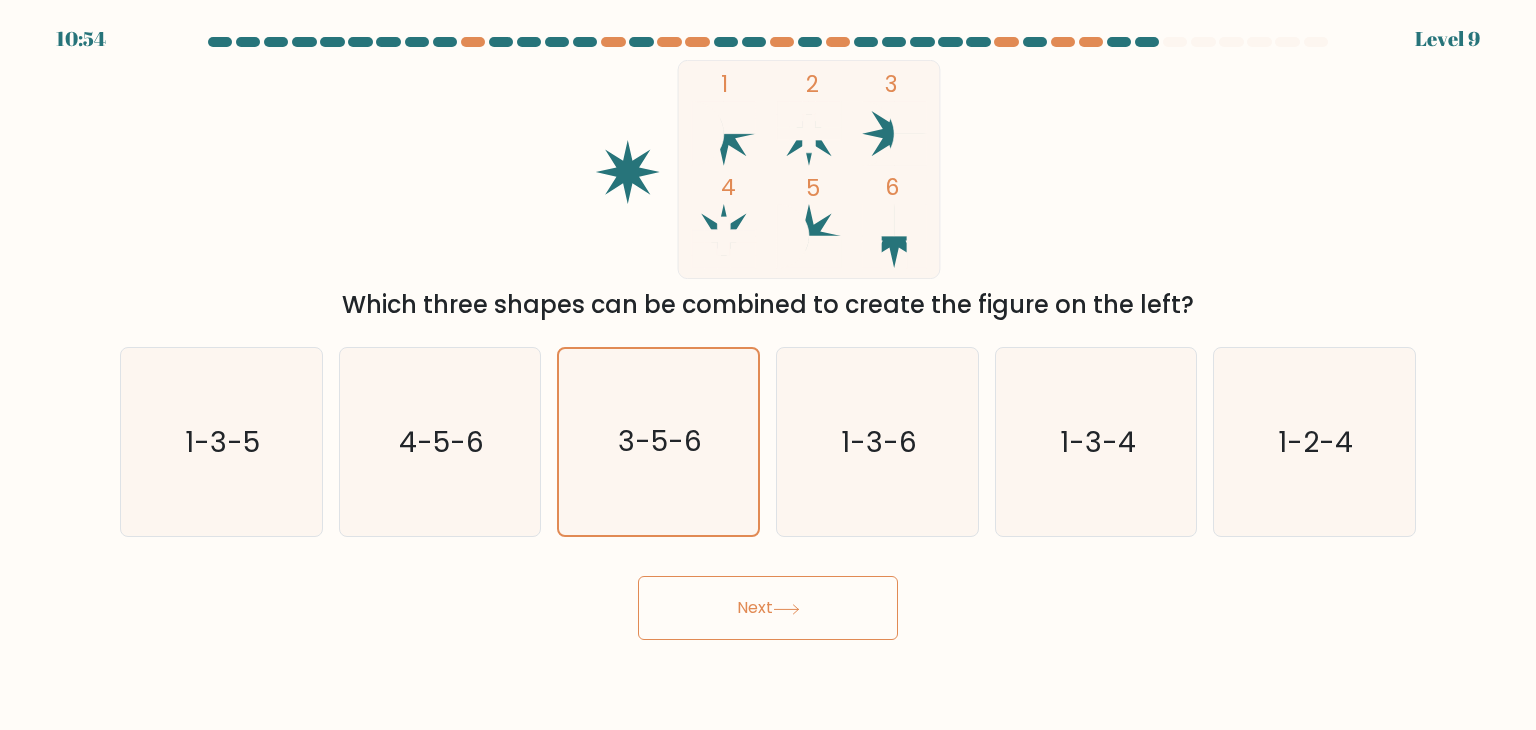 click on "Next" at bounding box center (768, 608) 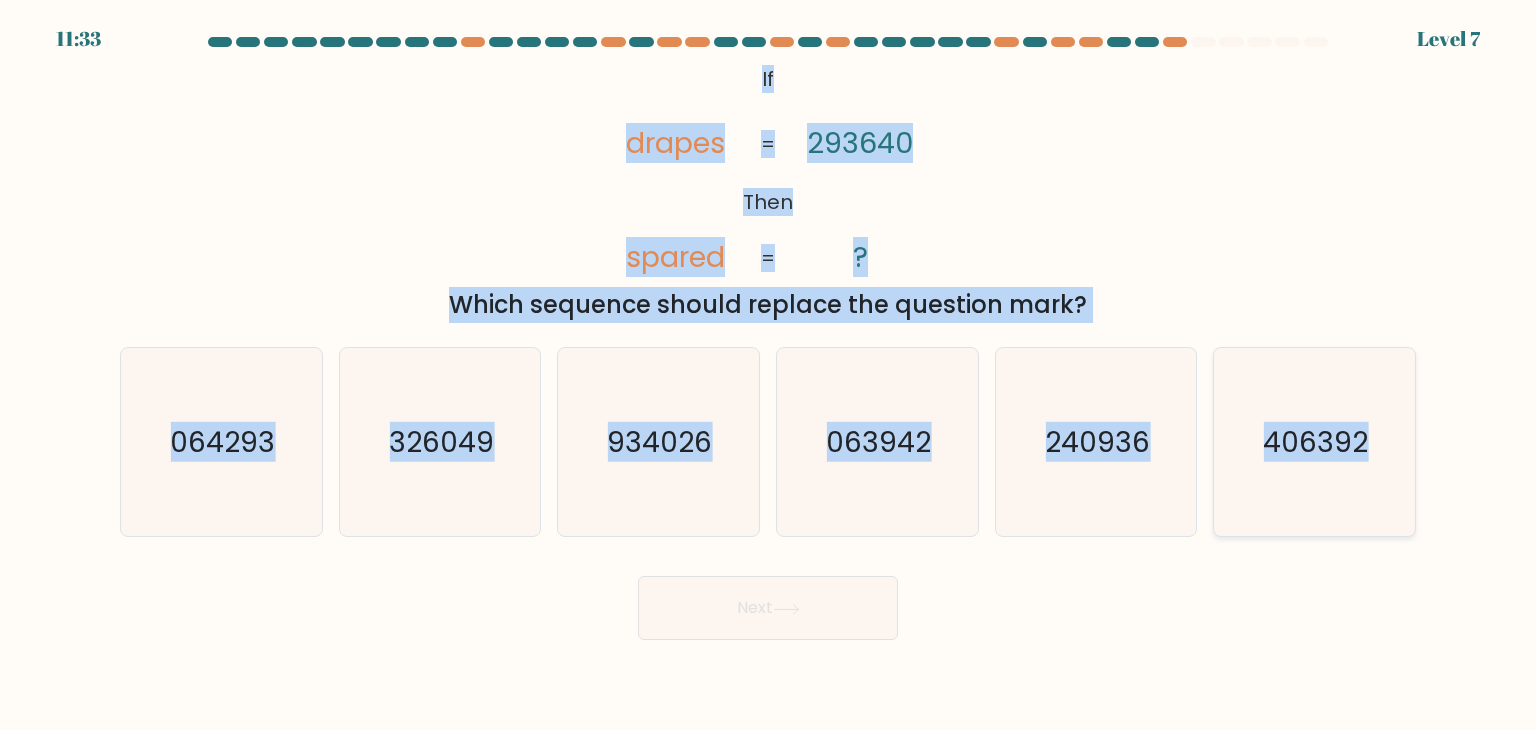 drag, startPoint x: 760, startPoint y: 68, endPoint x: 1383, endPoint y: 481, distance: 747.46106 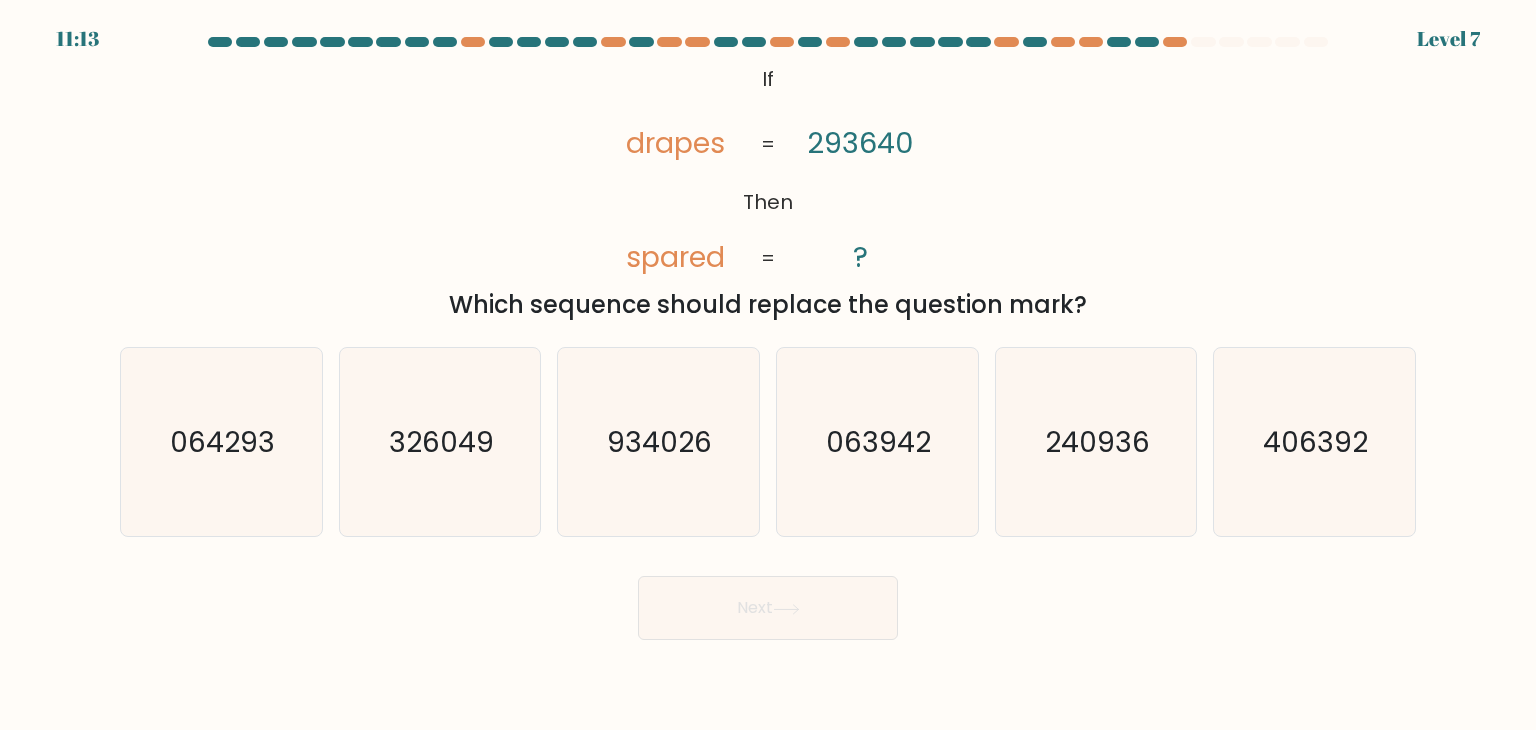 click on "If ?" at bounding box center (768, 338) 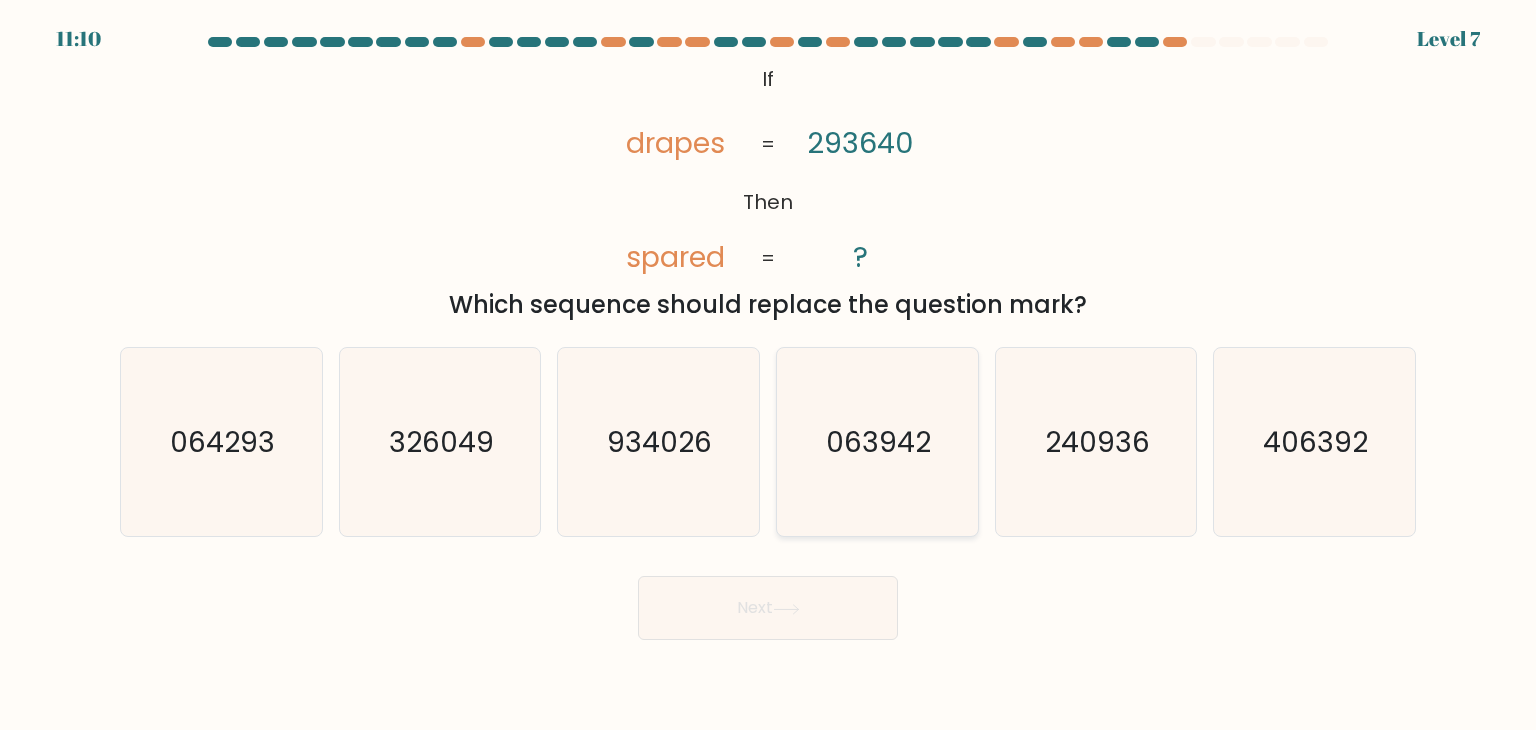 click on "063942" at bounding box center (879, 442) 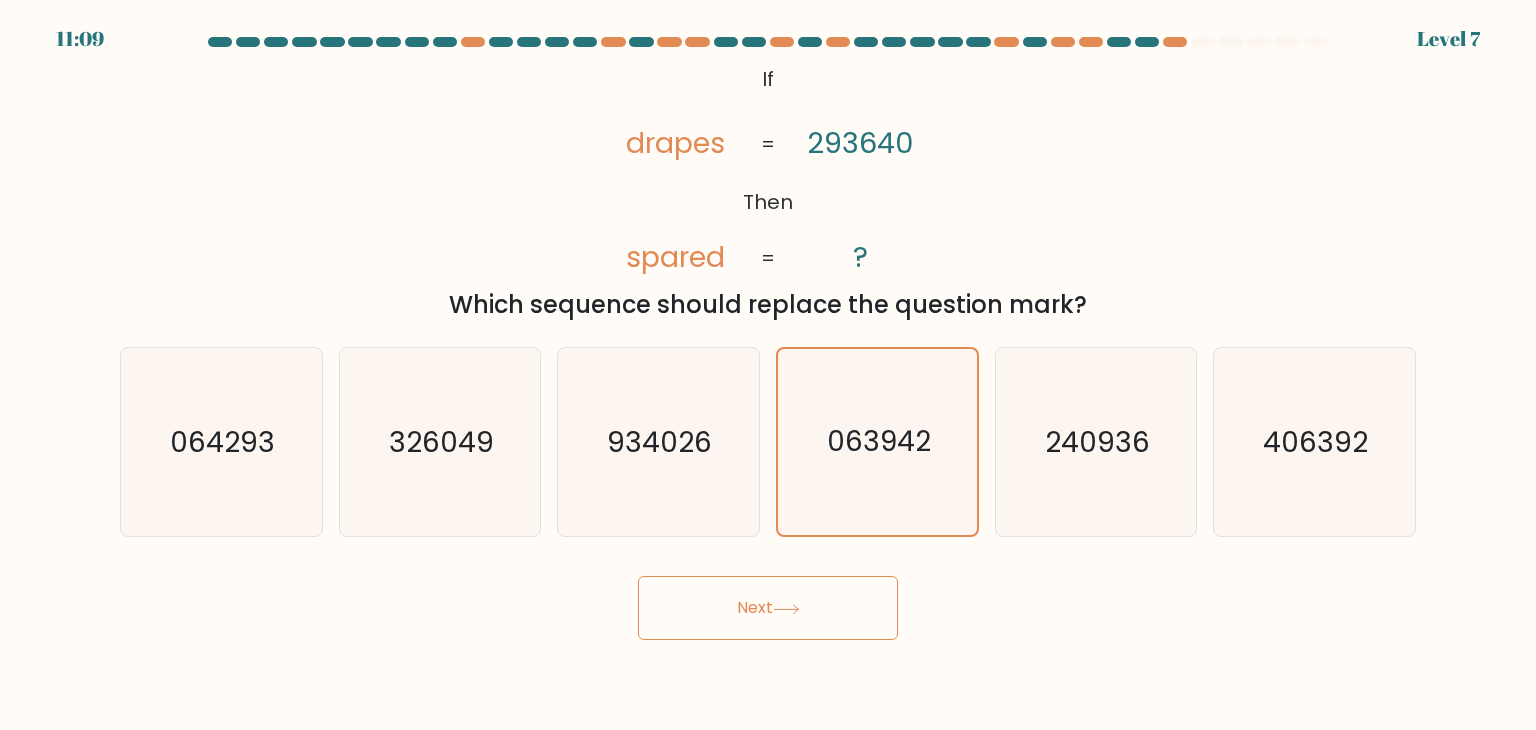 click on "Next" at bounding box center (768, 608) 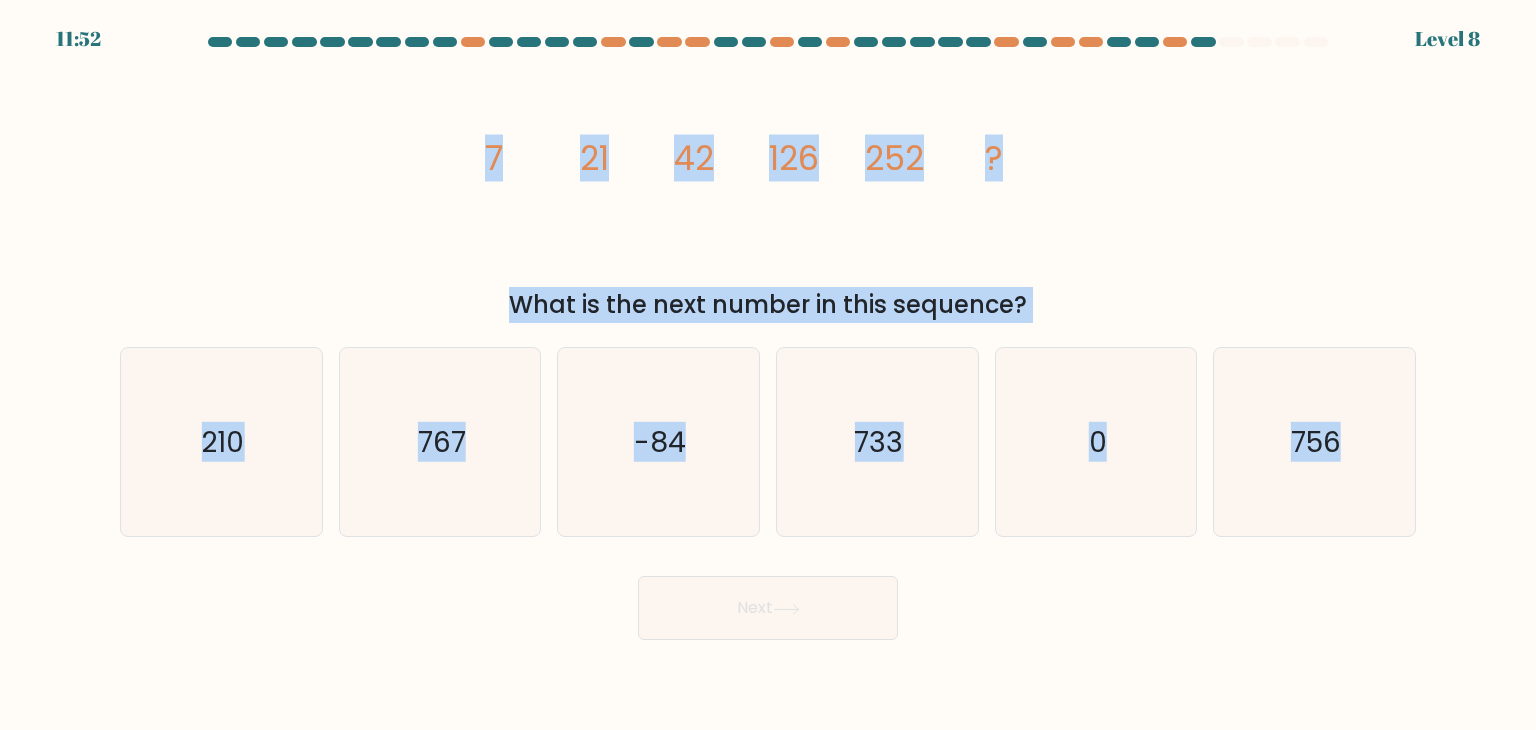 drag, startPoint x: 480, startPoint y: 146, endPoint x: 1477, endPoint y: 641, distance: 1113.119 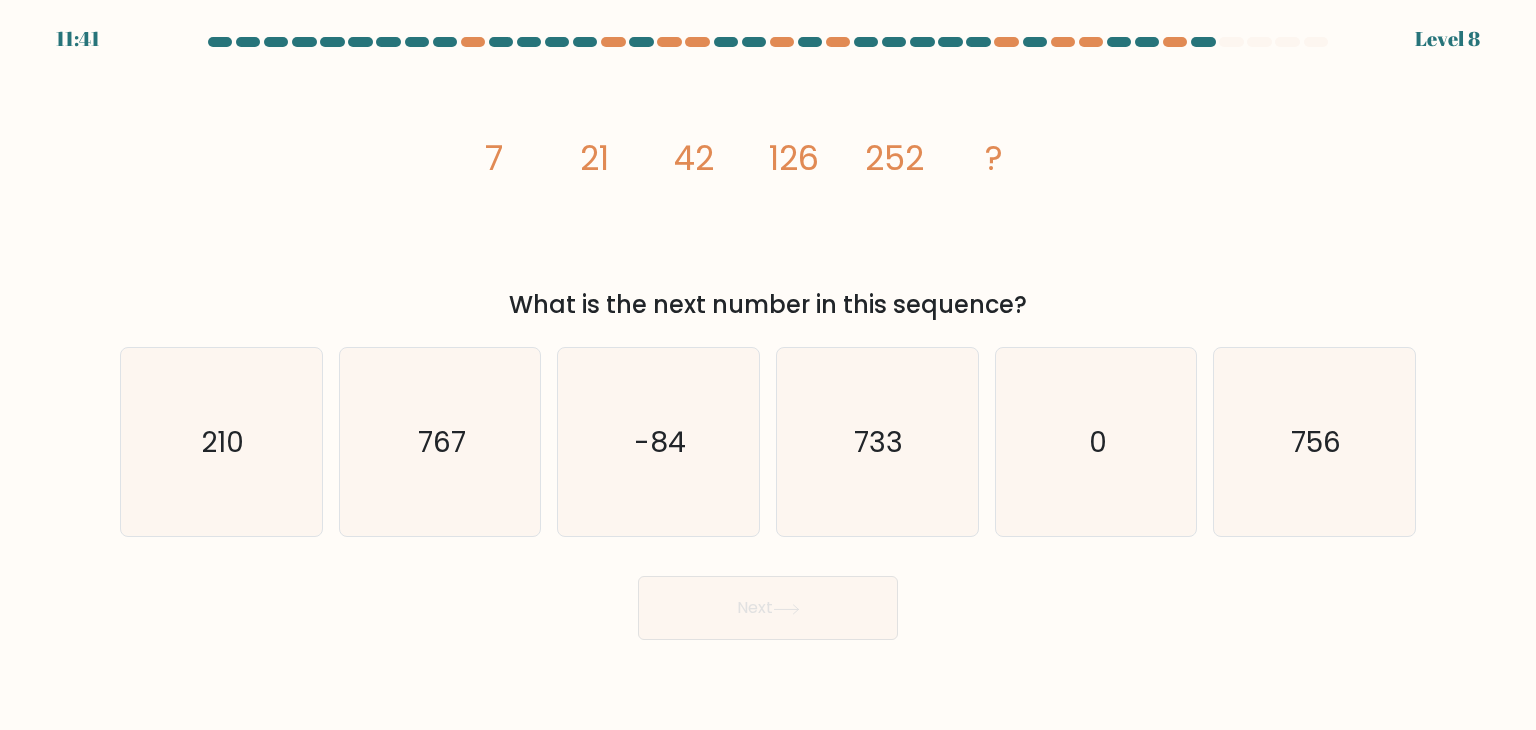 click at bounding box center (768, 338) 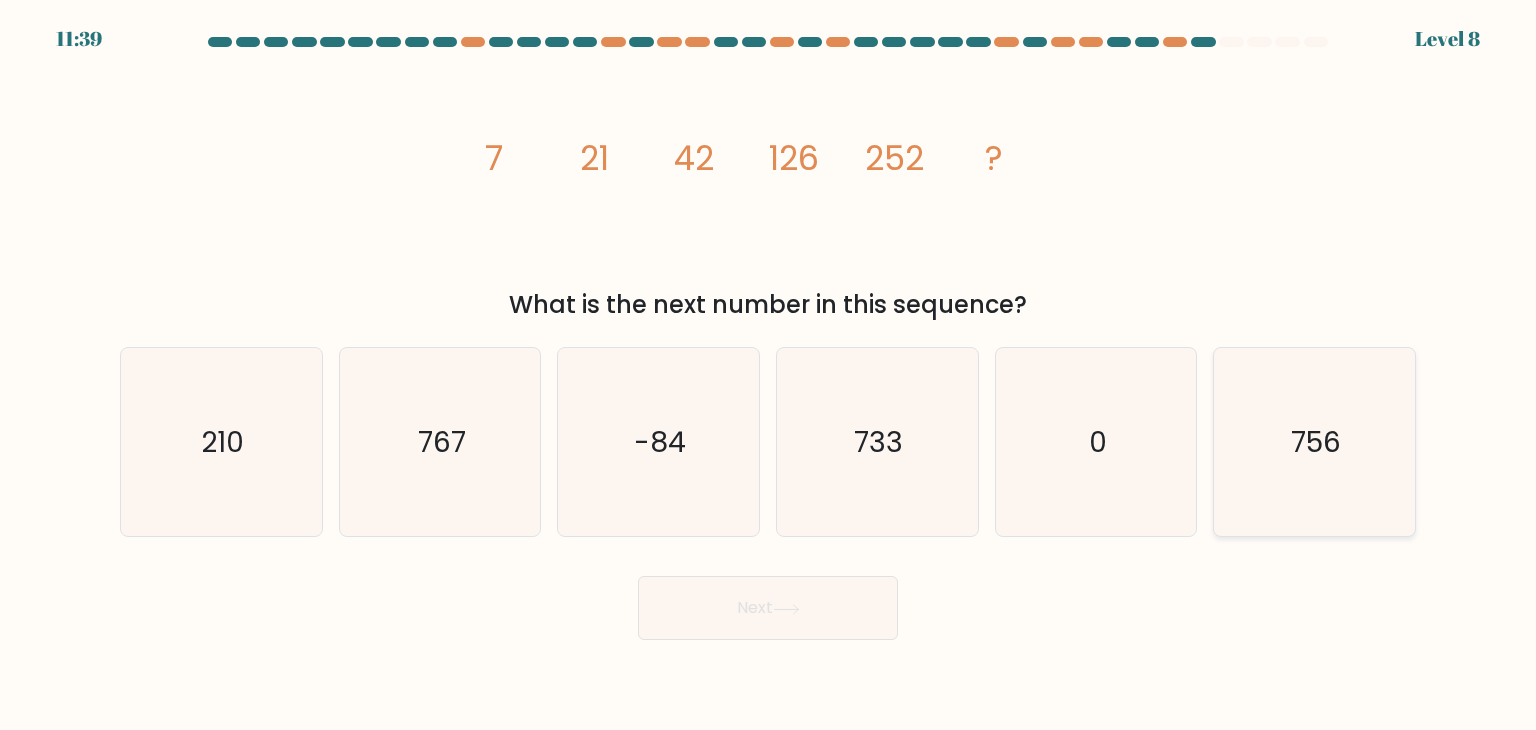 click on "756" at bounding box center [1314, 442] 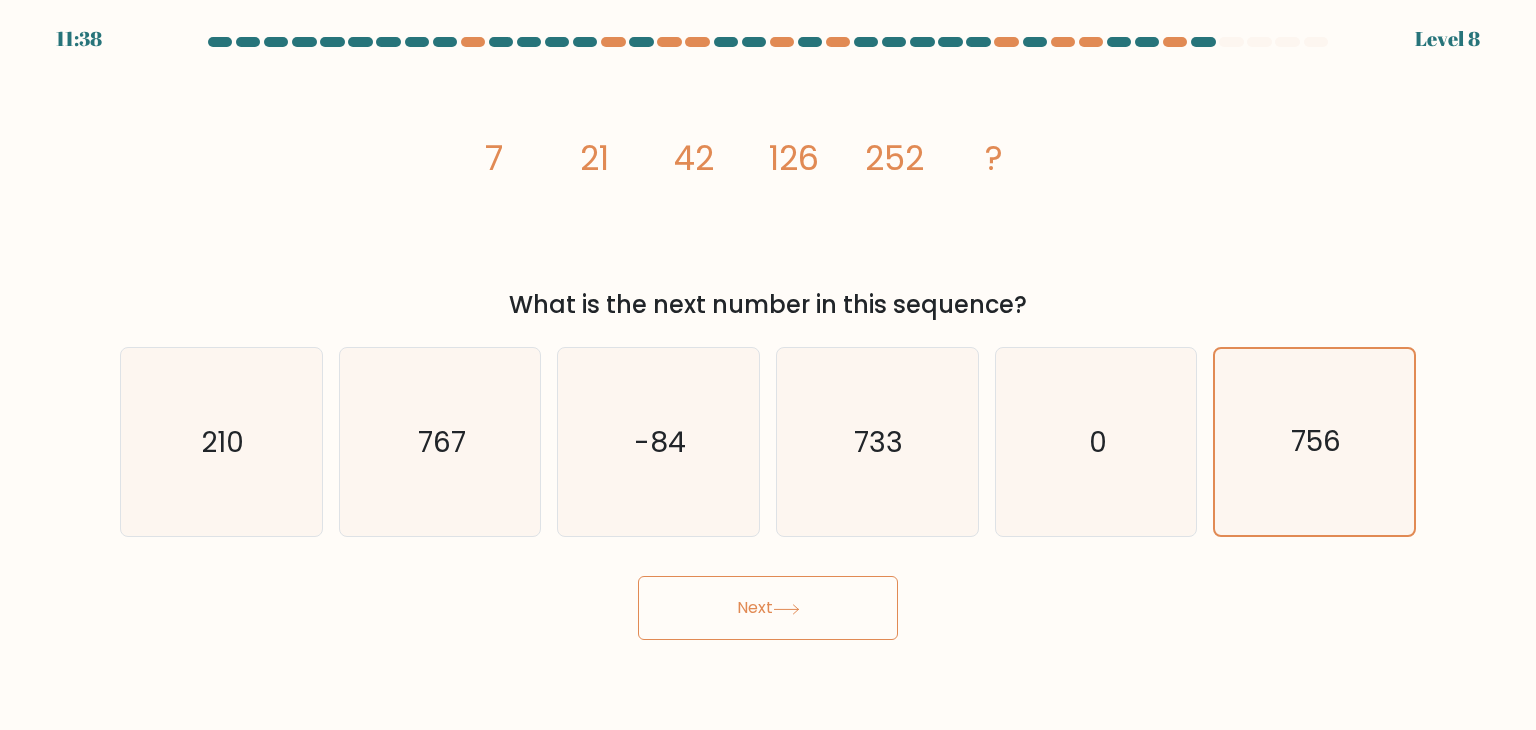 click at bounding box center (786, 609) 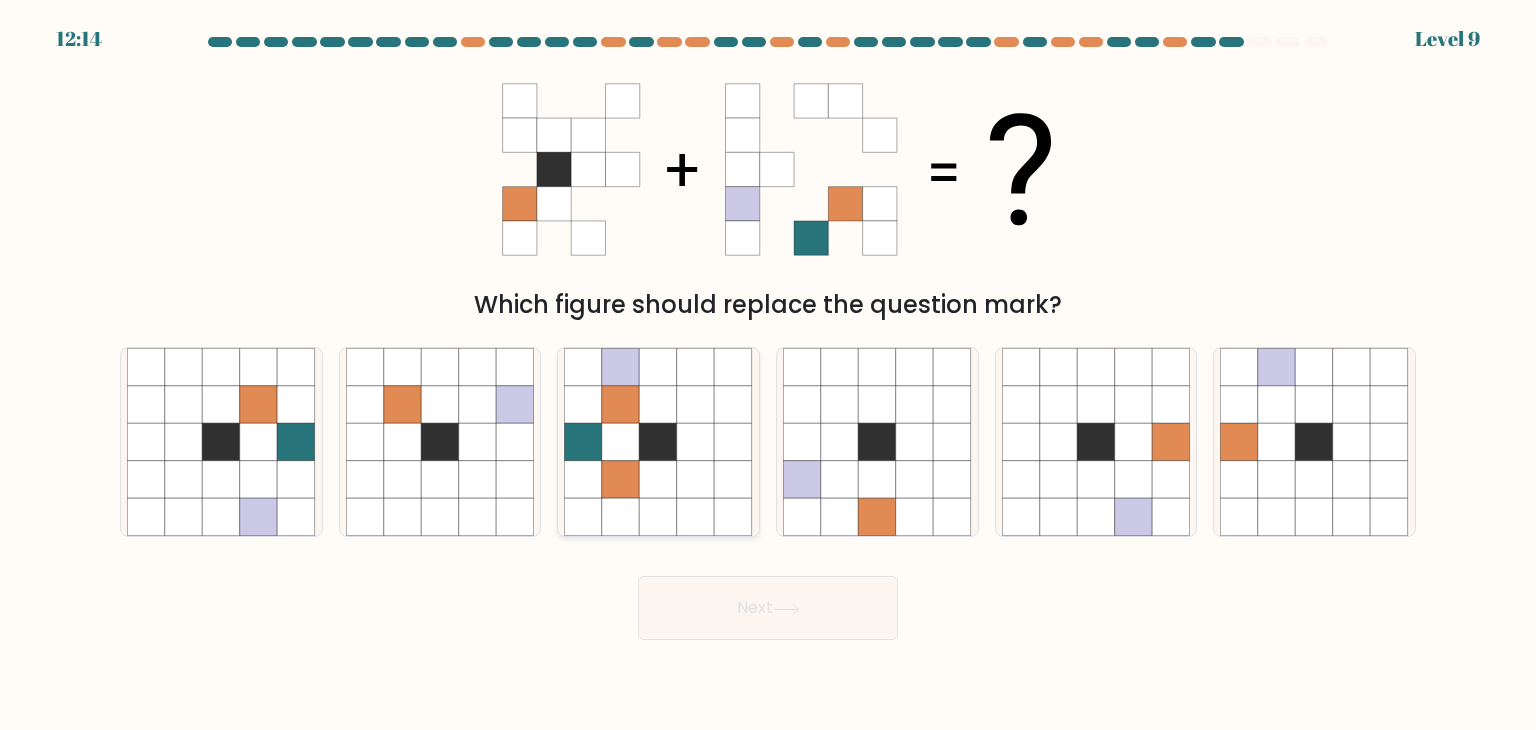 click at bounding box center [696, 442] 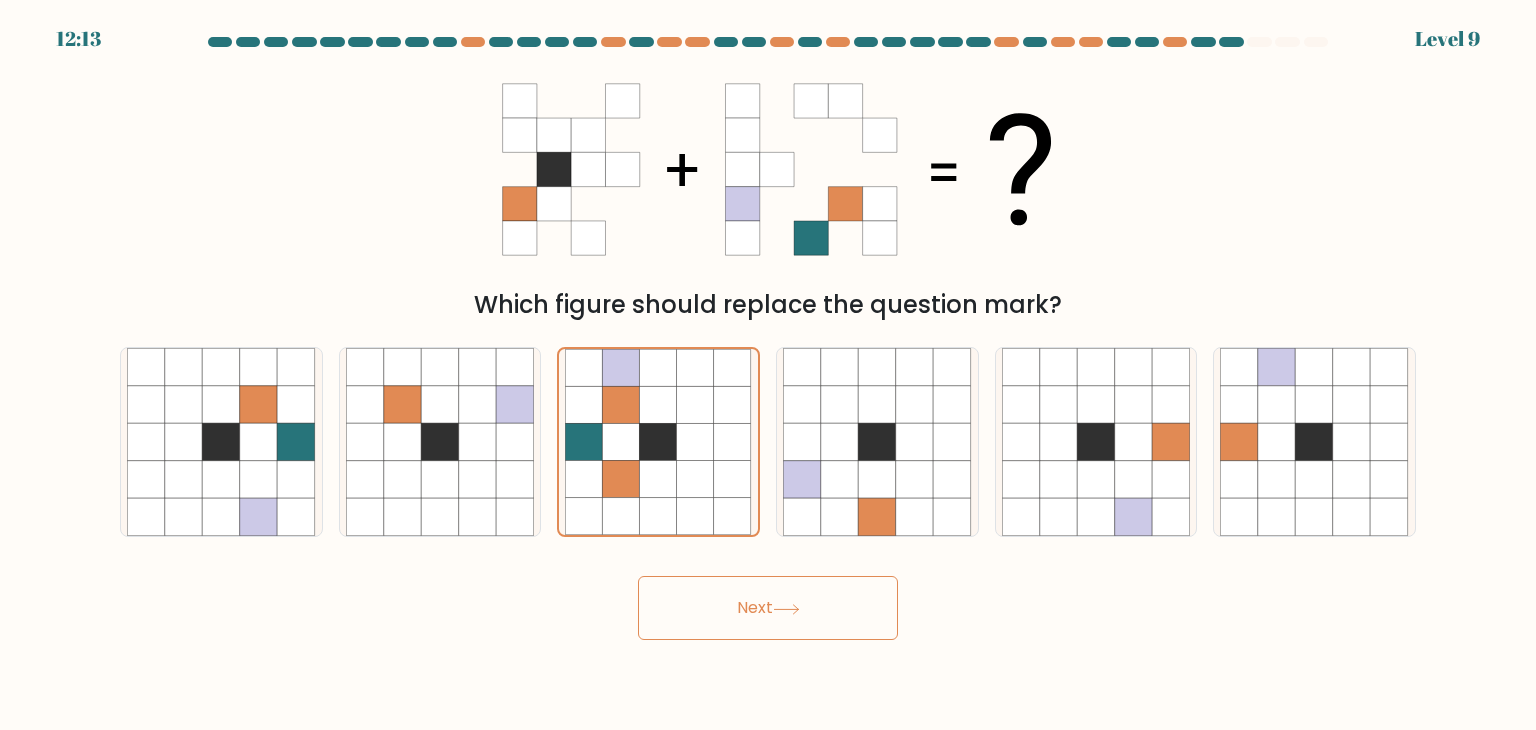 click on "Next" at bounding box center [768, 608] 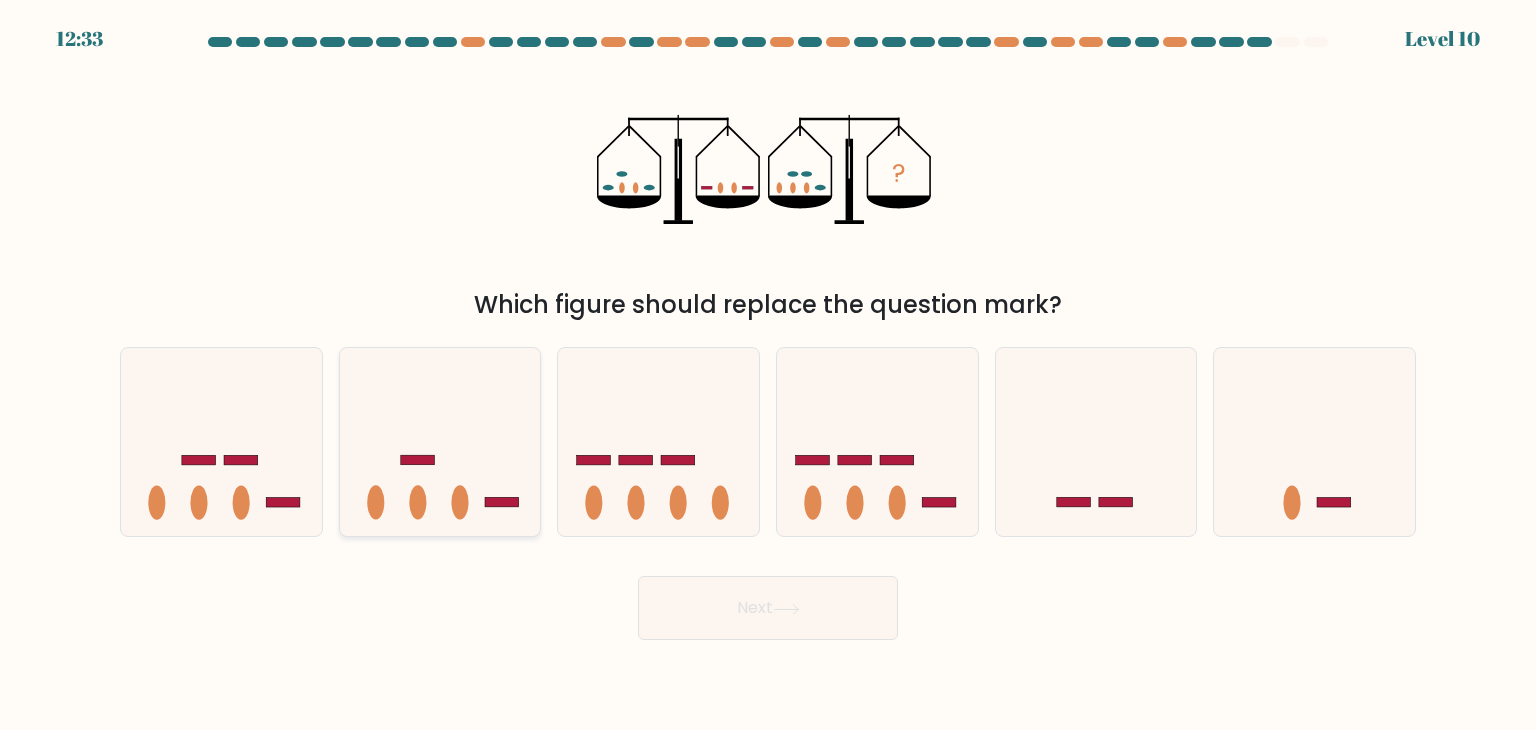 click at bounding box center (440, 442) 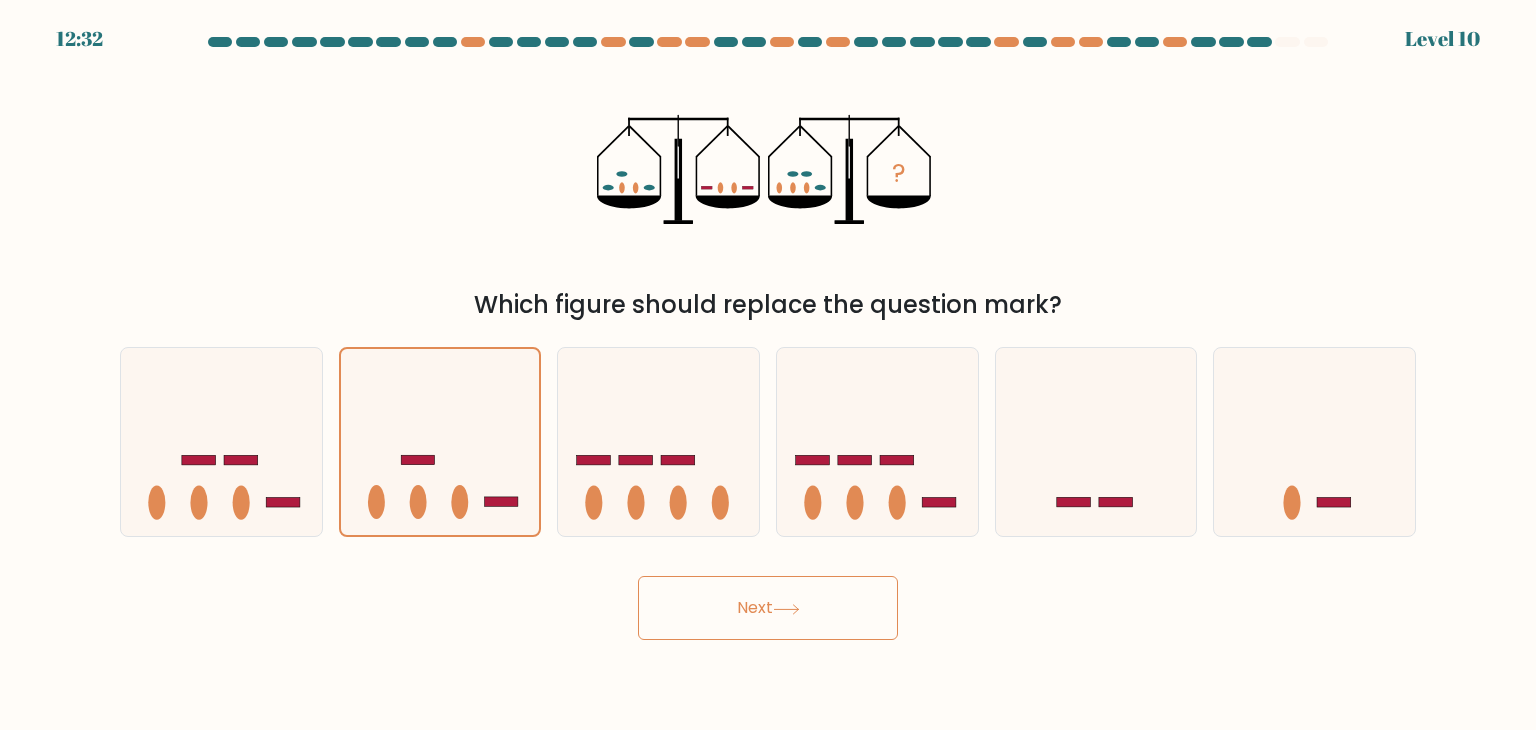 click on "Next" at bounding box center [768, 608] 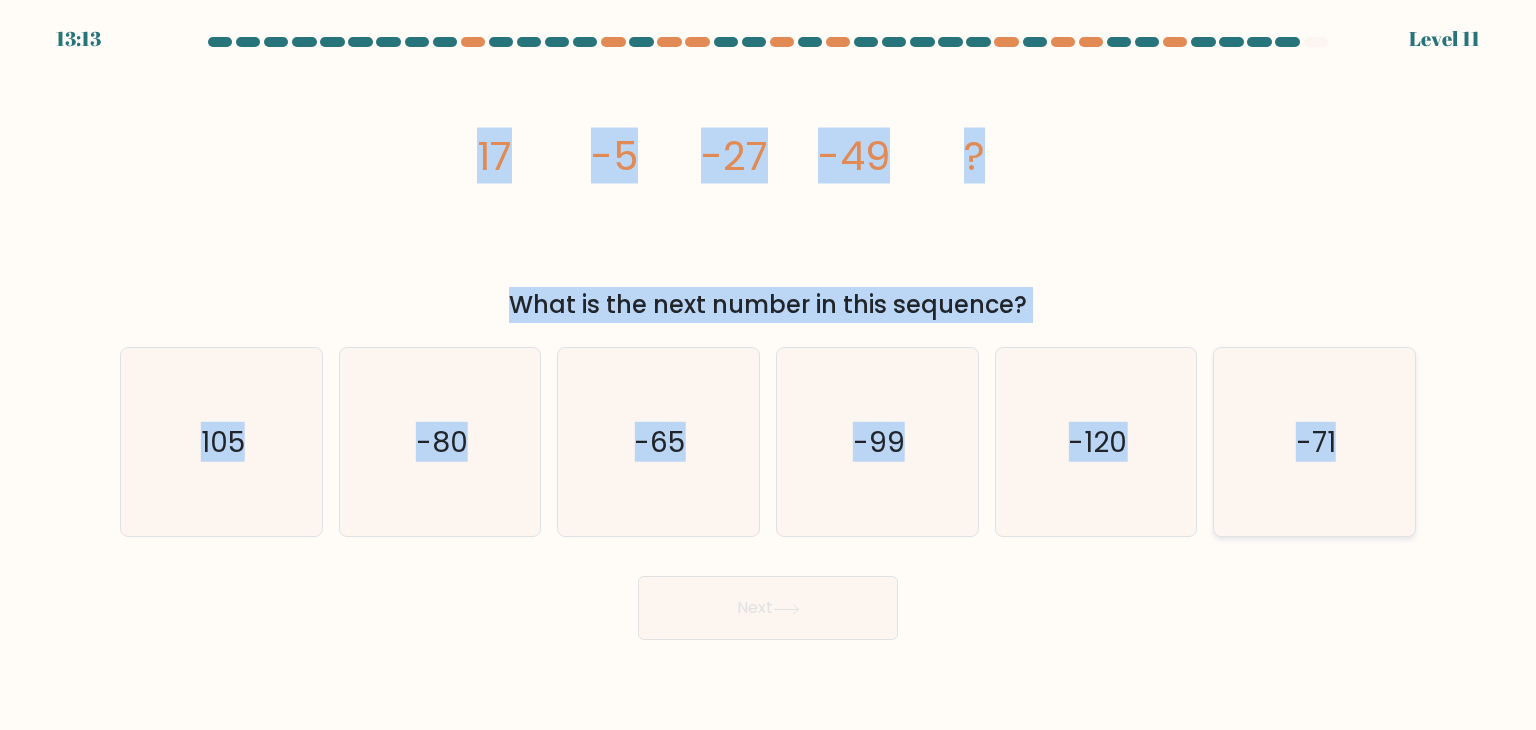 drag, startPoint x: 465, startPoint y: 136, endPoint x: 1399, endPoint y: 469, distance: 991.5871 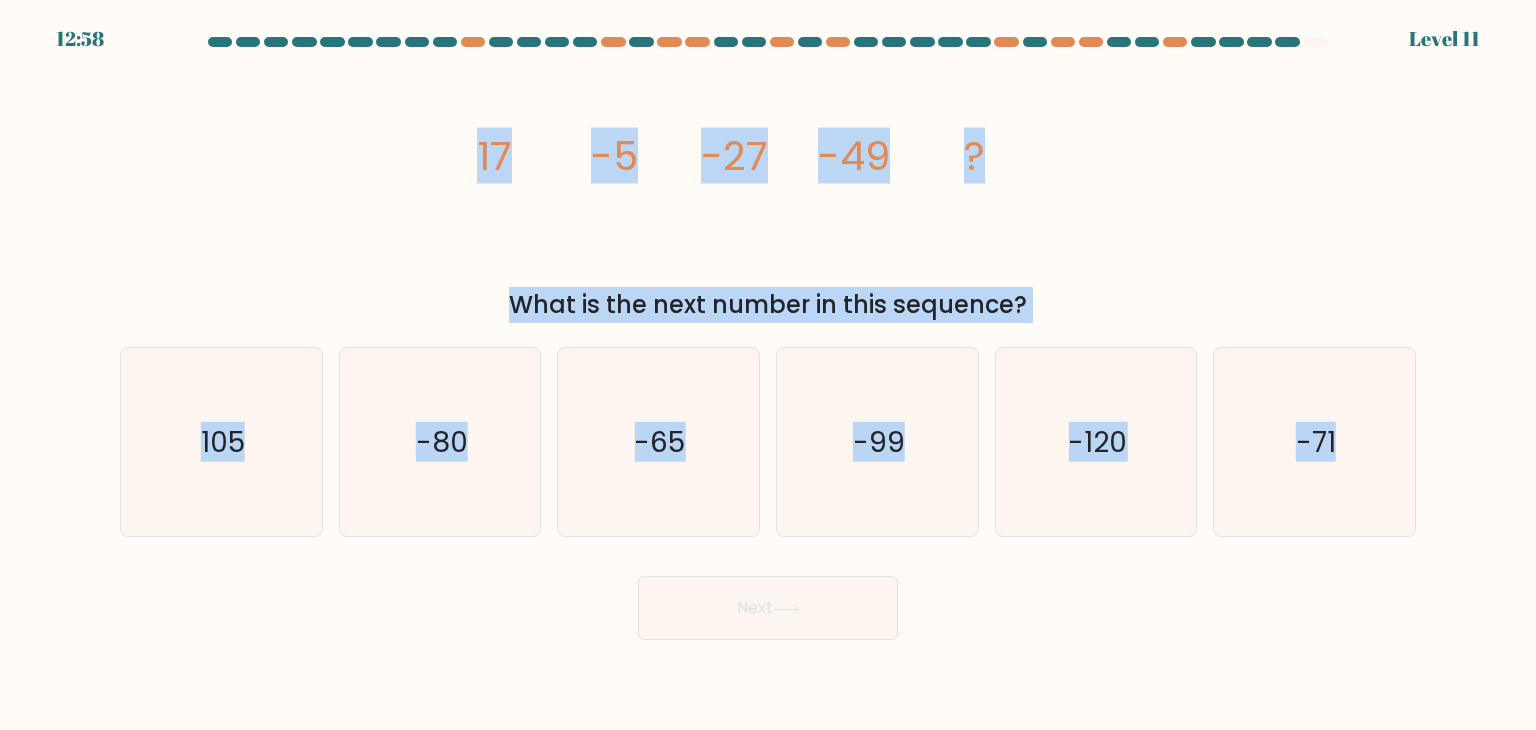 click at bounding box center [768, 338] 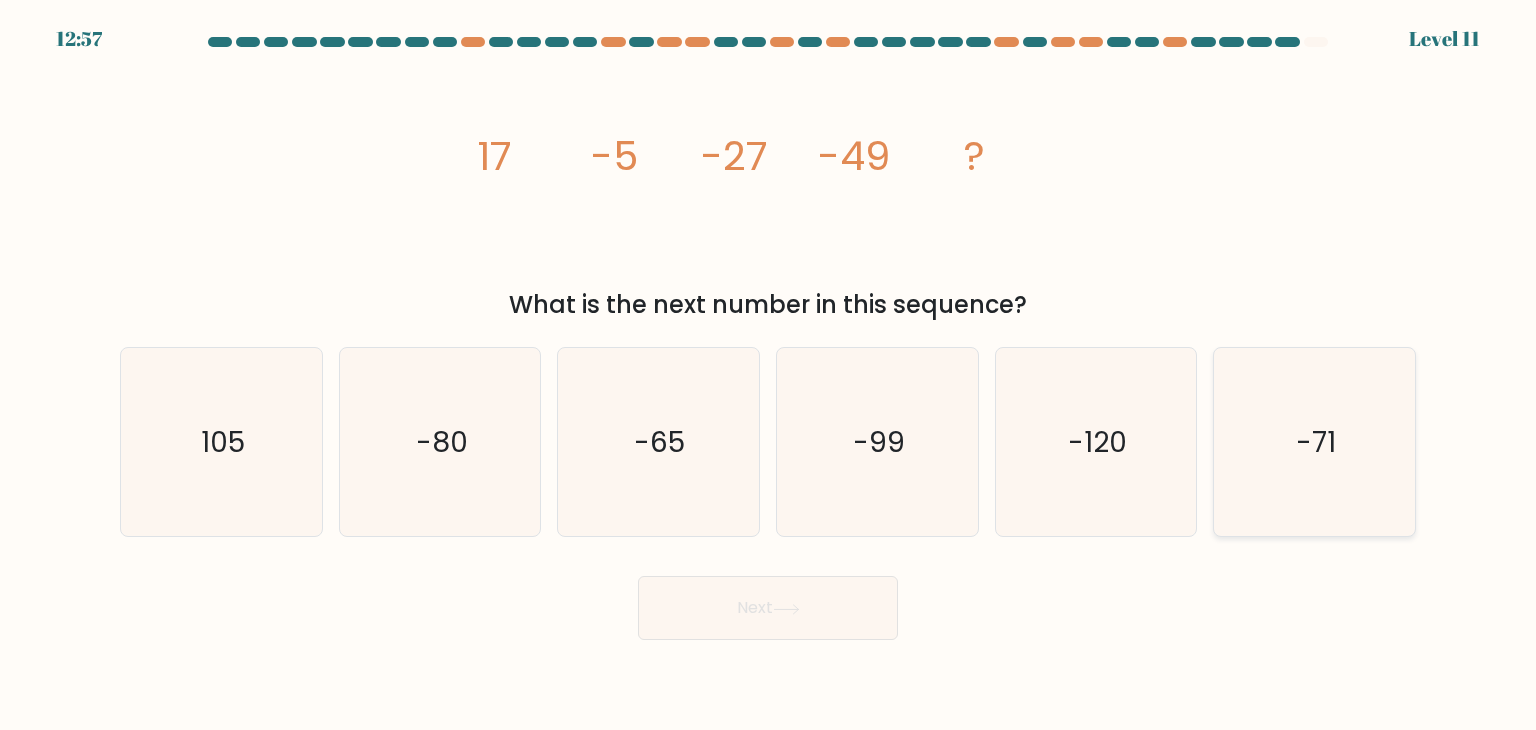 click on "-71" at bounding box center [1314, 442] 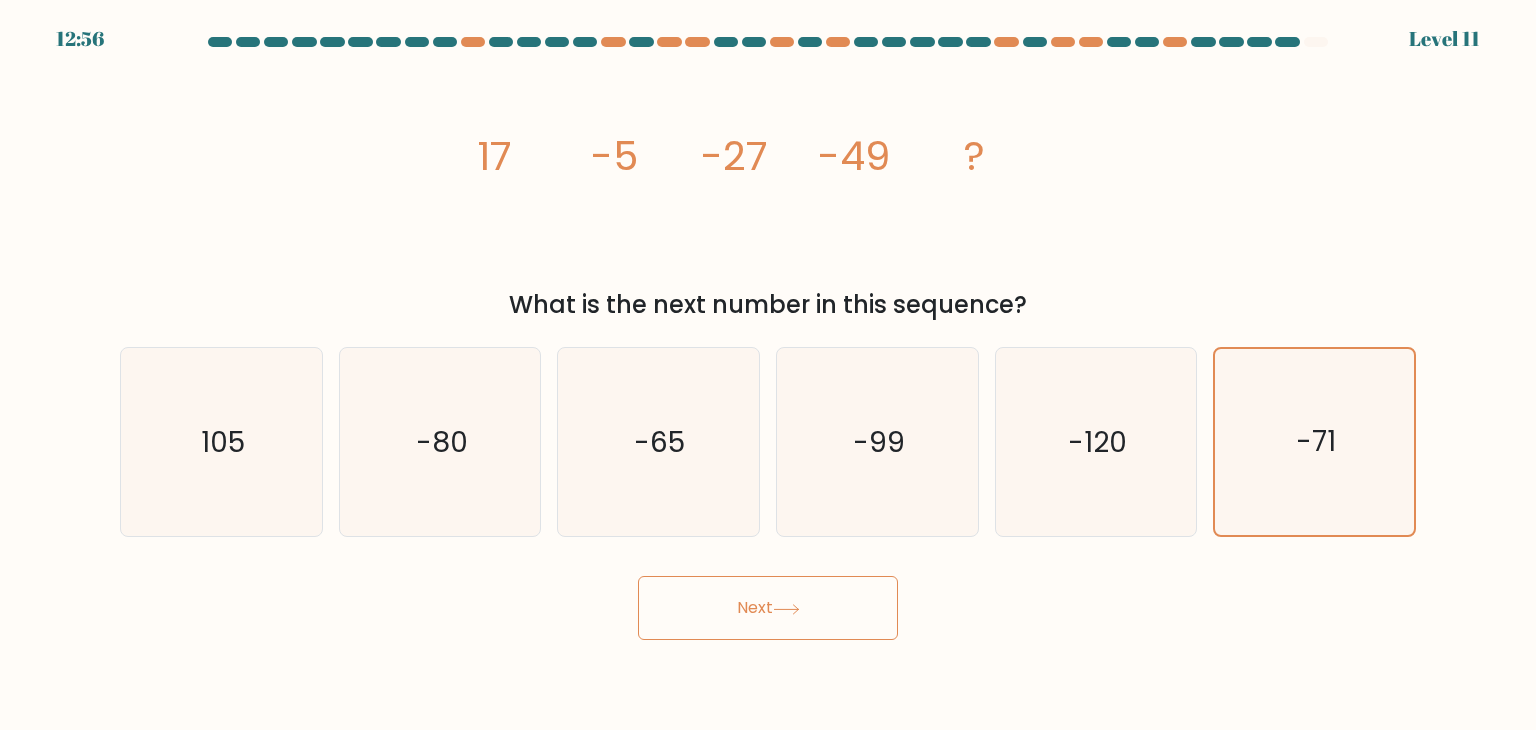 click on "Next" at bounding box center (768, 608) 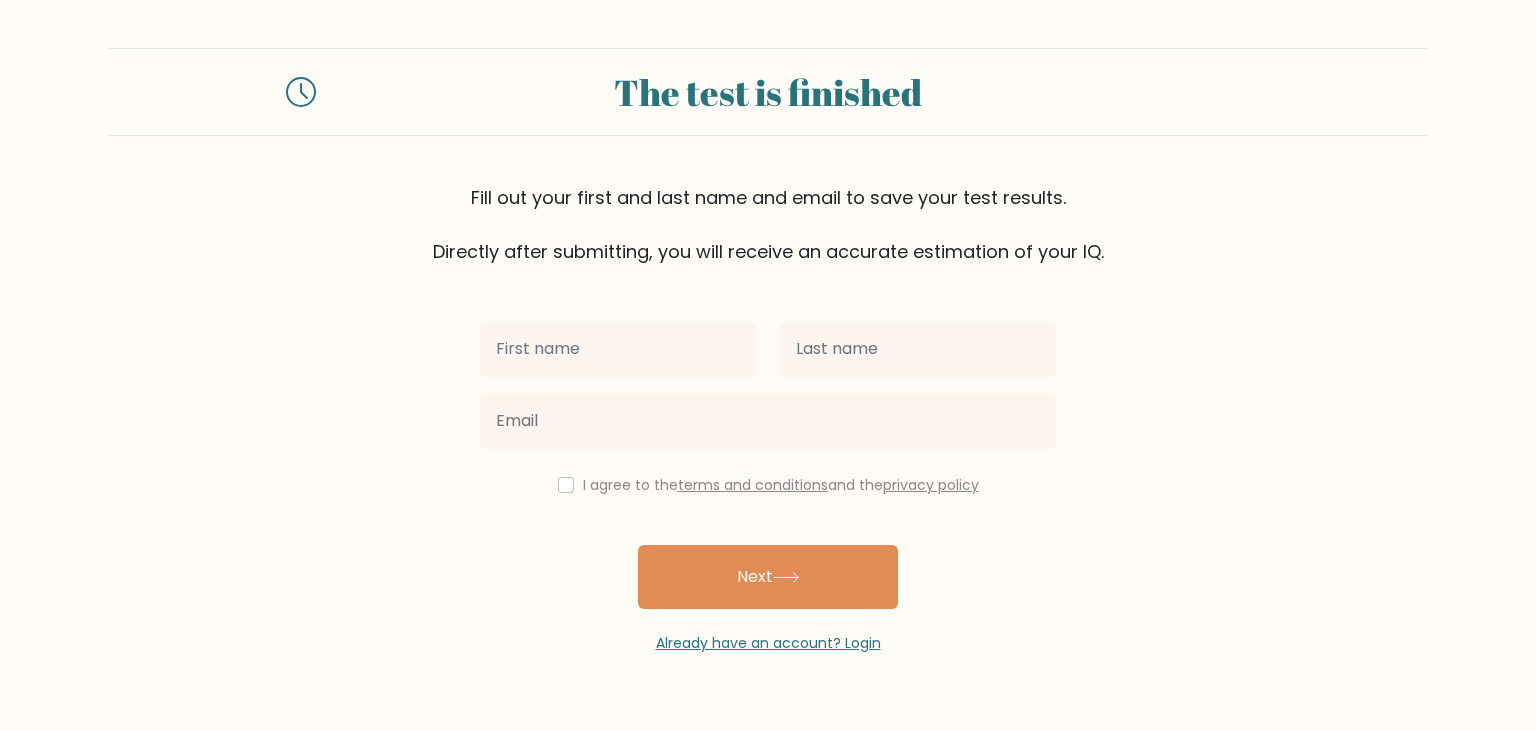 scroll, scrollTop: 0, scrollLeft: 0, axis: both 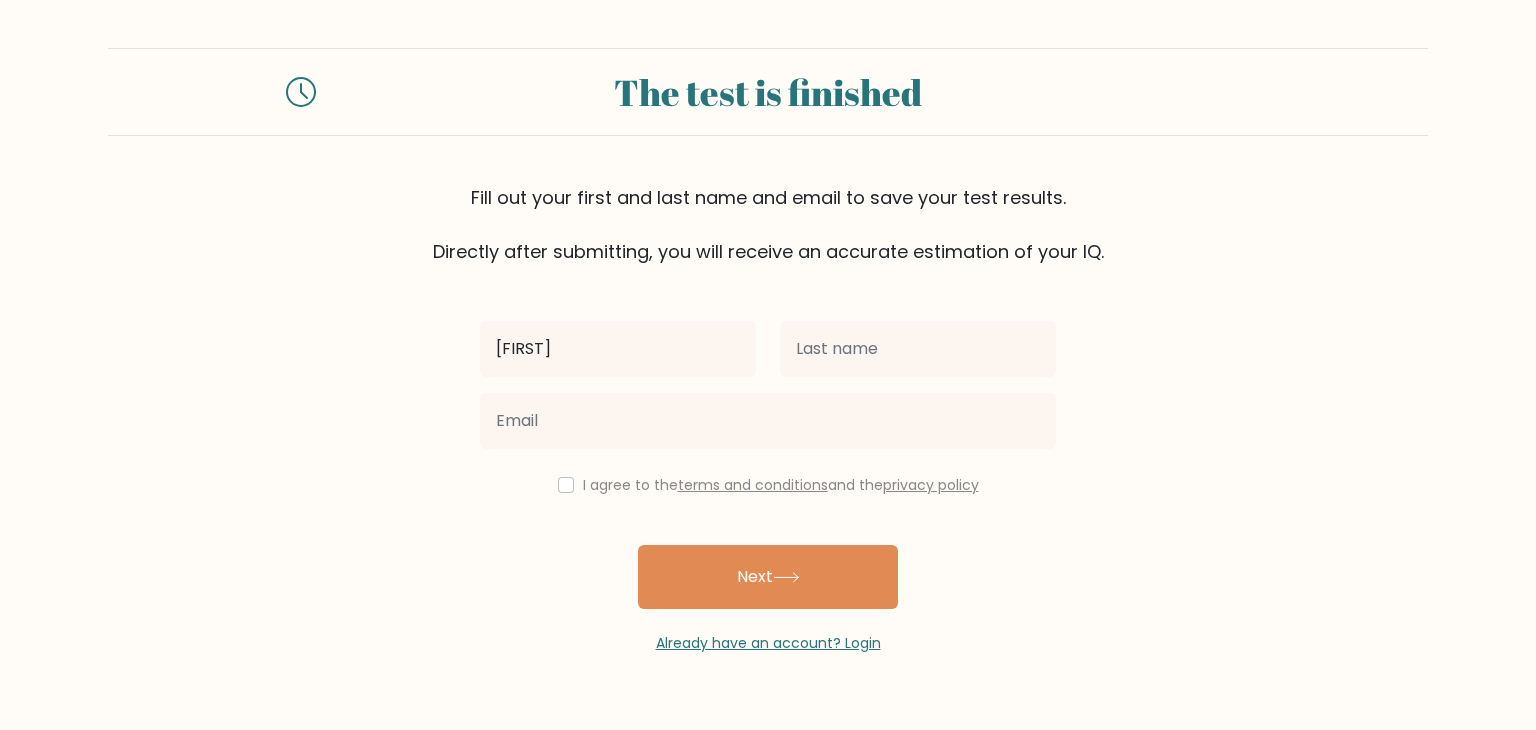 type on "[FIRST] [LAST]" 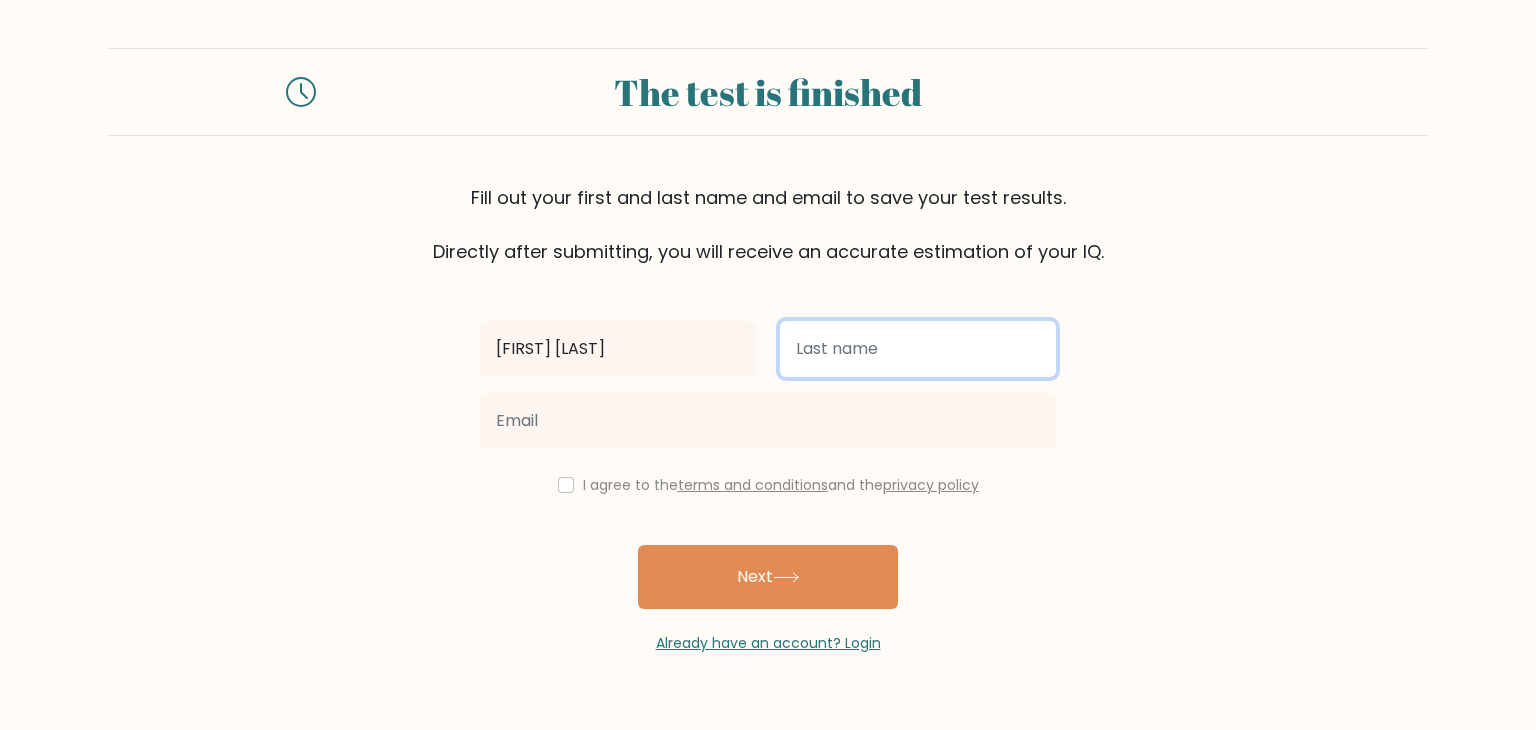 click at bounding box center [918, 349] 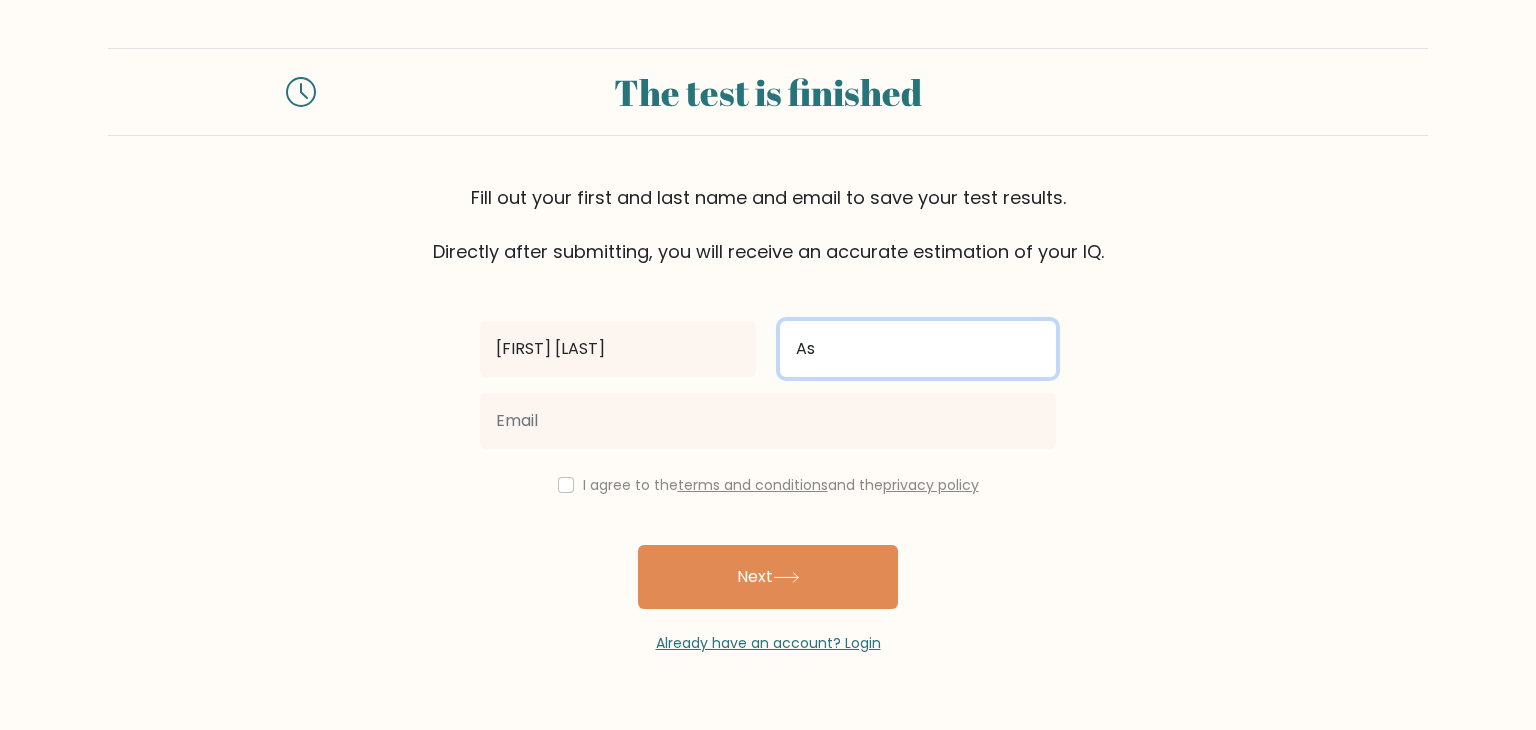 type on "[CONTINENT]" 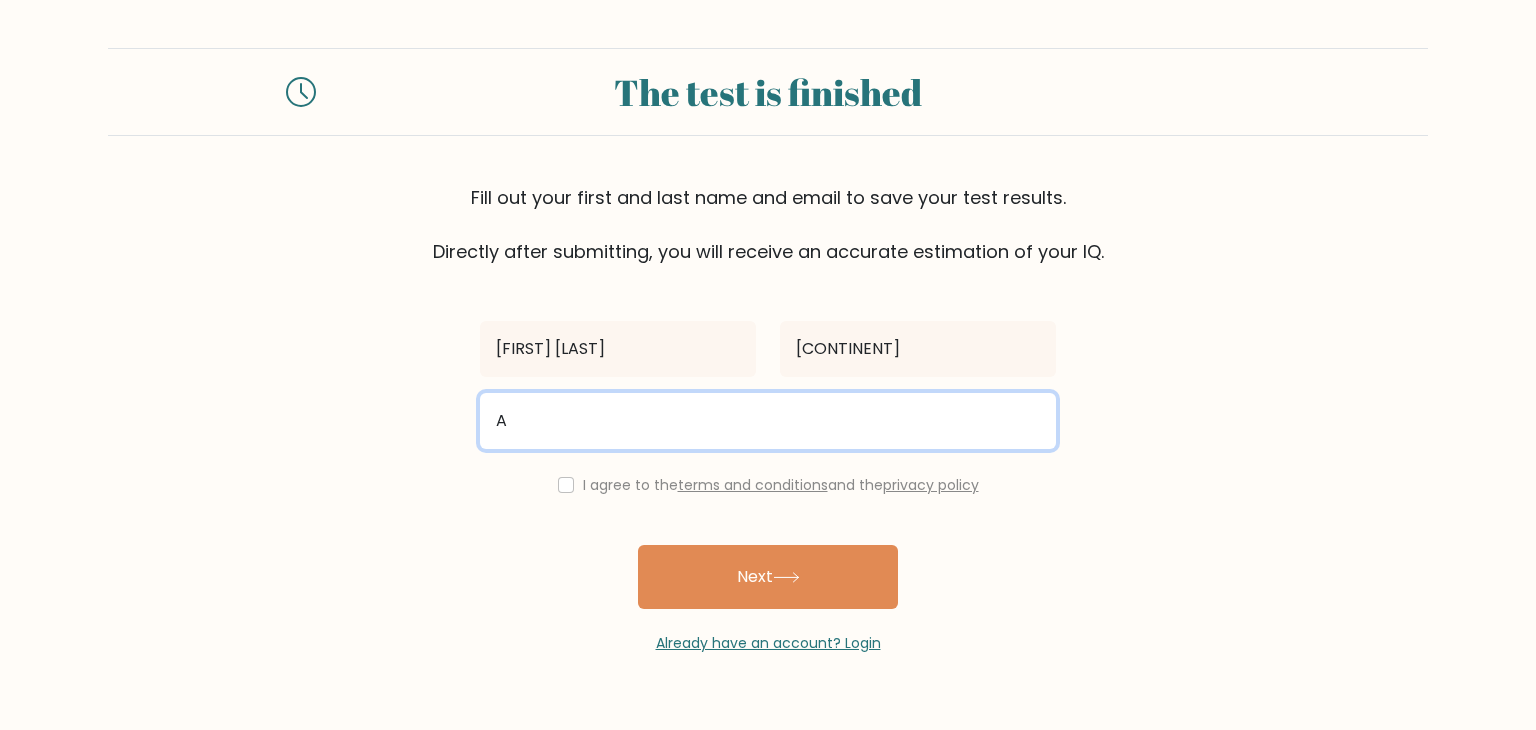 click on "A" at bounding box center (768, 421) 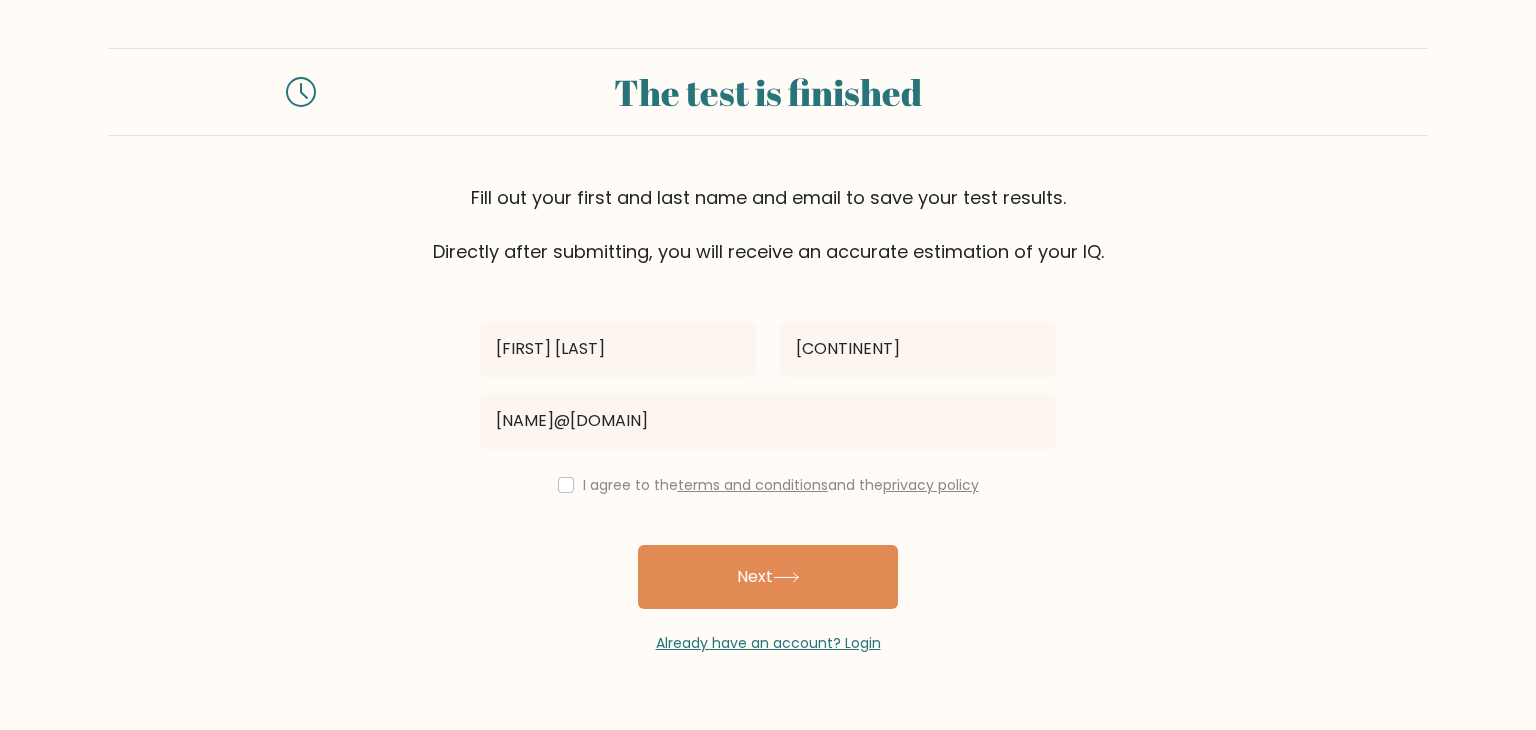 click on "I agree to the  terms and conditions  and the  privacy policy" at bounding box center (768, 485) 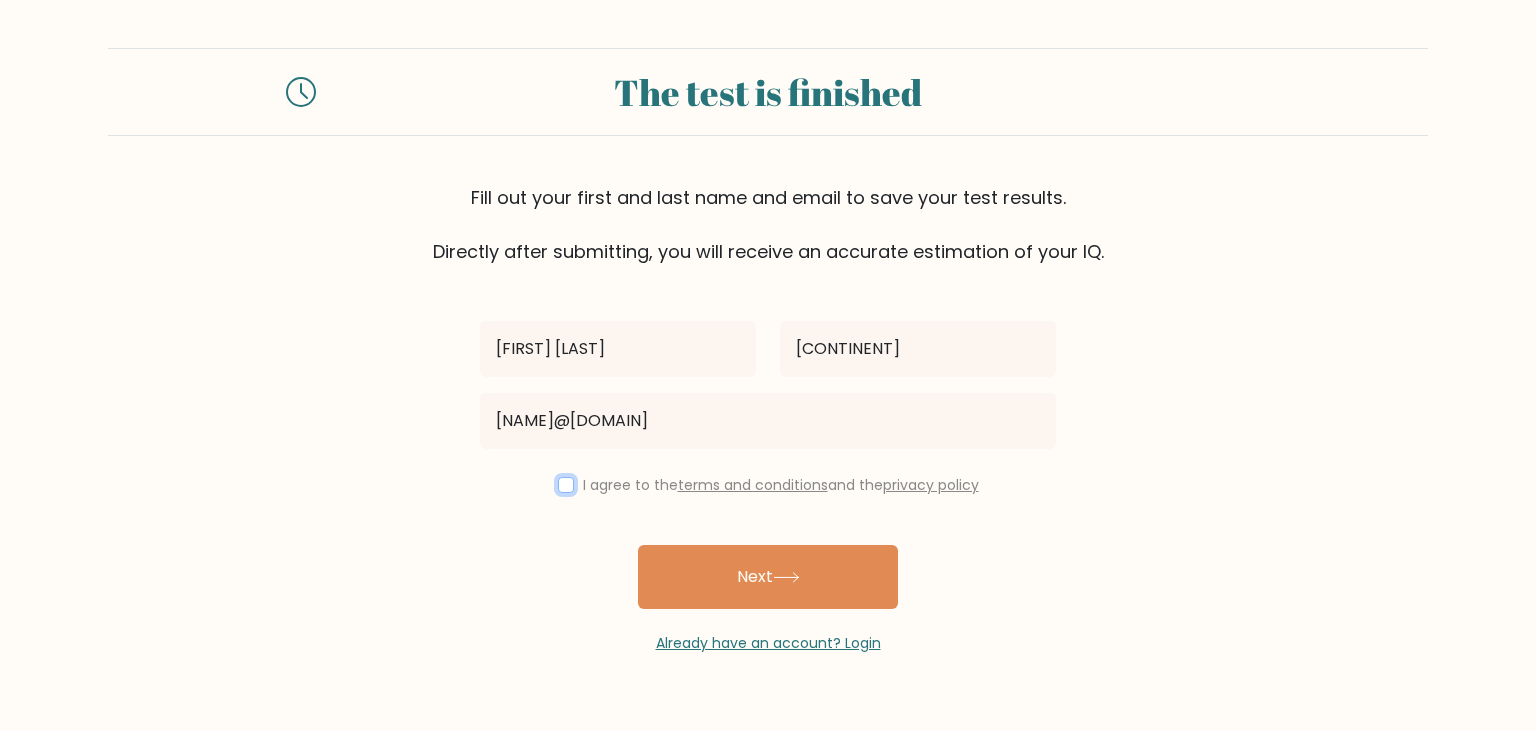 click at bounding box center [566, 485] 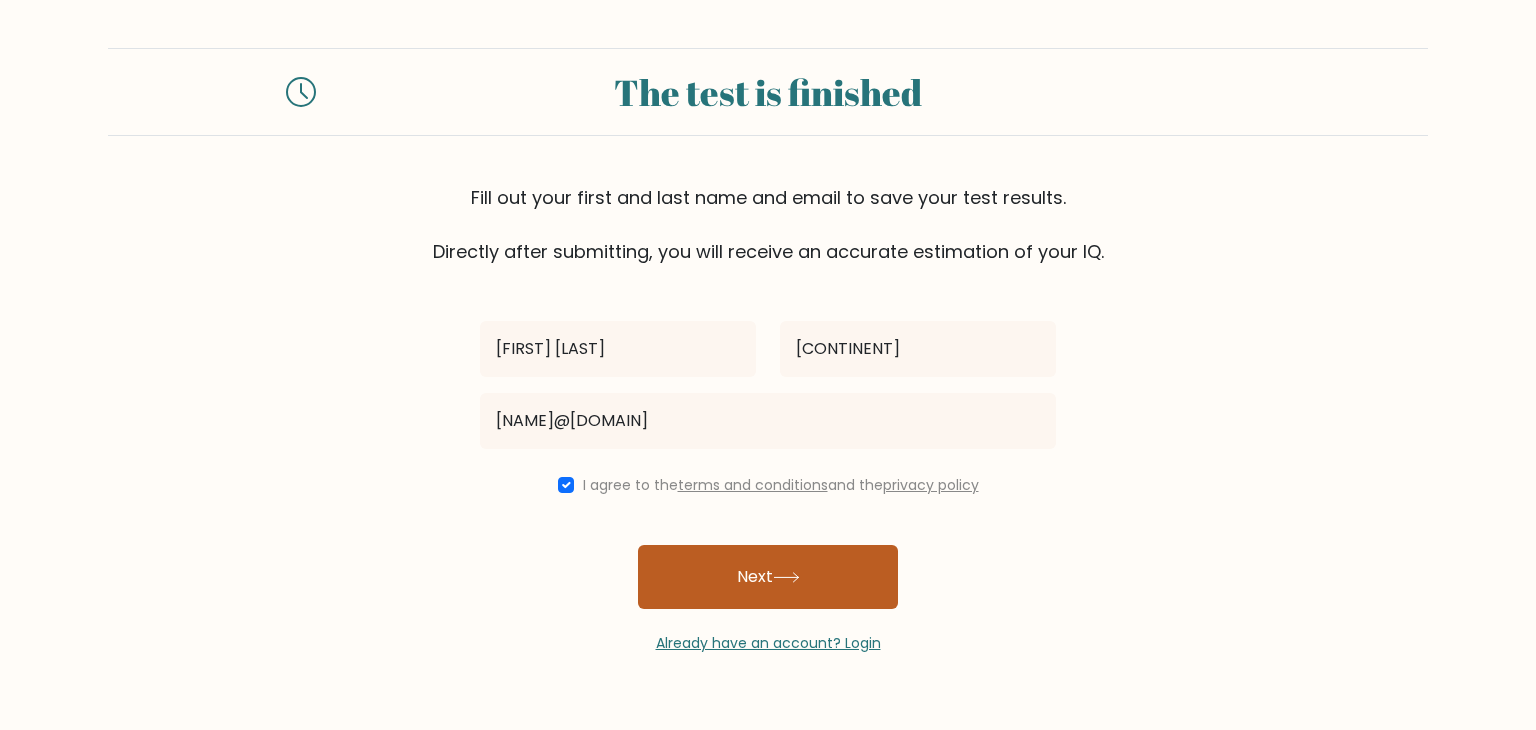 click on "Next" at bounding box center [768, 577] 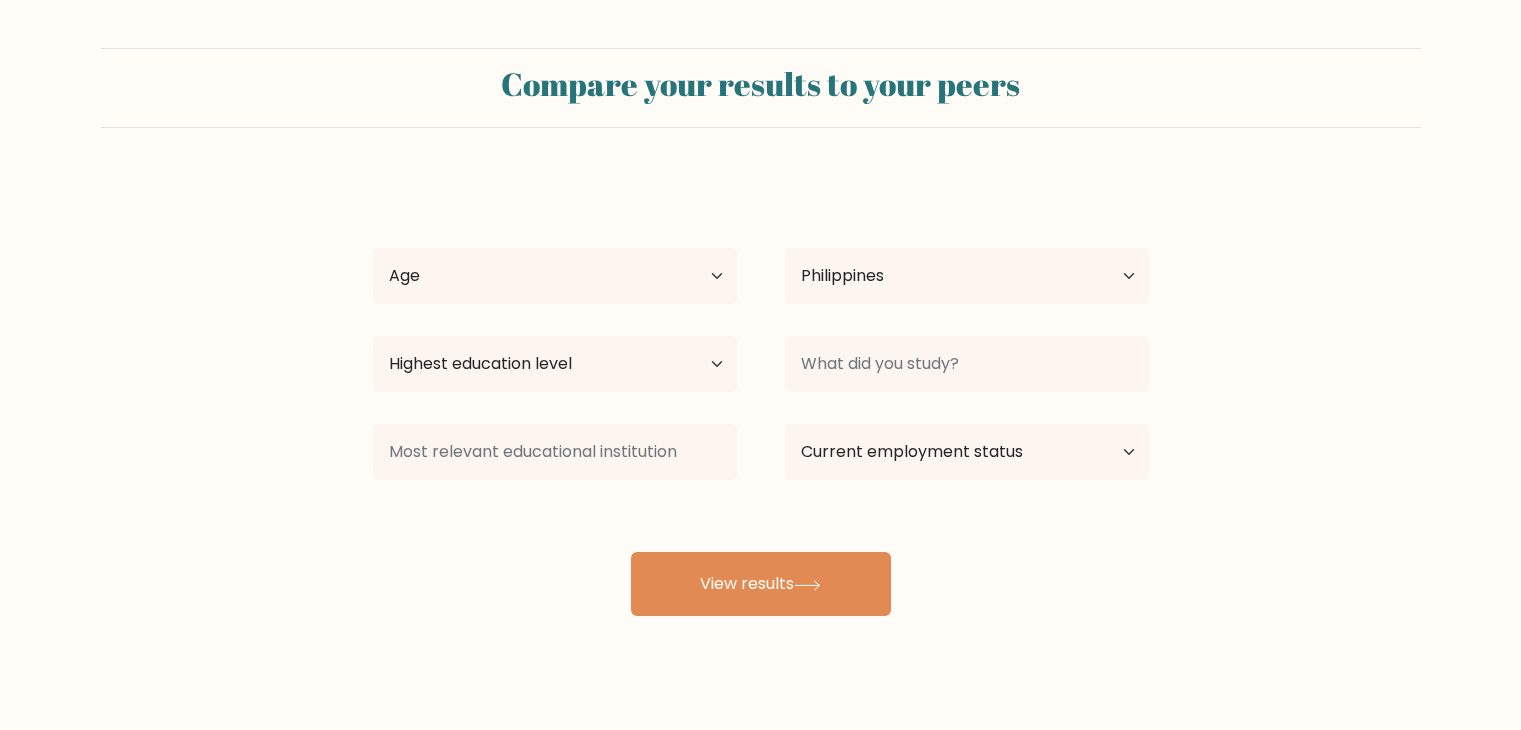 scroll, scrollTop: 0, scrollLeft: 0, axis: both 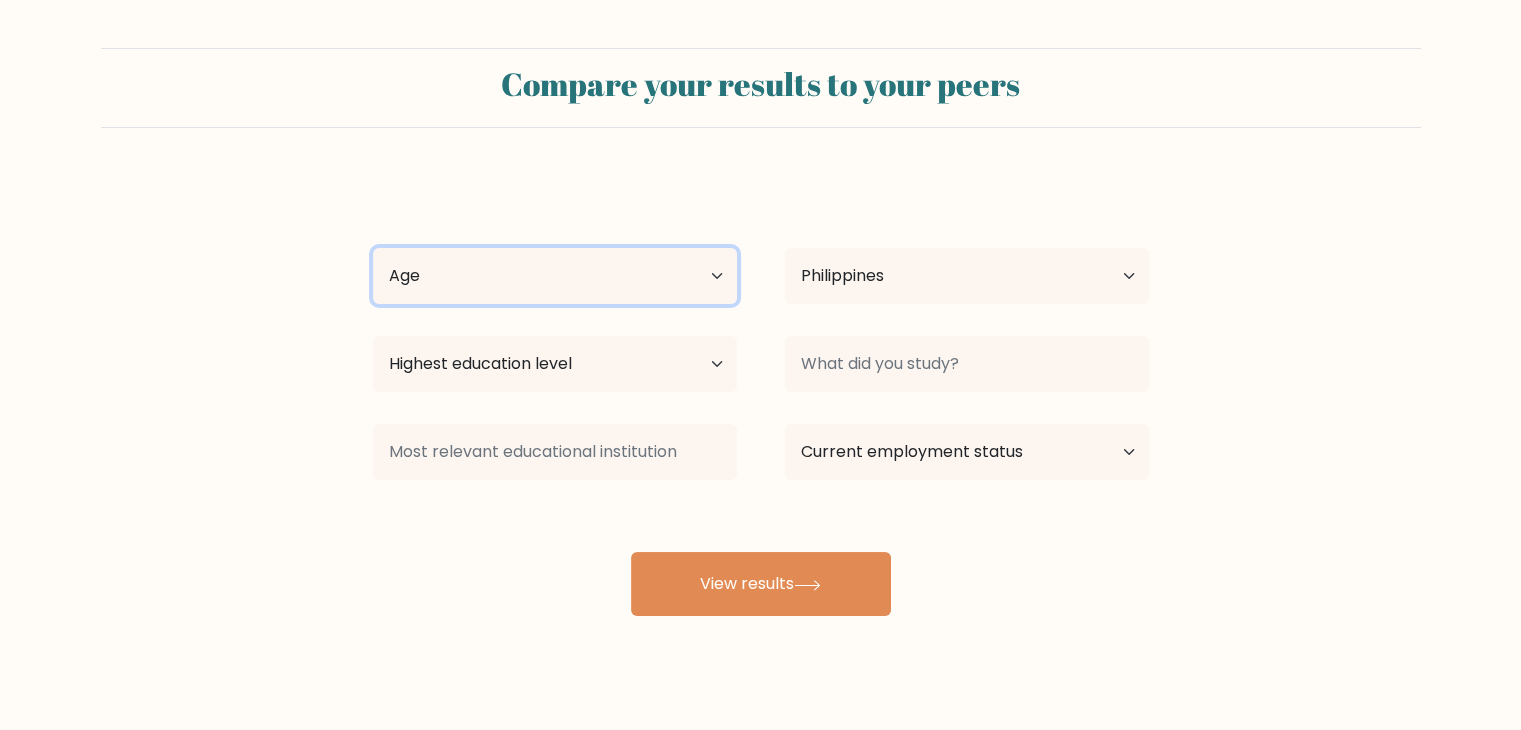 click on "Age
Under 18 years old
18-24 years old
25-34 years old
35-44 years old
45-54 years old
55-64 years old
65 years old and above" at bounding box center [555, 276] 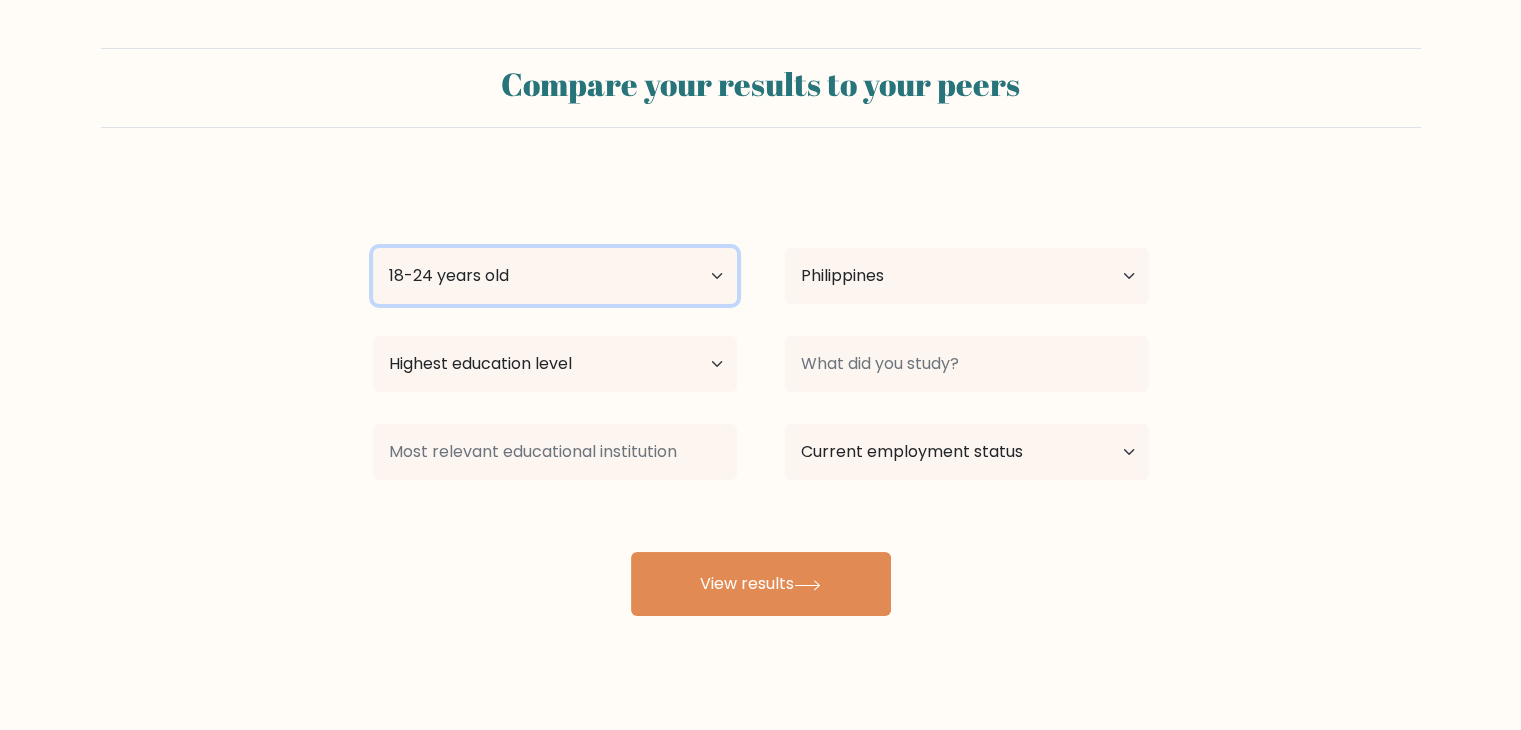 click on "Age
Under 18 years old
18-24 years old
25-34 years old
35-44 years old
45-54 years old
55-64 years old
65 years old and above" at bounding box center [555, 276] 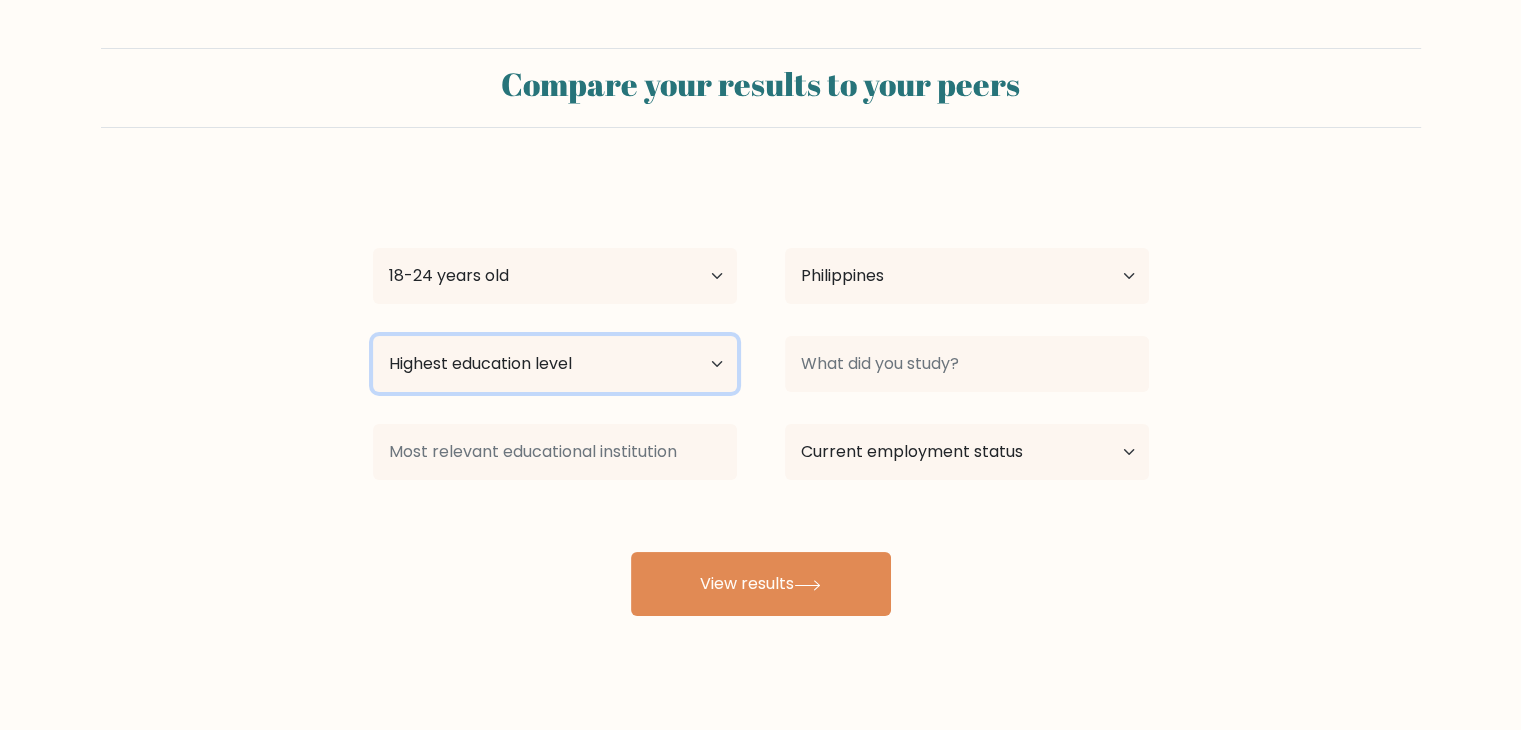 click on "Highest education level
No schooling
Primary
Lower Secondary
Upper Secondary
Occupation Specific
Bachelor's degree
Master's degree
Doctoral degree" at bounding box center (555, 364) 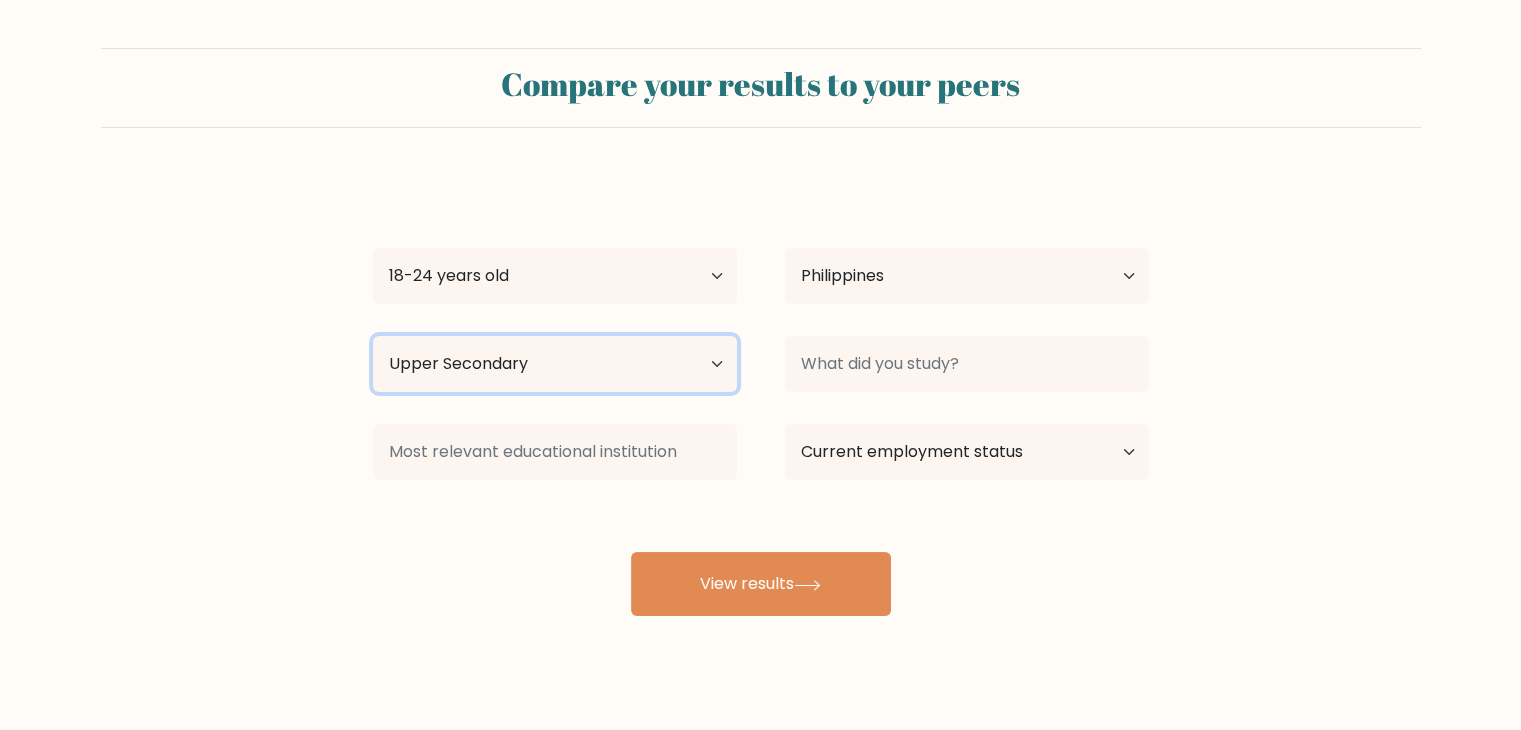 click on "Highest education level
No schooling
Primary
Lower Secondary
Upper Secondary
Occupation Specific
Bachelor's degree
Master's degree
Doctoral degree" at bounding box center (555, 364) 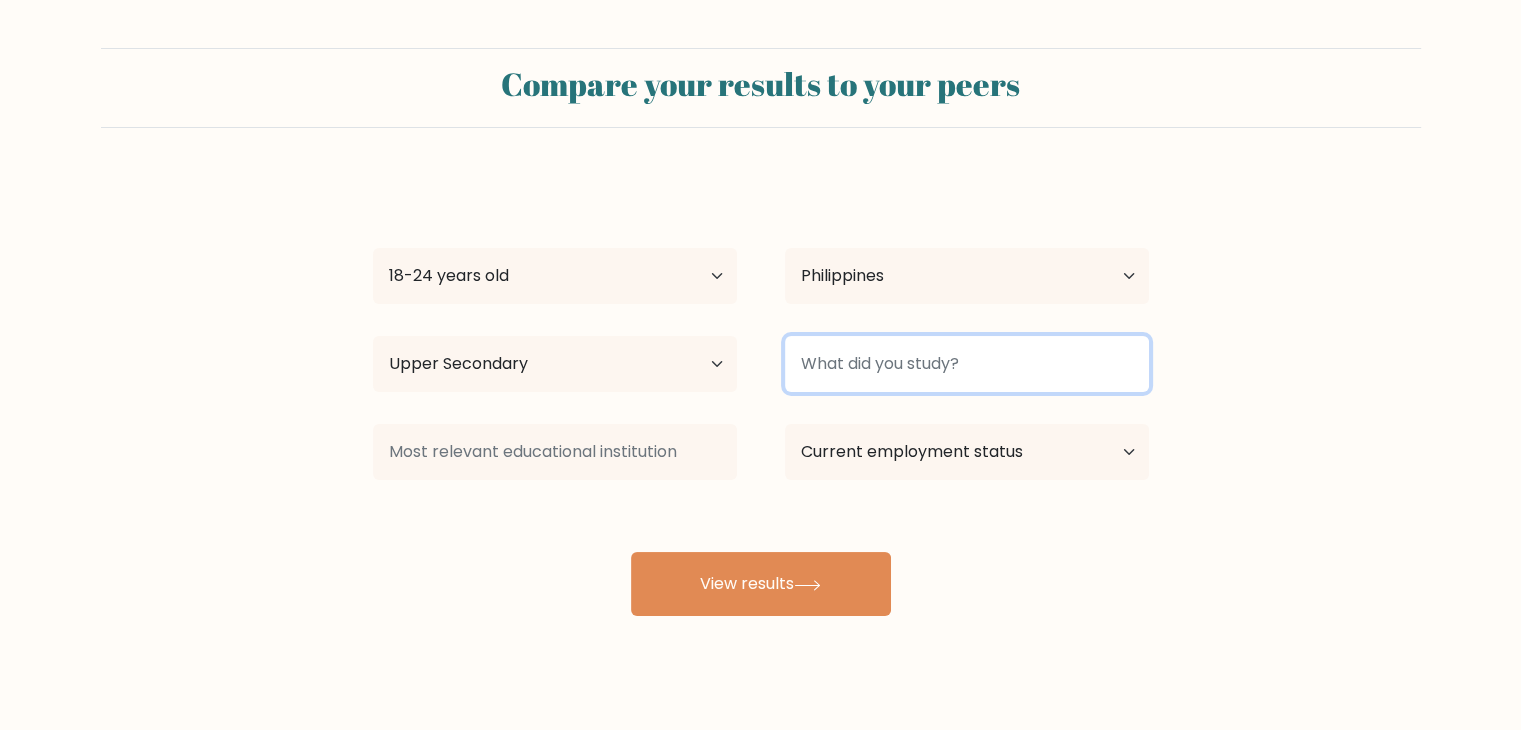 click at bounding box center [967, 364] 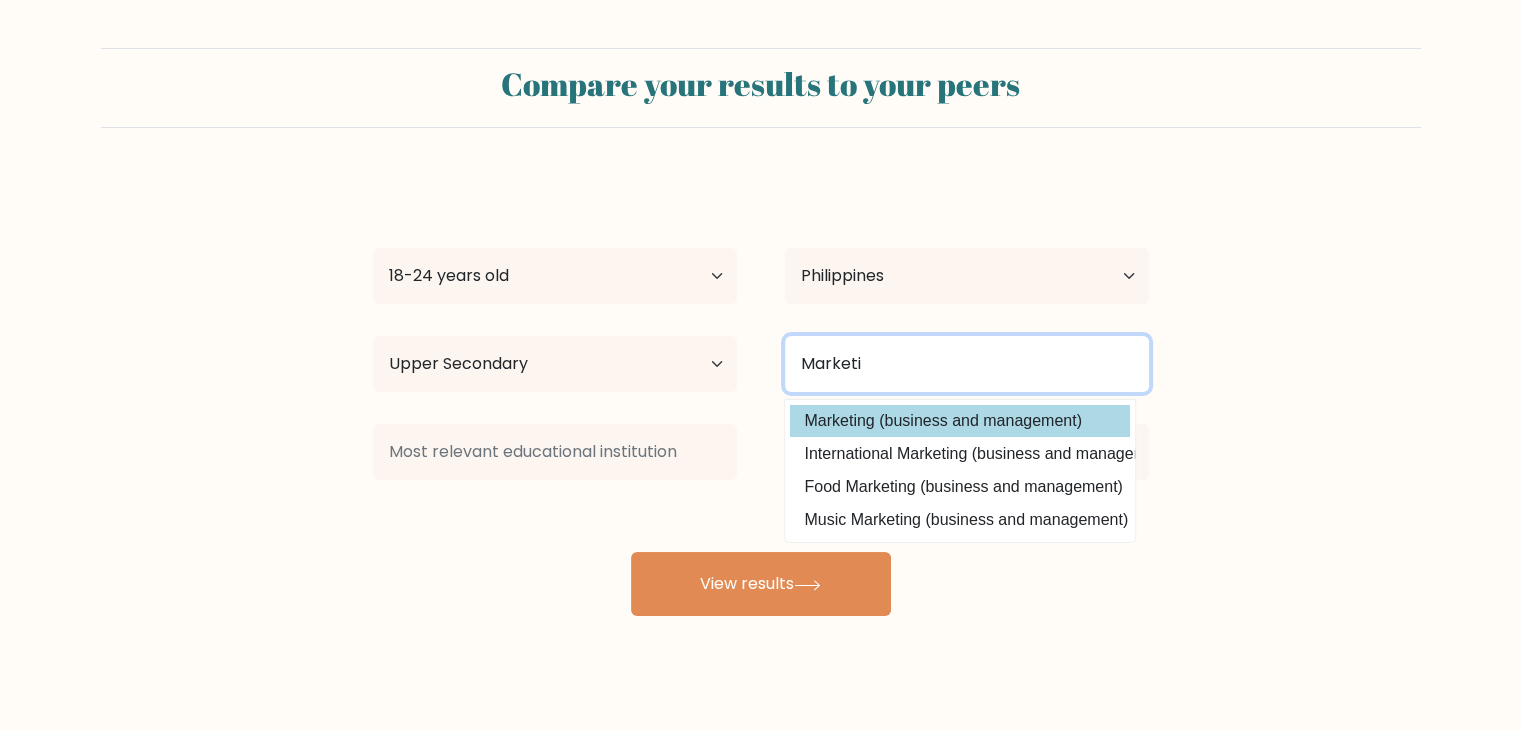 type on "Marketi" 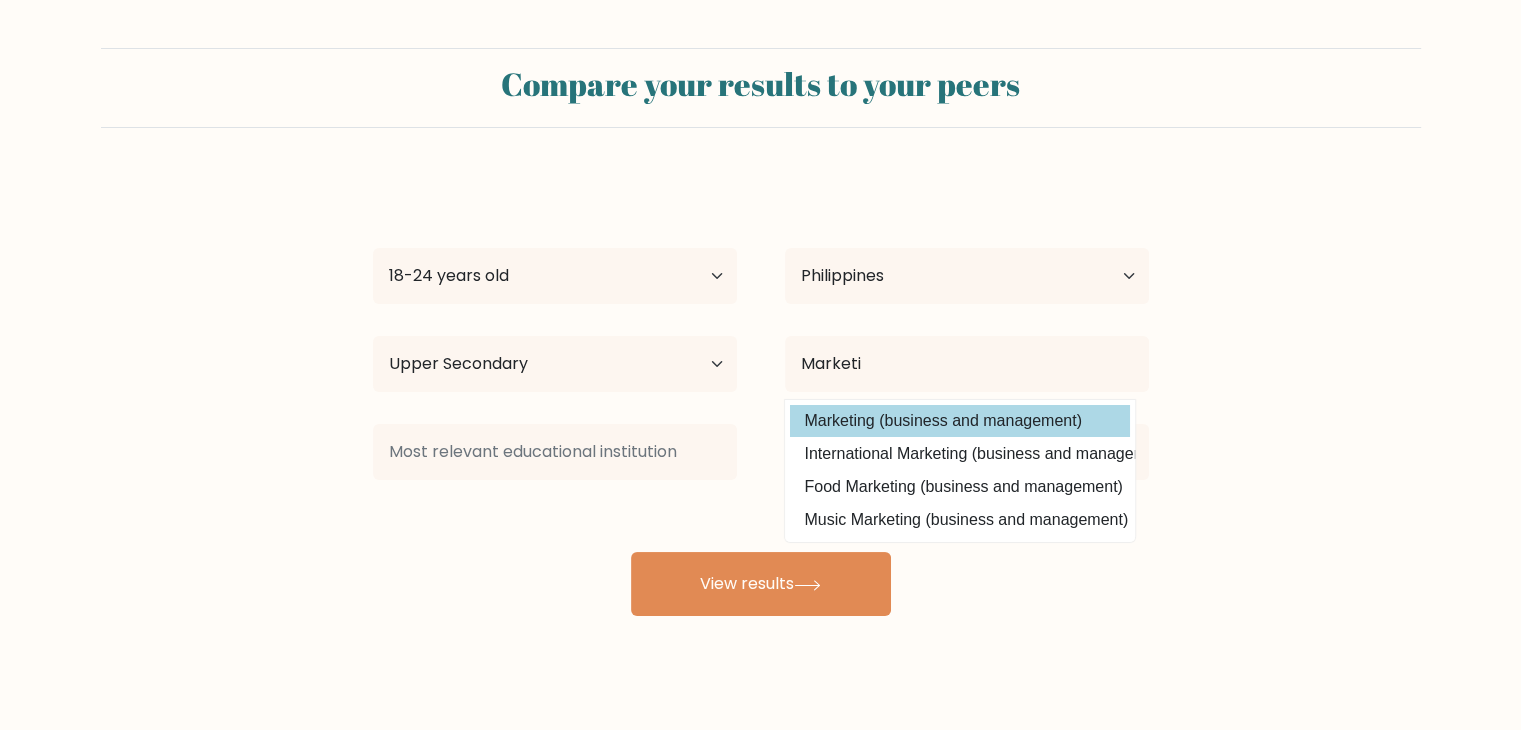 click on "Ren Joe
Asia
Age
Under 18 years old
18-24 years old
25-34 years old
35-44 years old
45-54 years old
55-64 years old
65 years old and above
Country
Afghanistan
Albania
Algeria
American Samoa
Andorra
Angola
Anguilla
Antarctica
Antigua and Barbuda
Argentina
Armenia
Aruba
Australia
Austria
Azerbaijan
Bahamas
Bahrain
Bangladesh
Barbados
Belarus
Belgium
Belize
Benin
Bermuda
Bhutan
Bolivia
Bonaire, Sint Eustatius and Saba
Bosnia and Herzegovina
Botswana
Bouvet Island
Brazil
Brunei Chad" at bounding box center (761, 396) 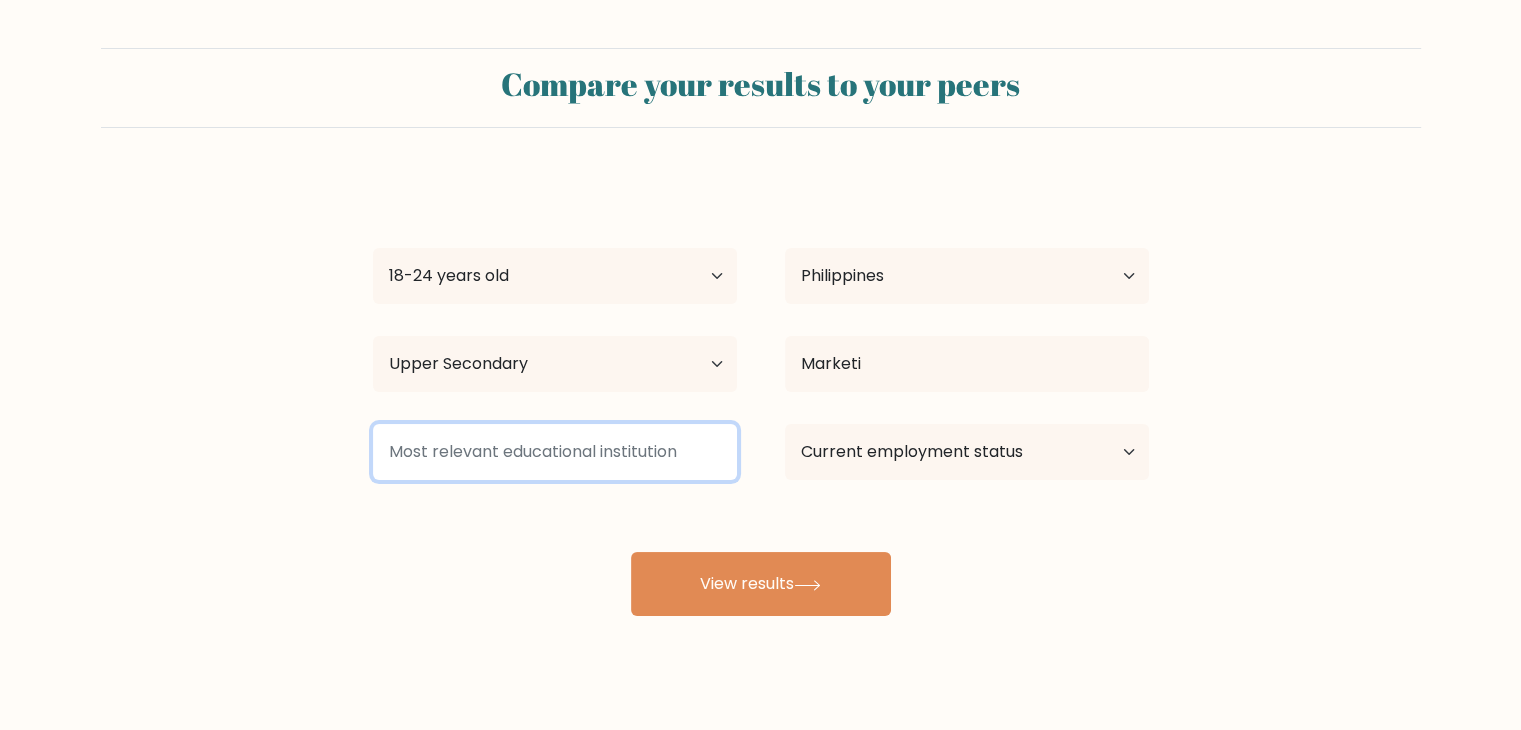 click at bounding box center (555, 452) 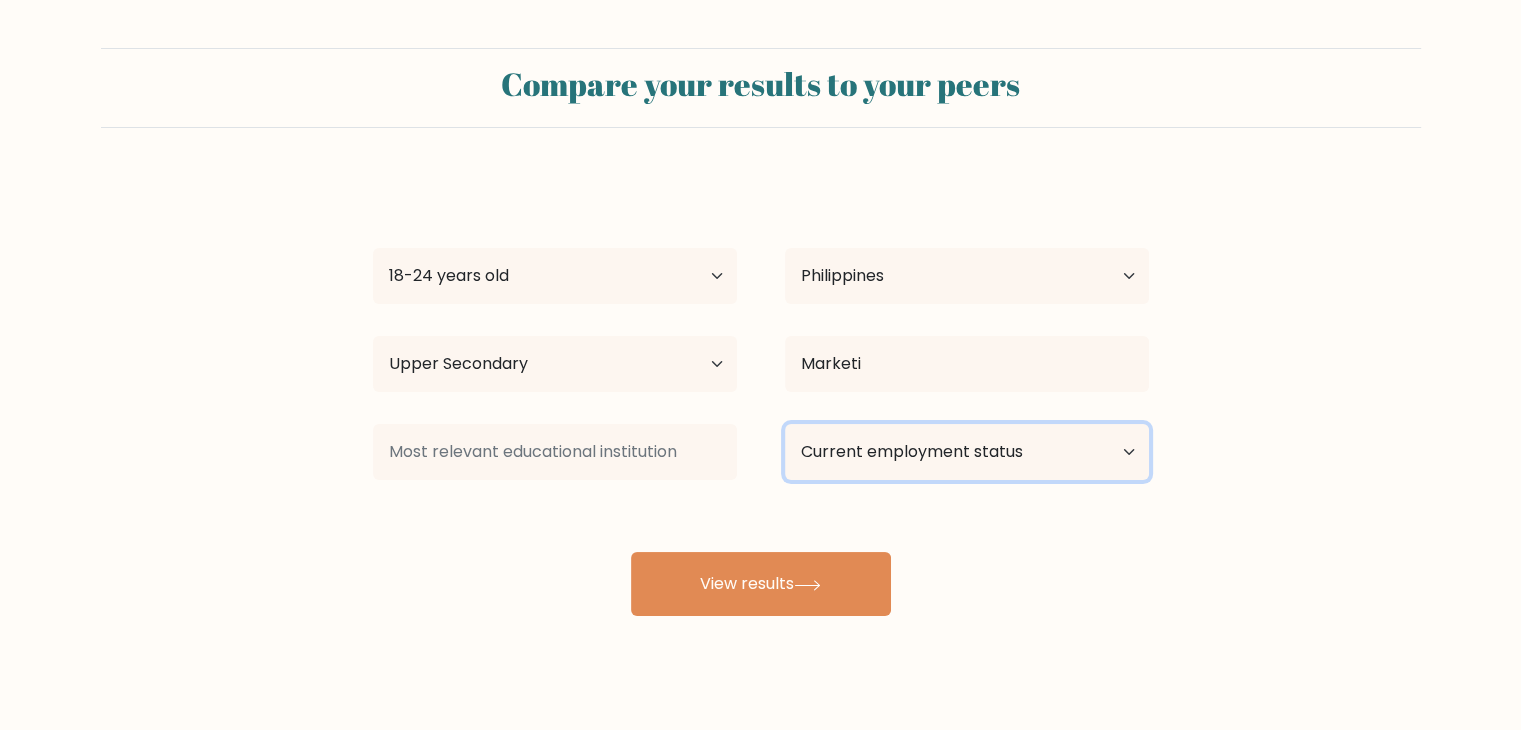 click on "Current employment status
Employed
Student
Retired
Other / prefer not to answer" at bounding box center [967, 452] 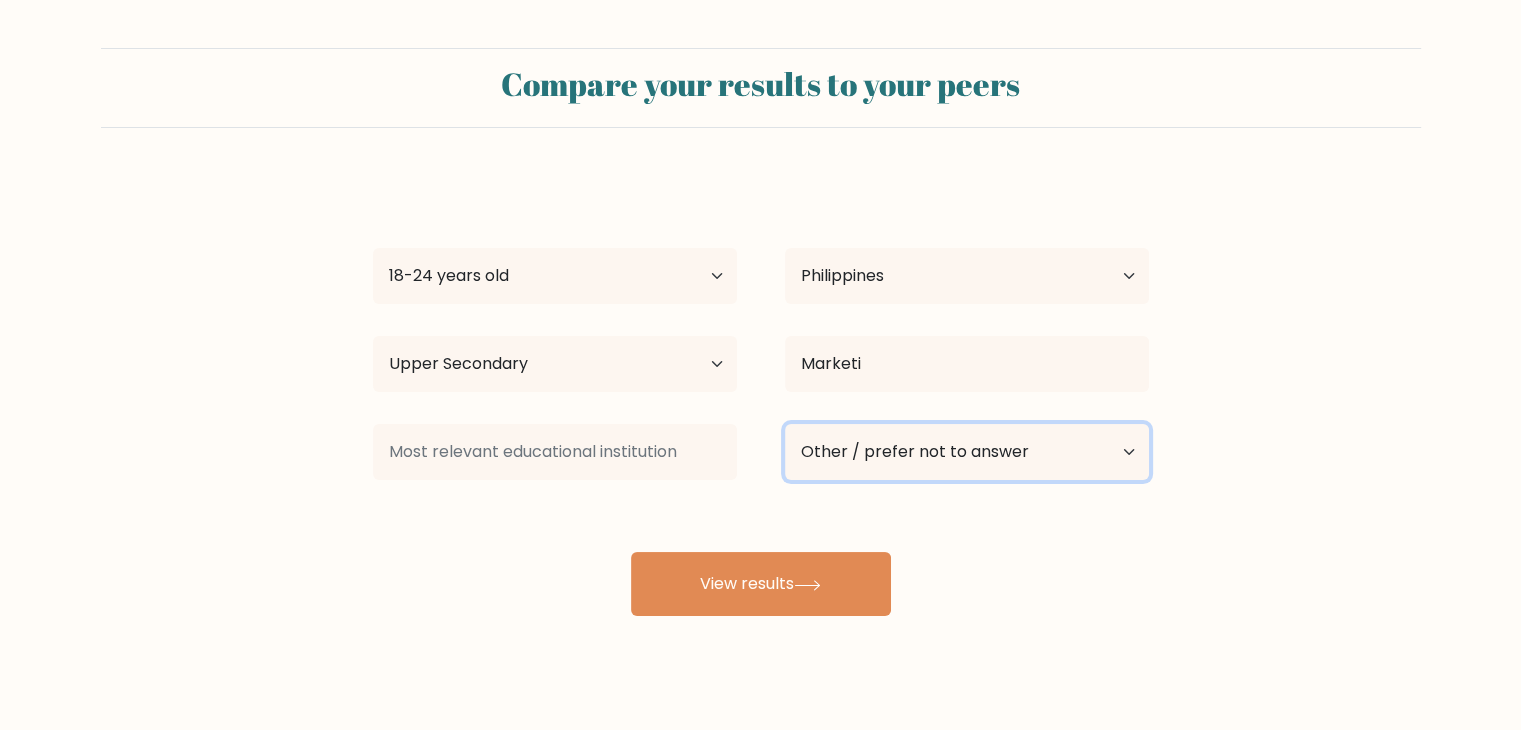 click on "Current employment status
Employed
Student
Retired
Other / prefer not to answer" at bounding box center [967, 452] 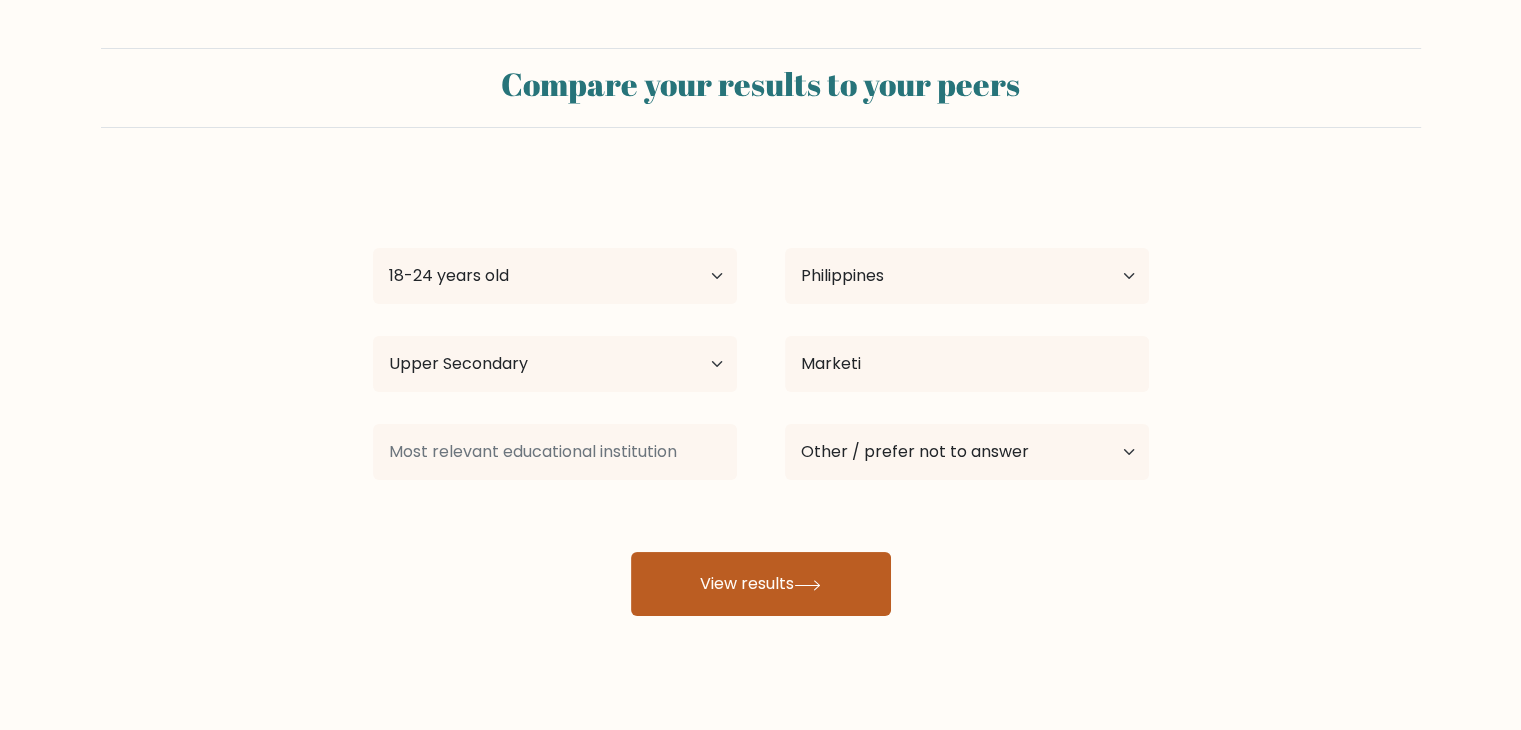 click on "View results" at bounding box center (761, 584) 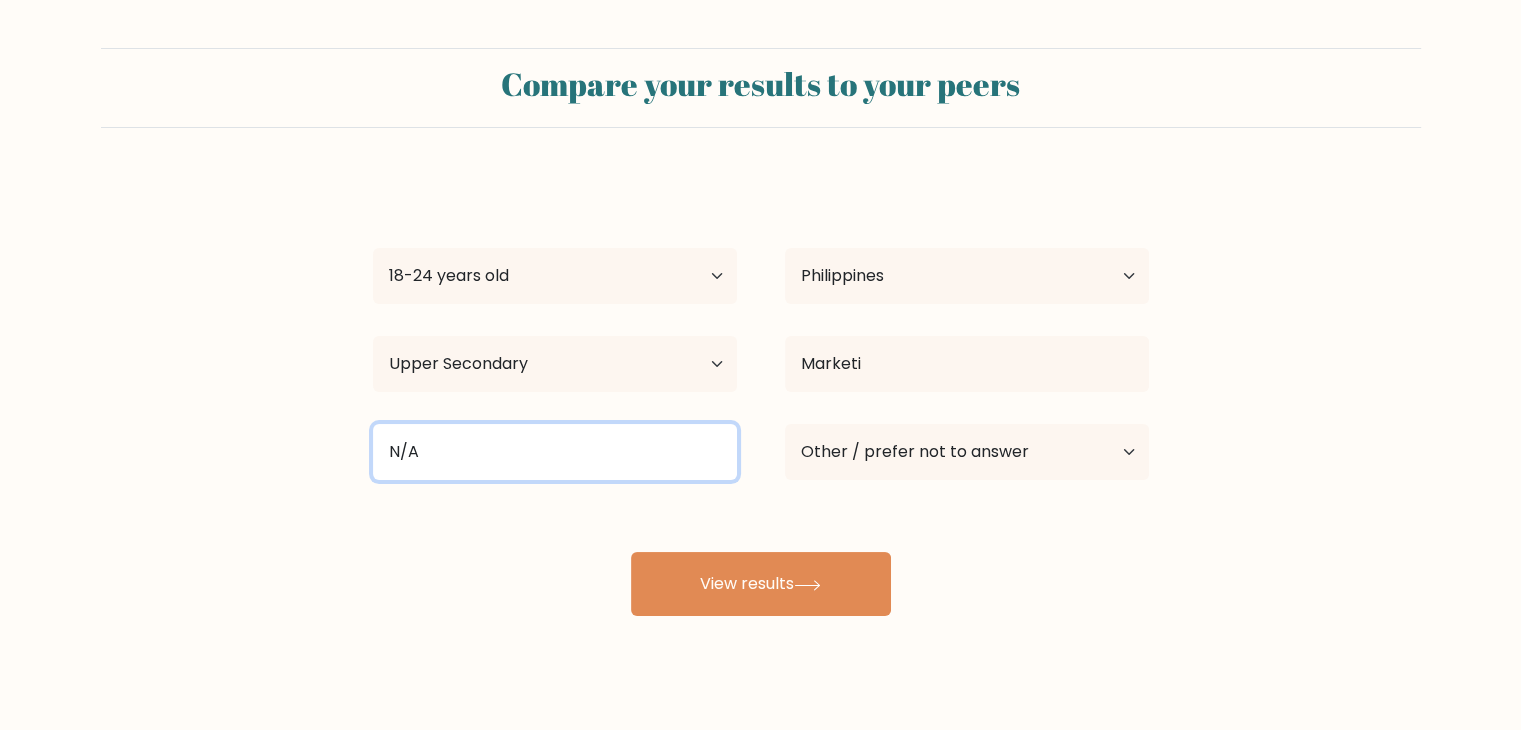 type on "N/A" 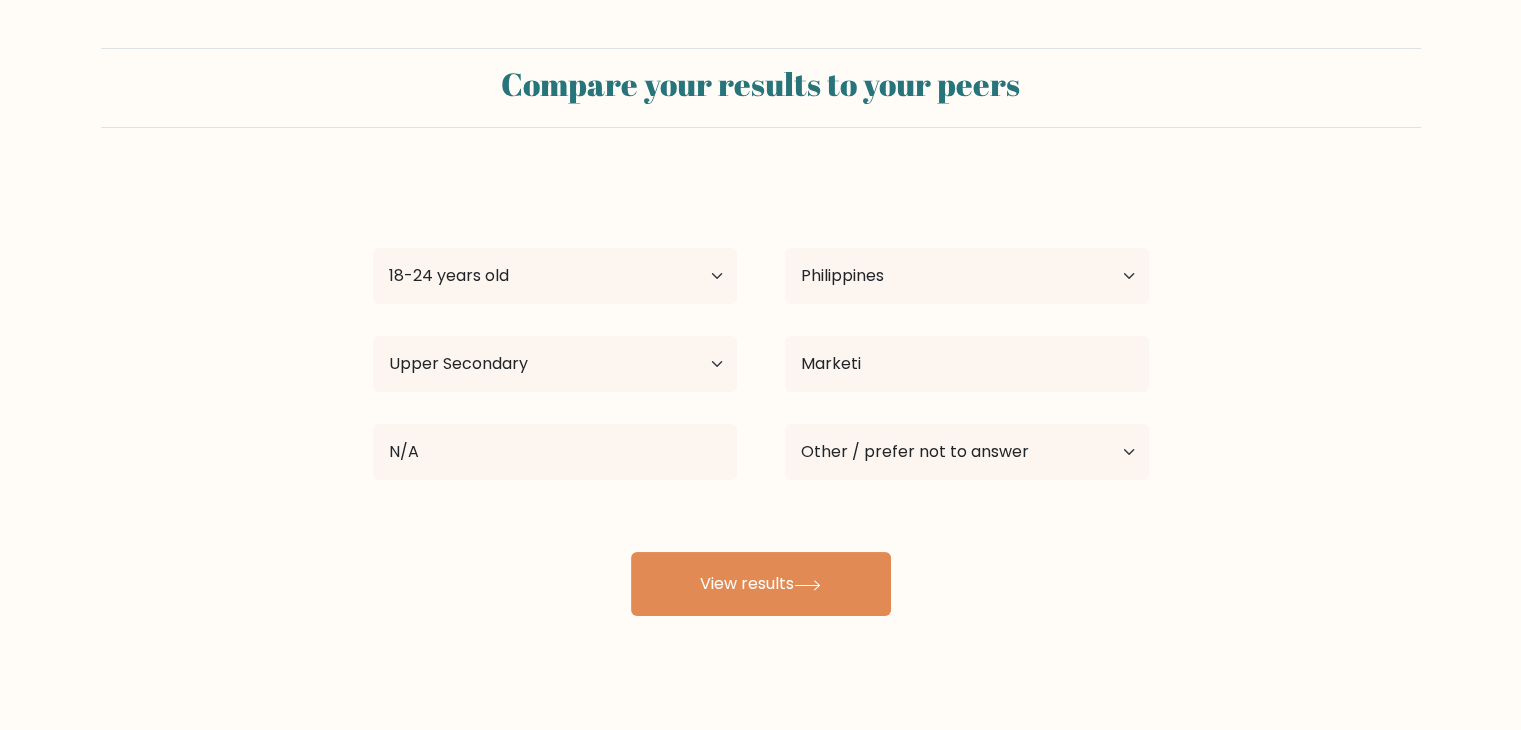 drag, startPoint x: 684, startPoint y: 511, endPoint x: 686, endPoint y: 541, distance: 30.066593 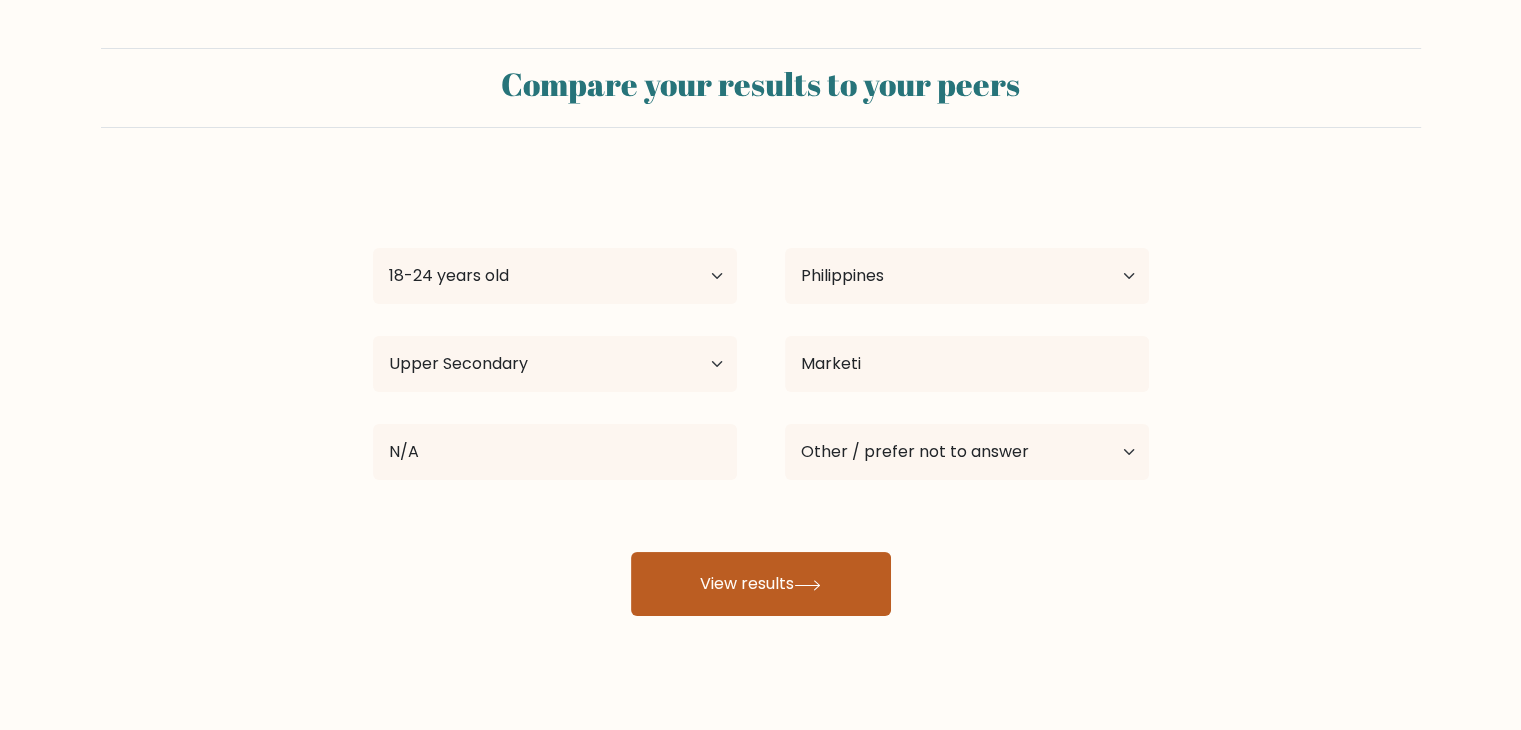 click on "View results" at bounding box center (761, 584) 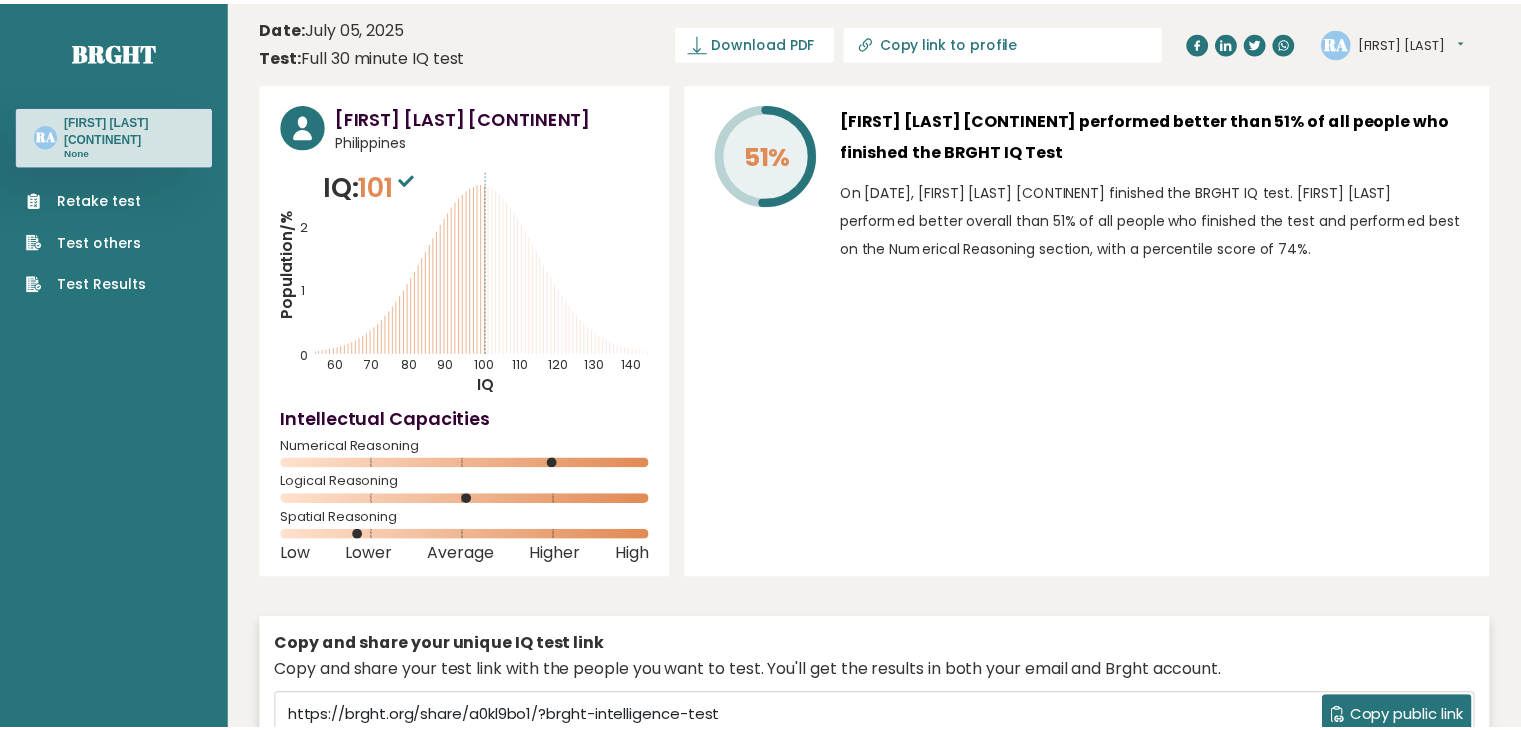 scroll, scrollTop: 0, scrollLeft: 0, axis: both 